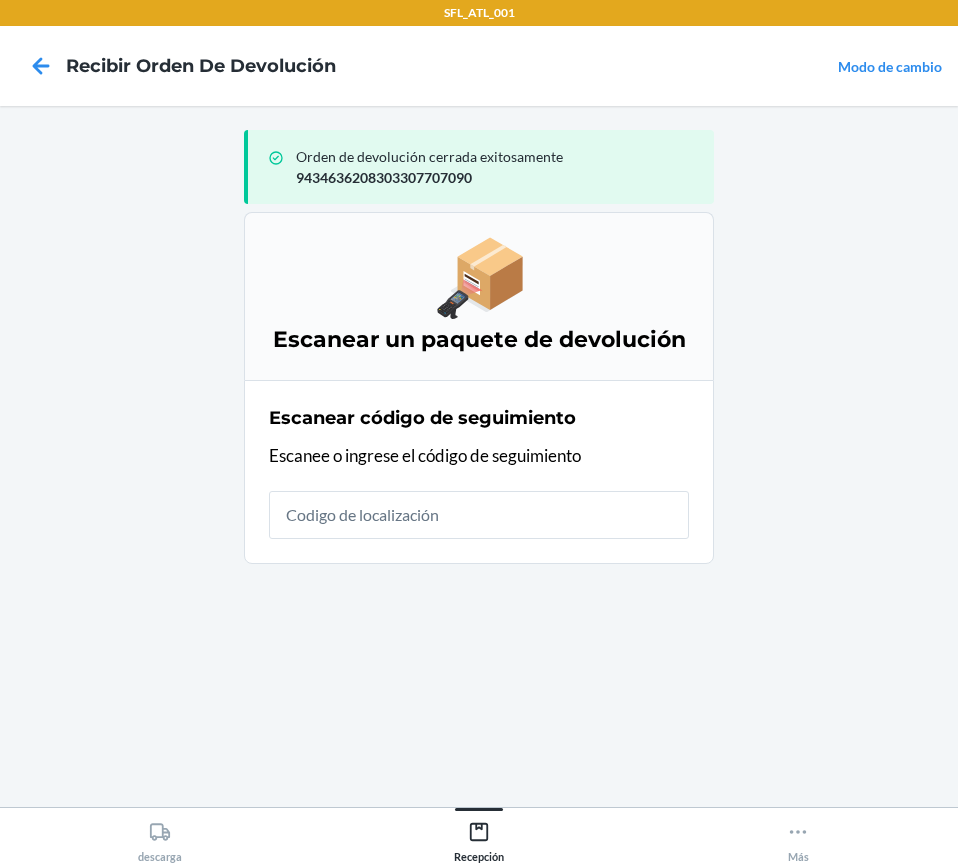 scroll, scrollTop: 0, scrollLeft: 0, axis: both 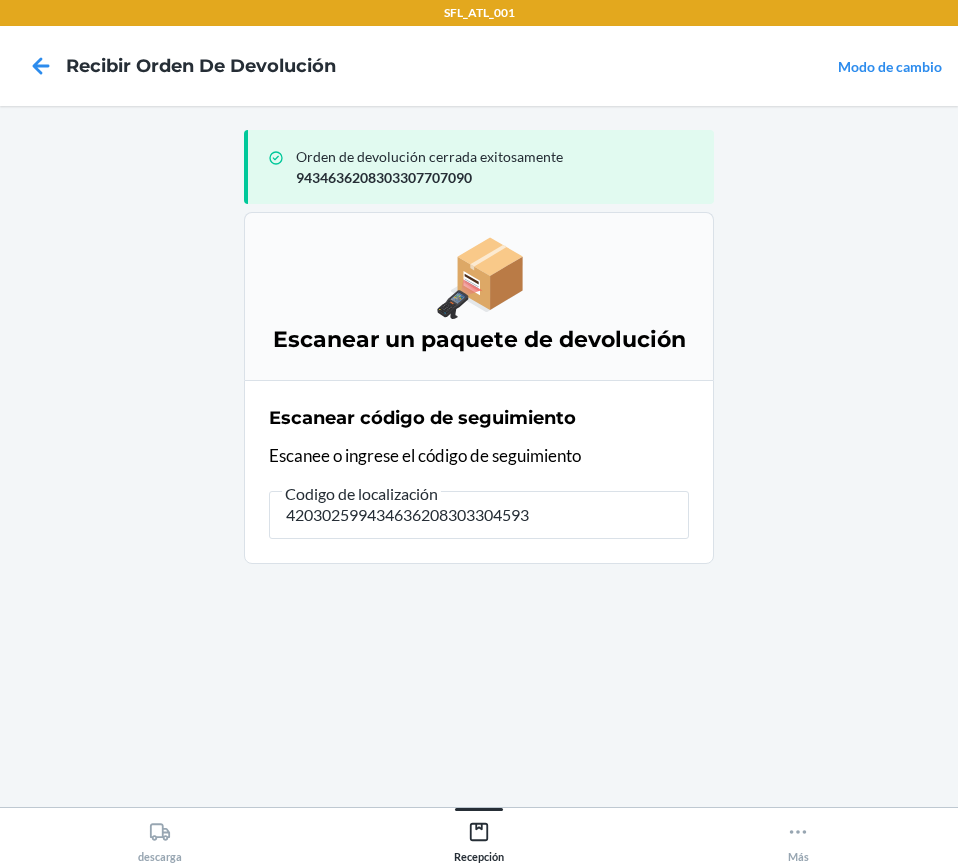 type on "4203025994346362083033045930" 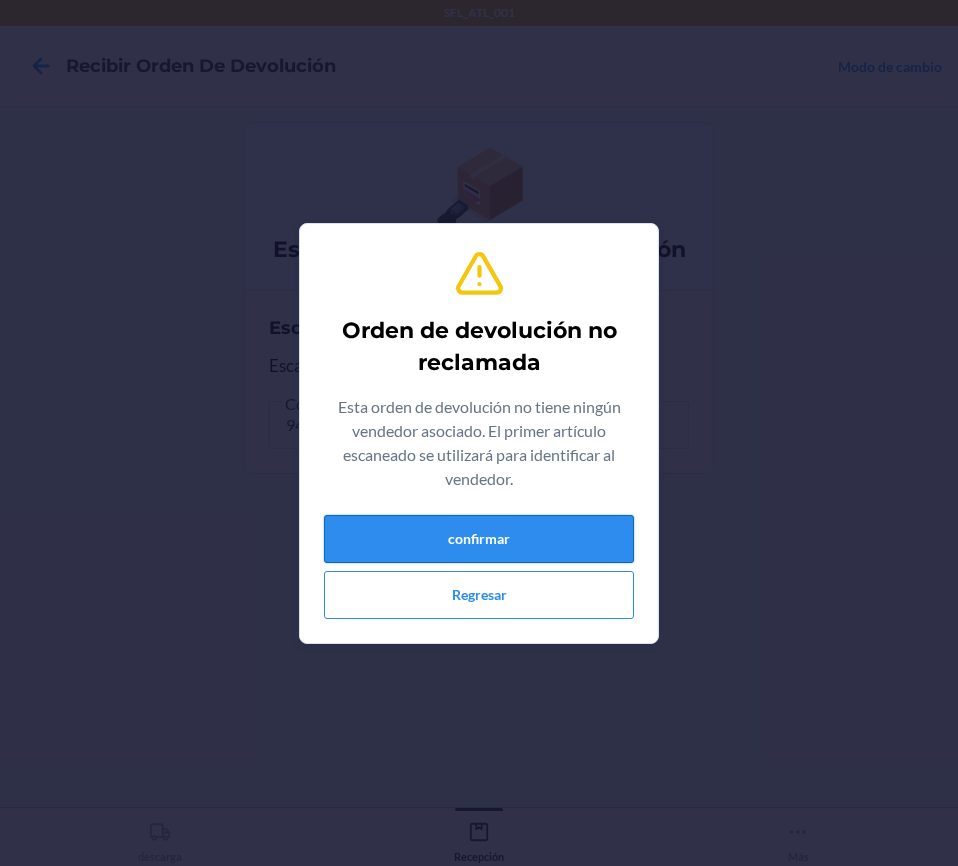 click on "confirmar" at bounding box center [479, 539] 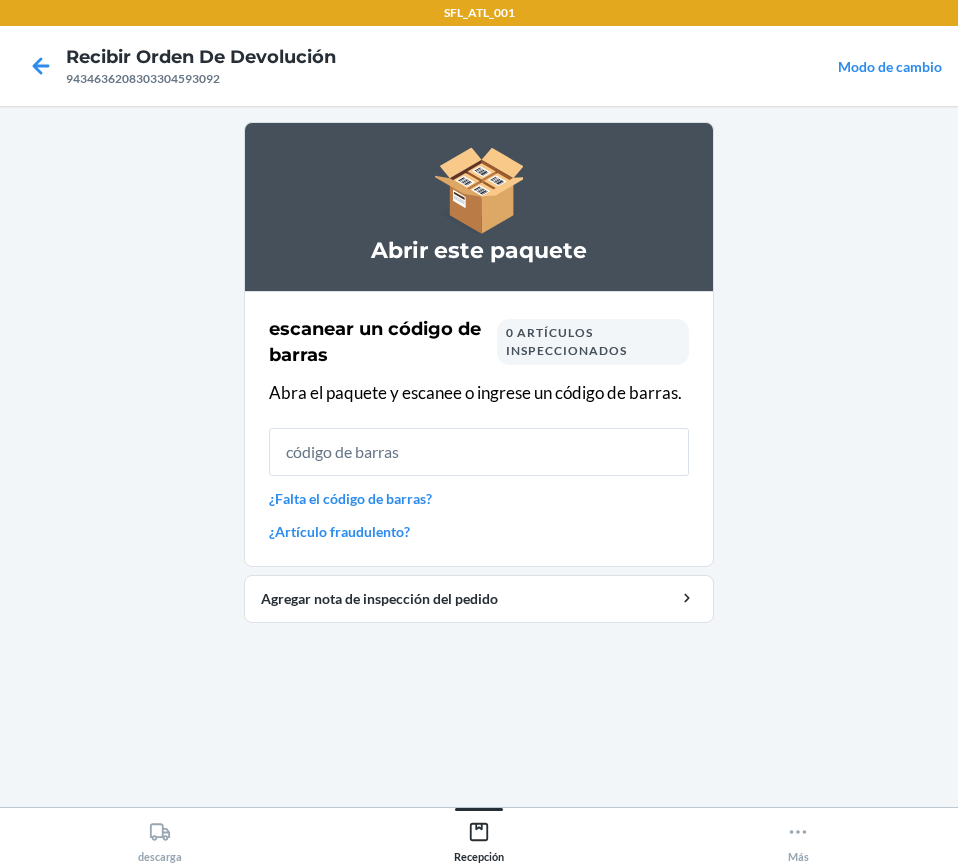click at bounding box center [479, 452] 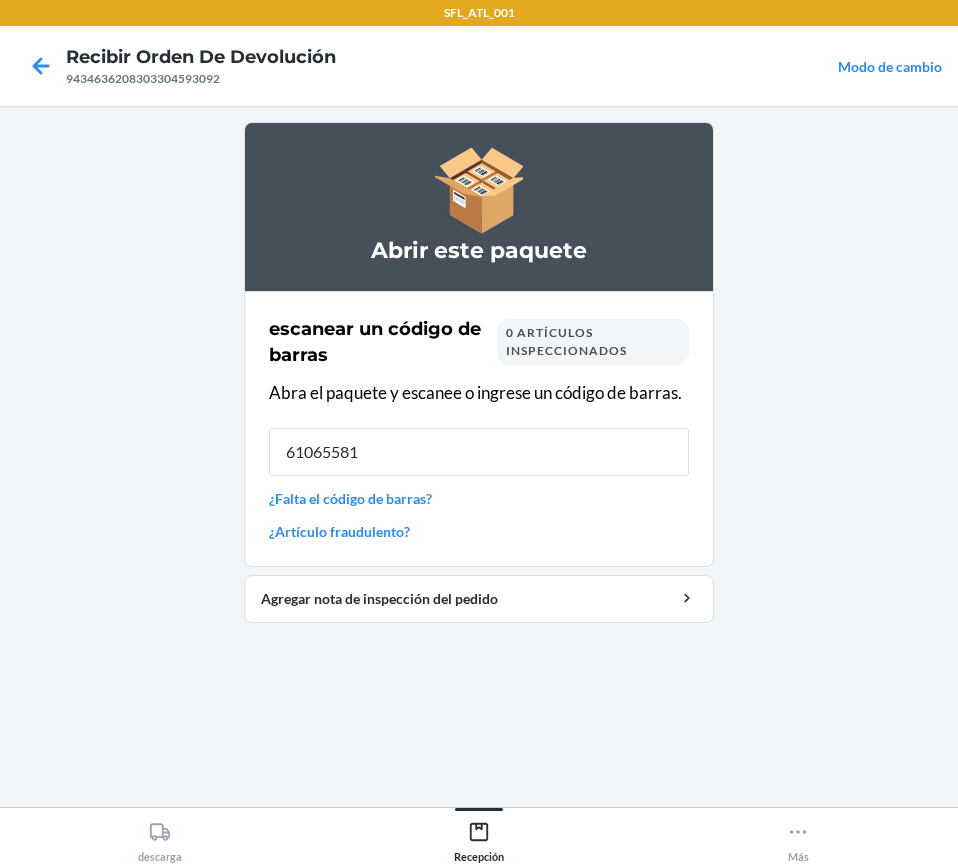 type on "610655818" 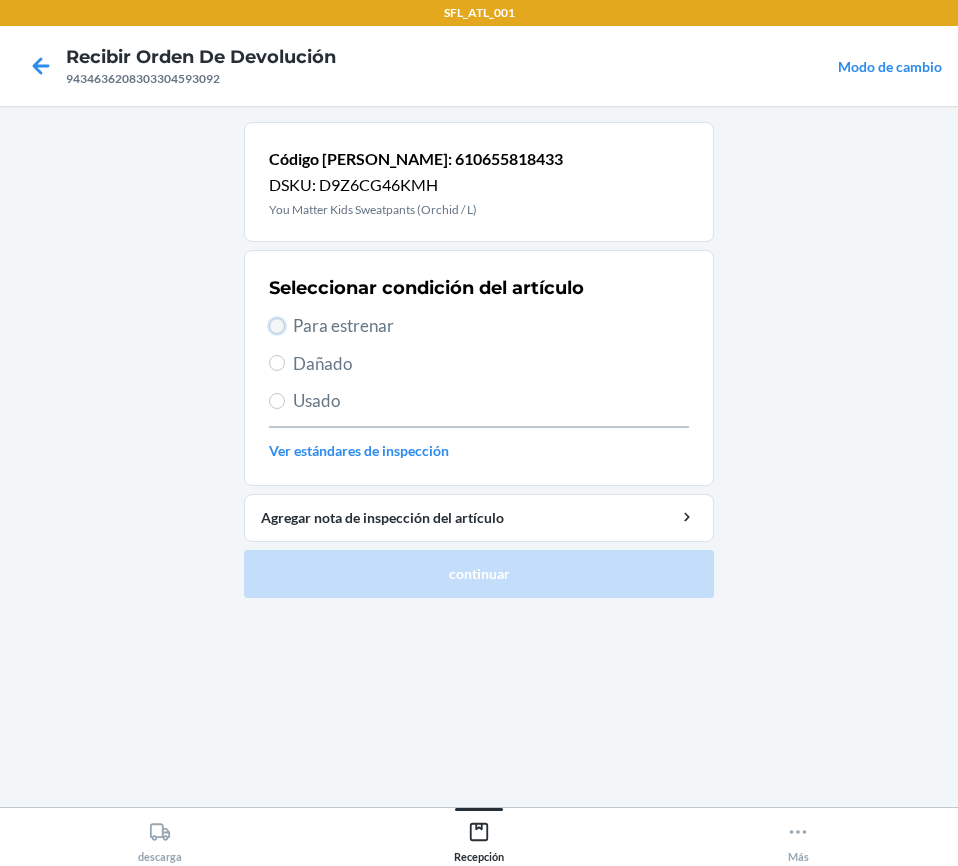 click on "Para estrenar" at bounding box center [277, 326] 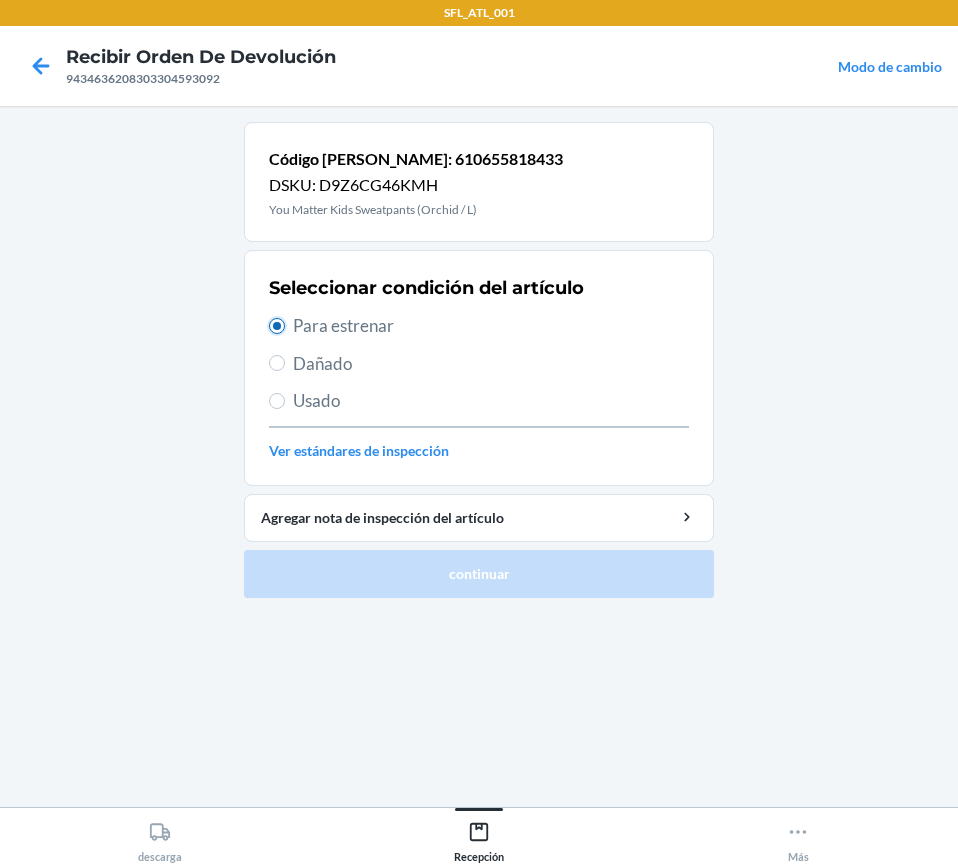 radio on "true" 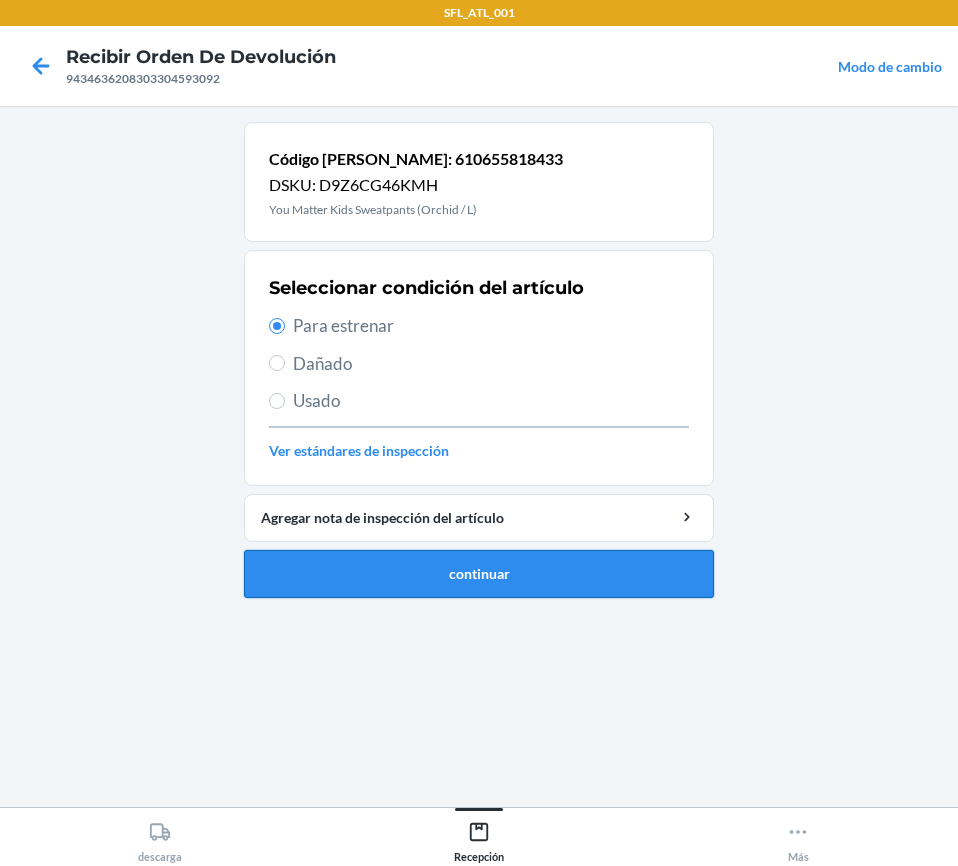 click on "continuar" at bounding box center [479, 574] 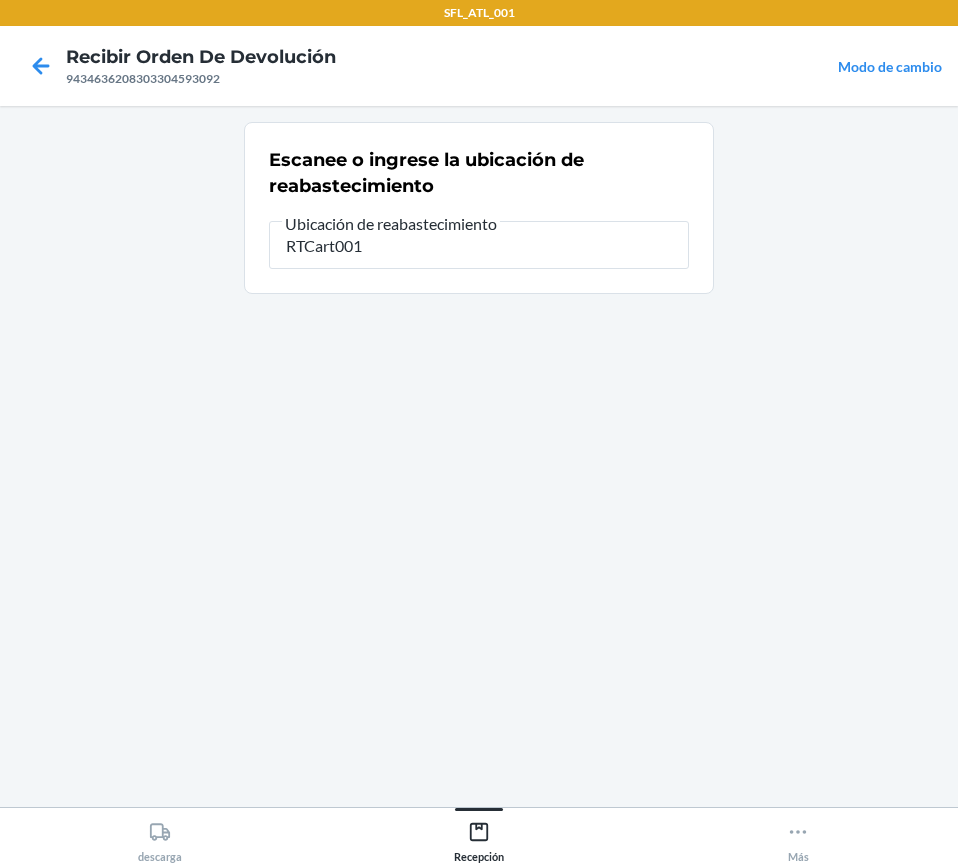 type on "RTCart001" 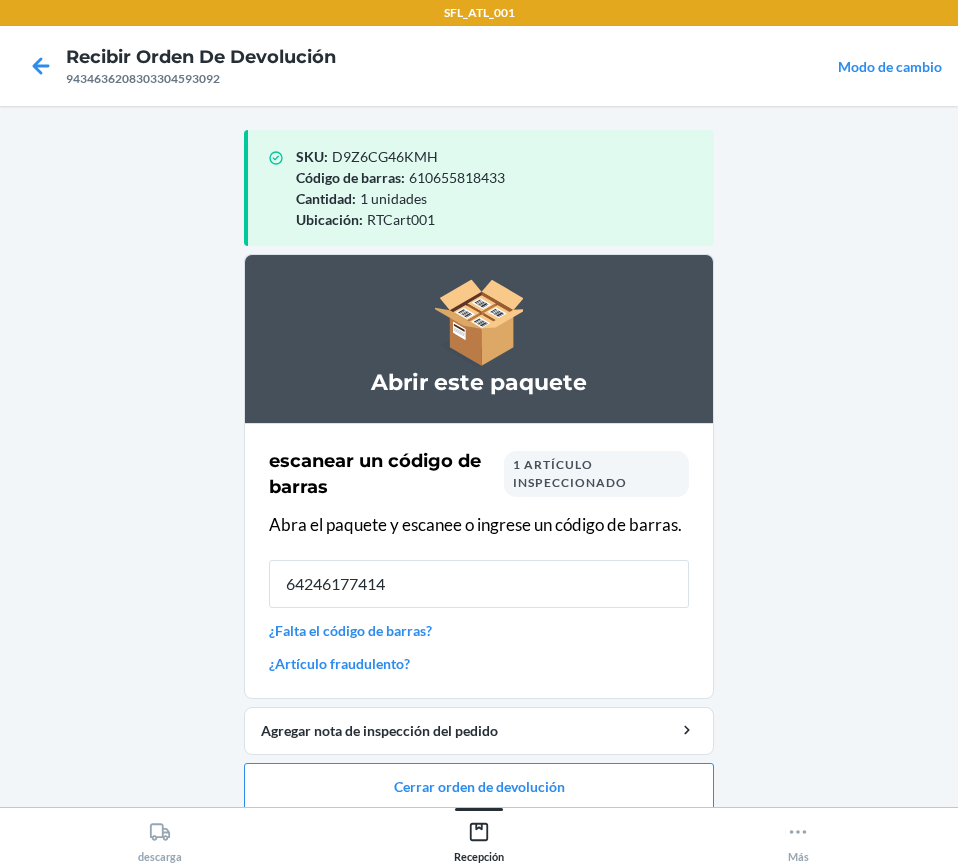 type on "642461774146" 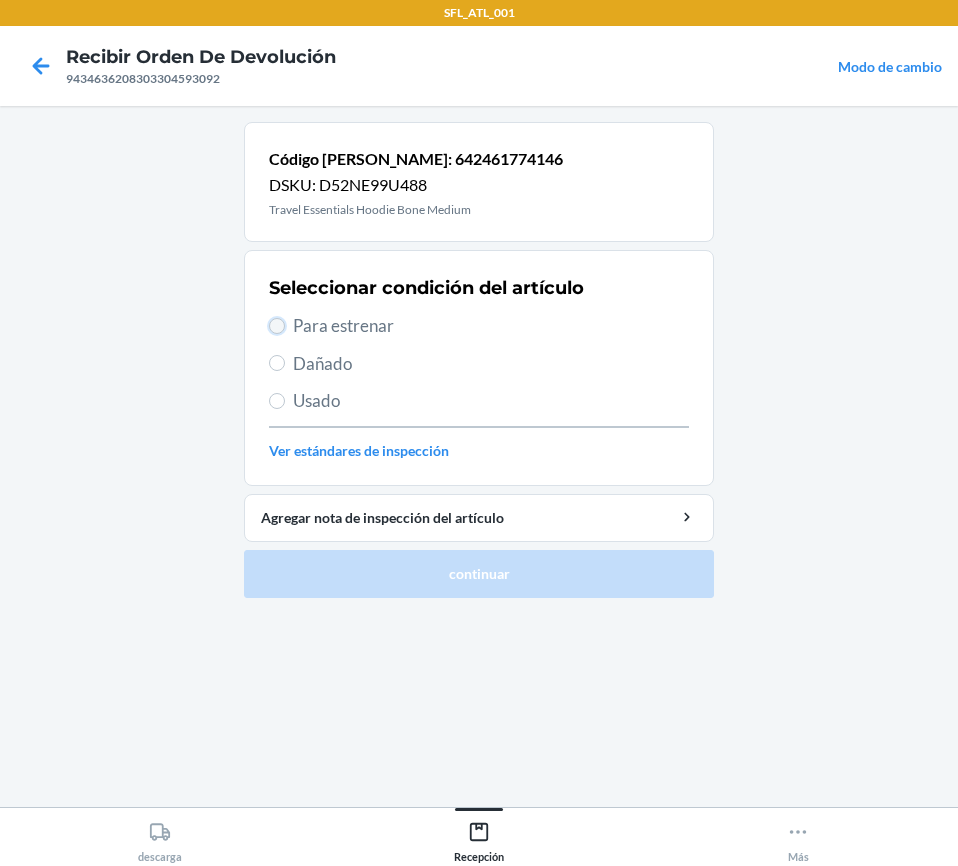 click on "Para estrenar" at bounding box center [277, 326] 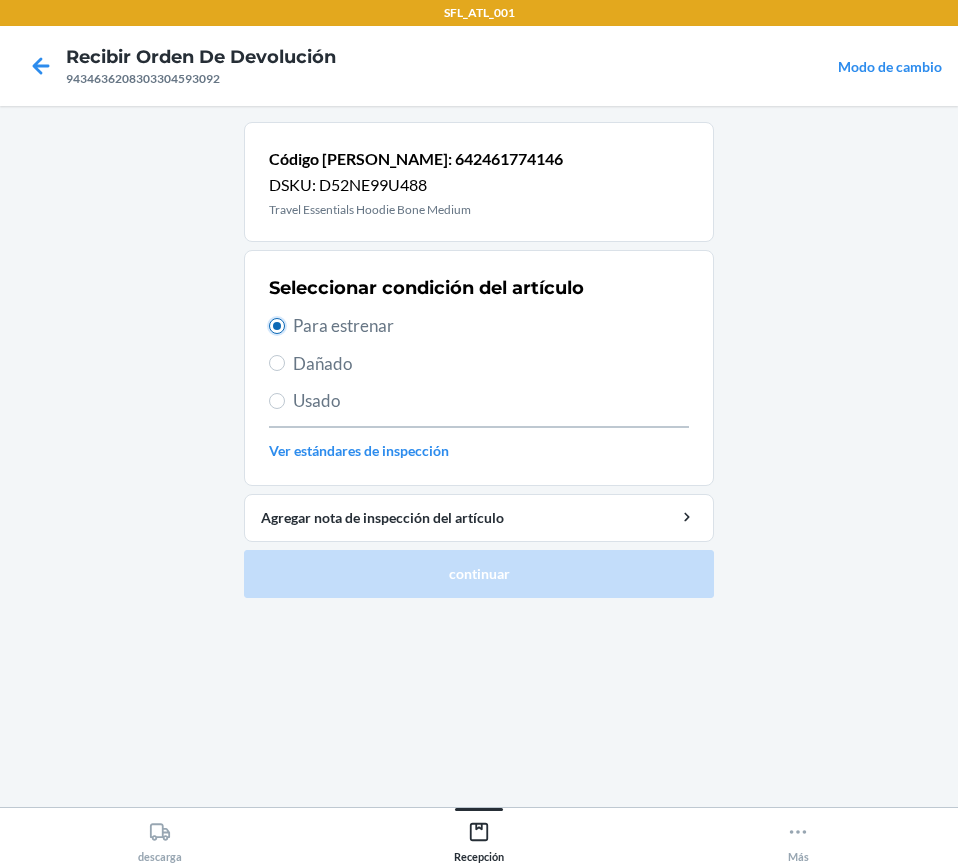radio on "true" 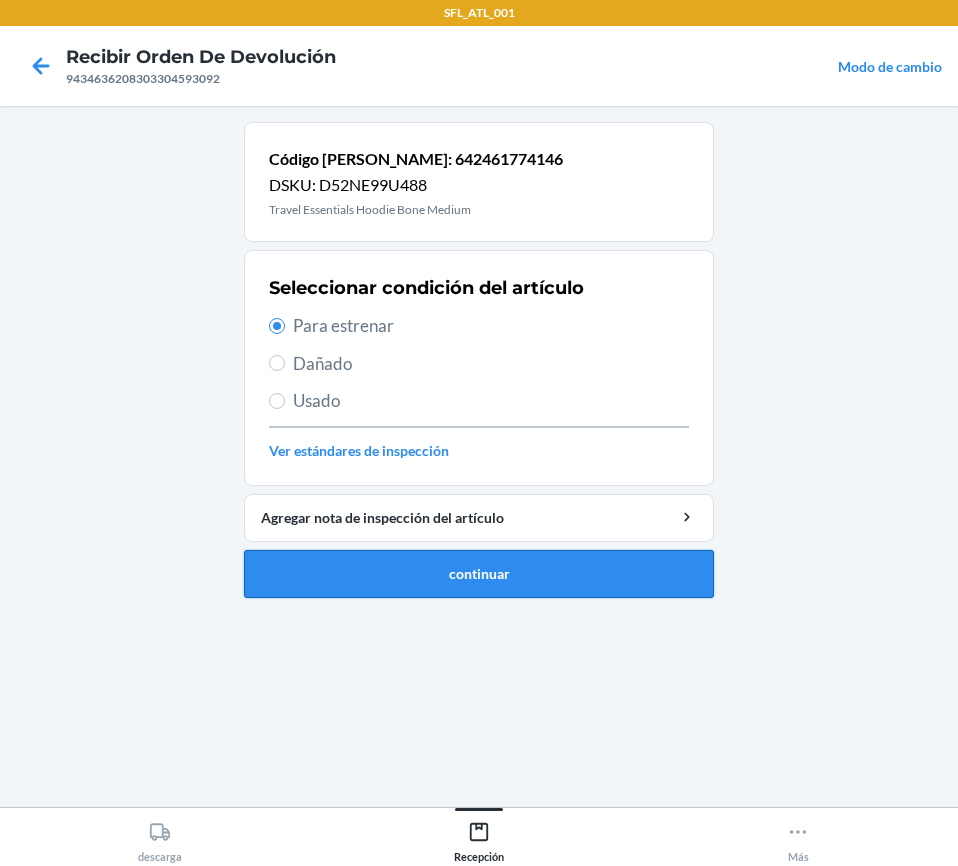 click on "continuar" at bounding box center [479, 574] 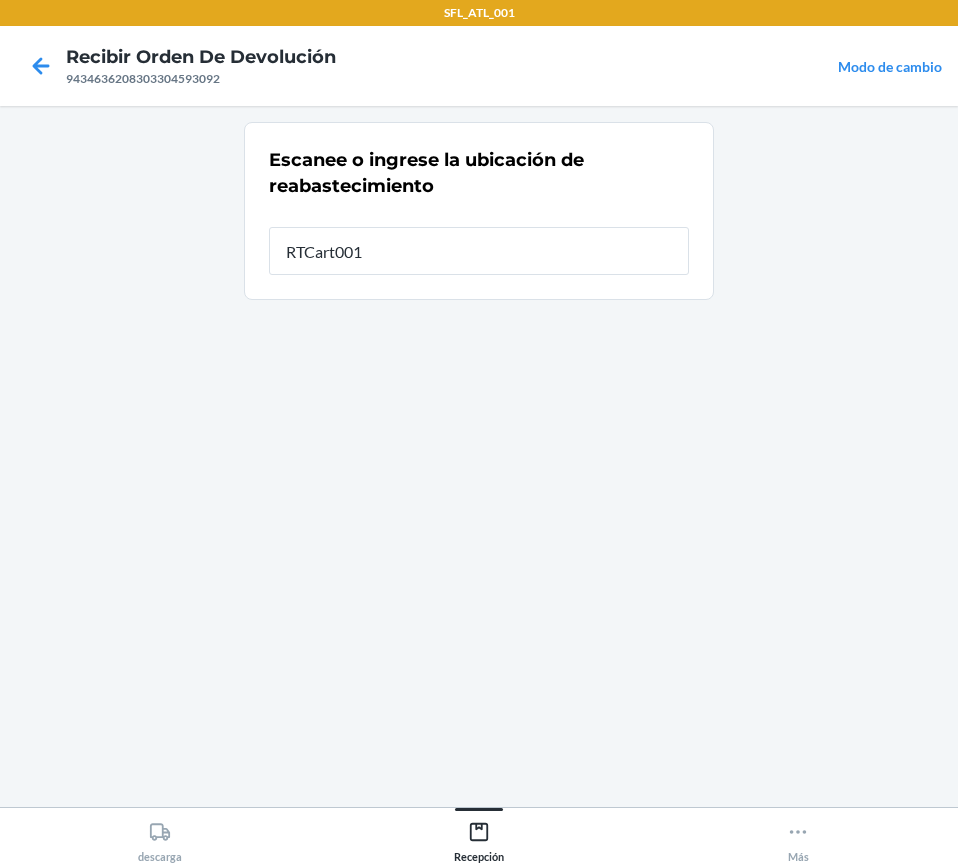 type on "RTCart001" 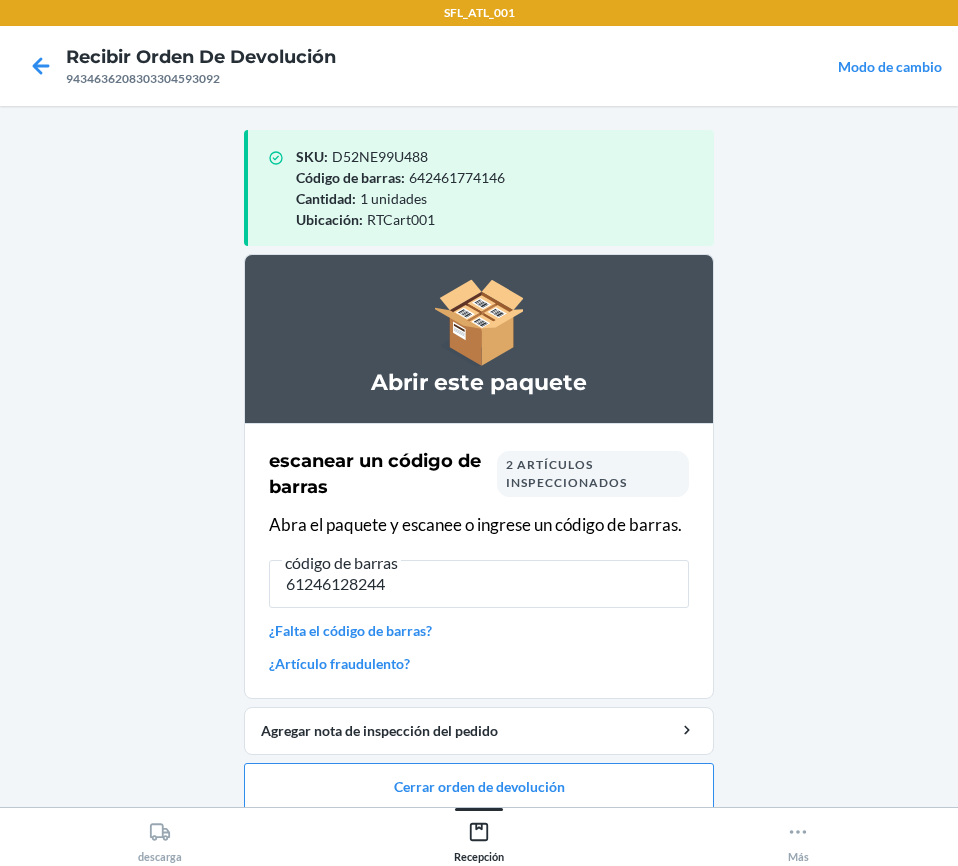 type on "[CREDIT_CARD_NUMBER]" 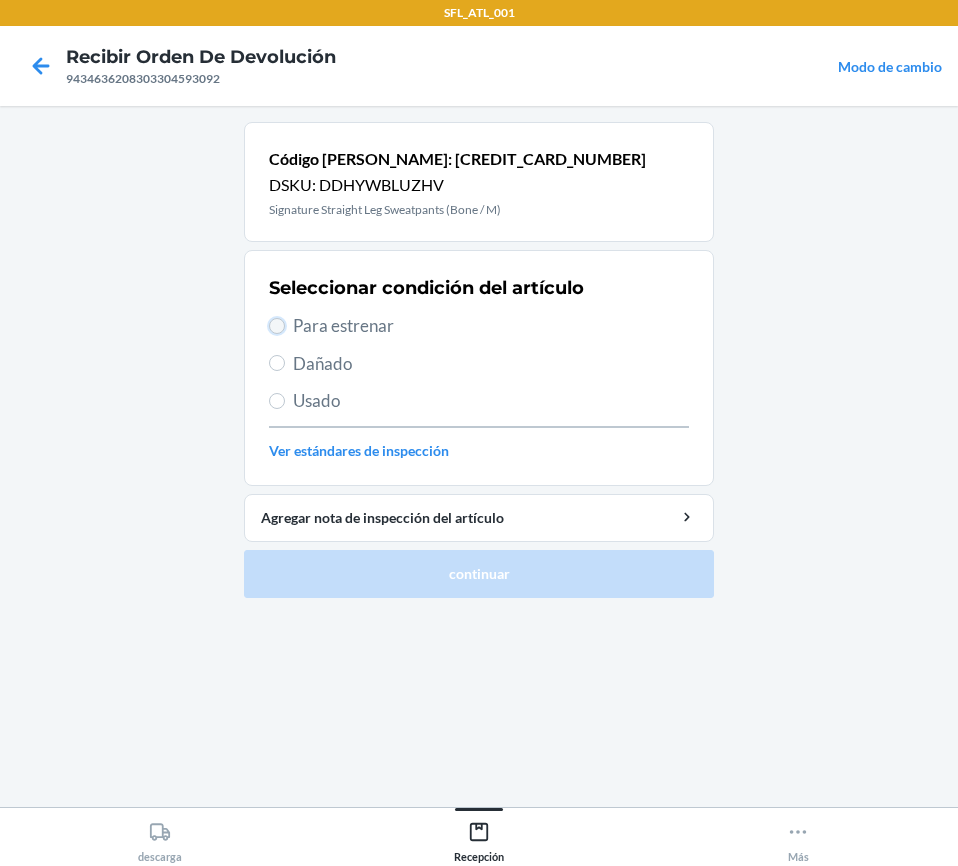 click on "Para estrenar" at bounding box center [277, 326] 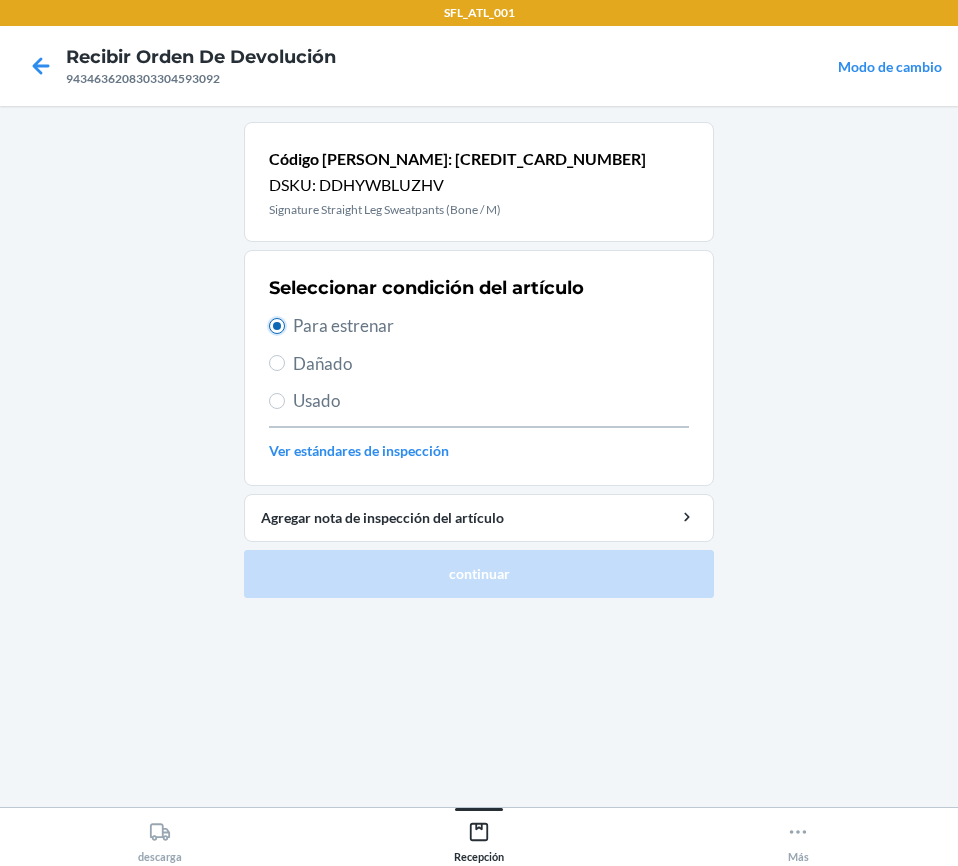 radio on "true" 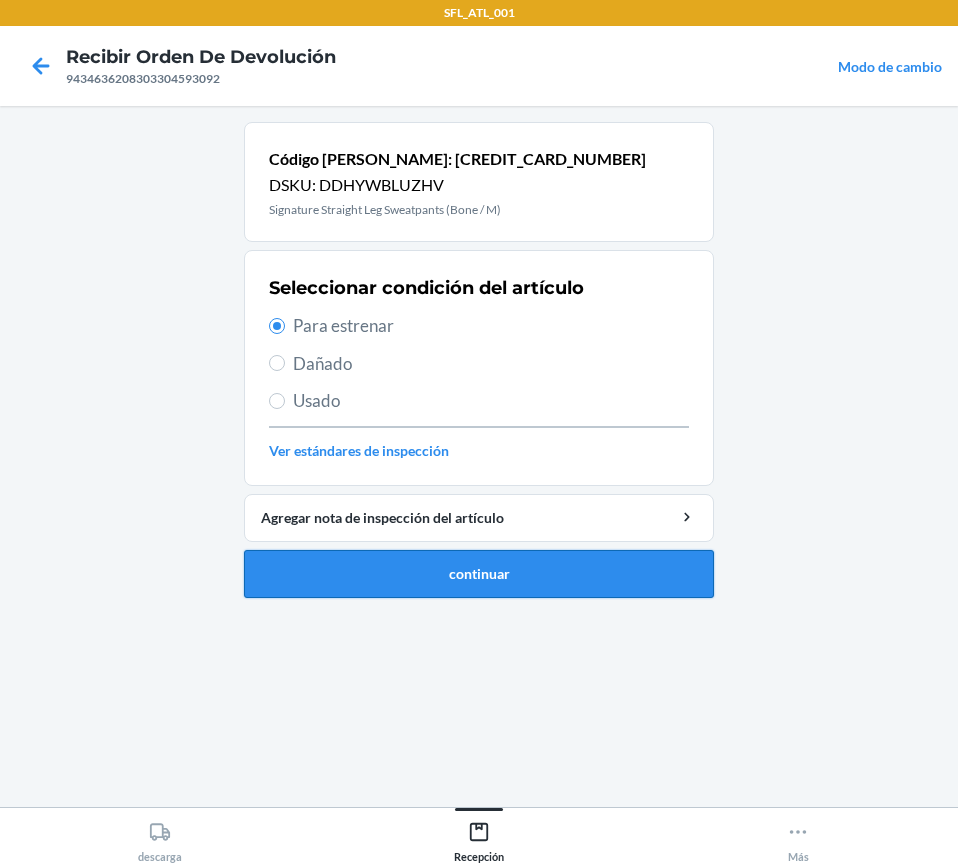 click on "continuar" at bounding box center [479, 574] 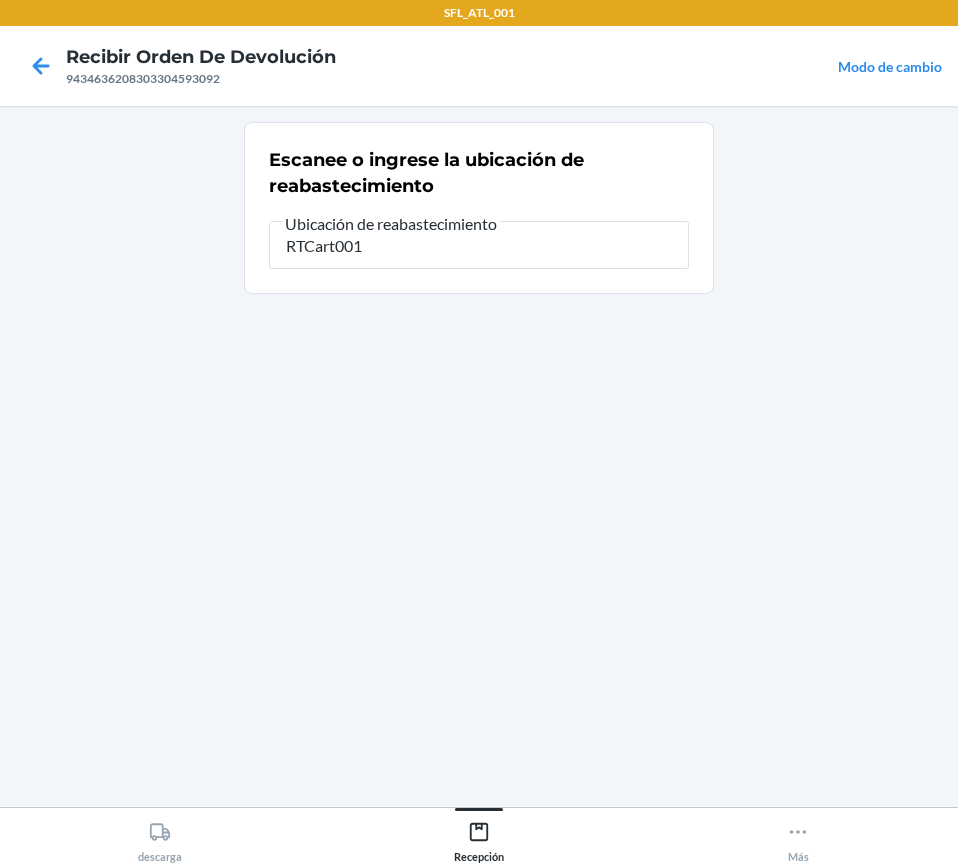 type on "RTCart001" 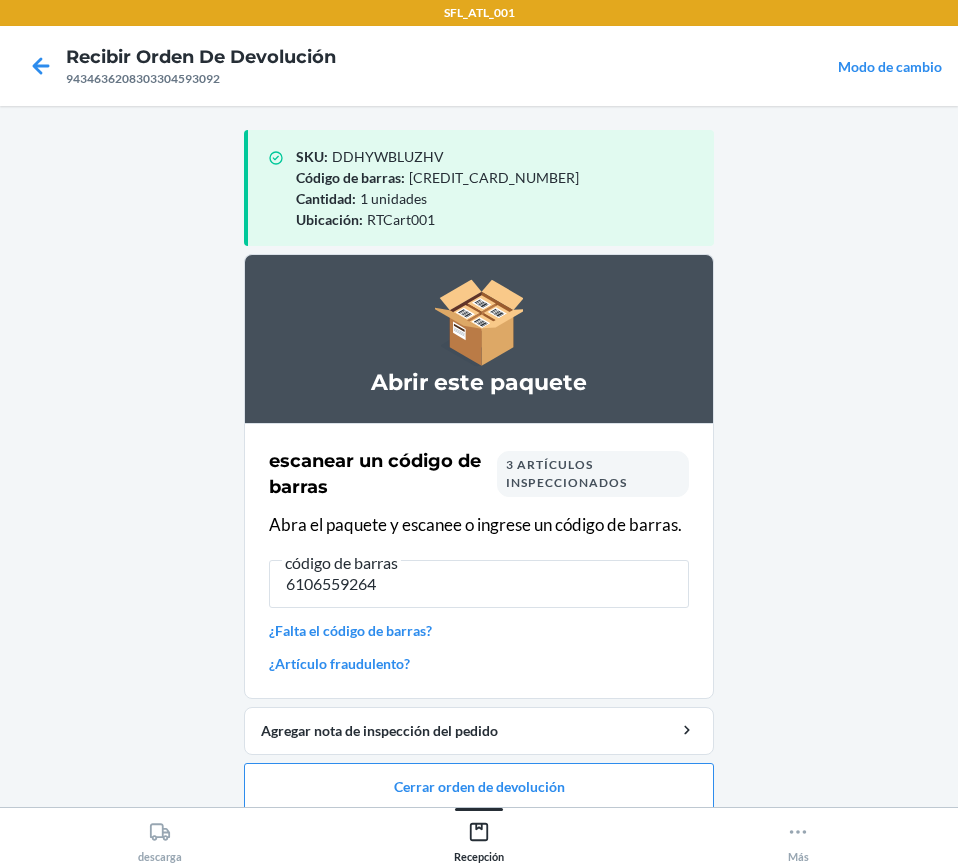 type on "61065592649" 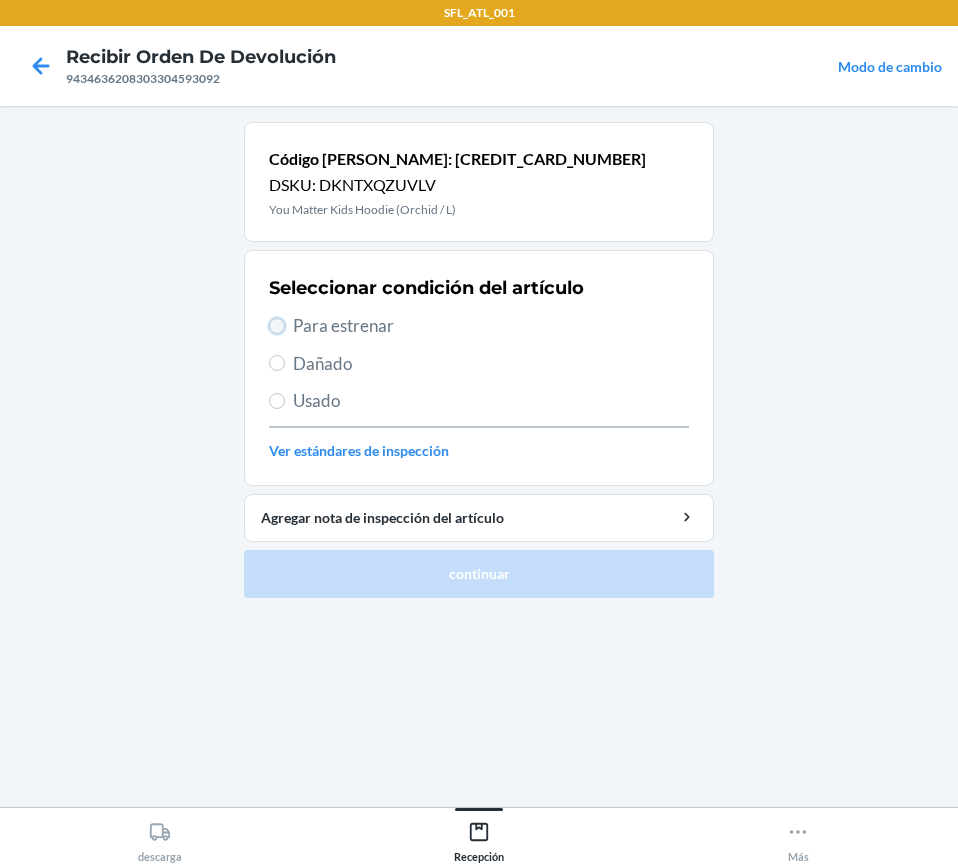 click on "Para estrenar" at bounding box center (277, 326) 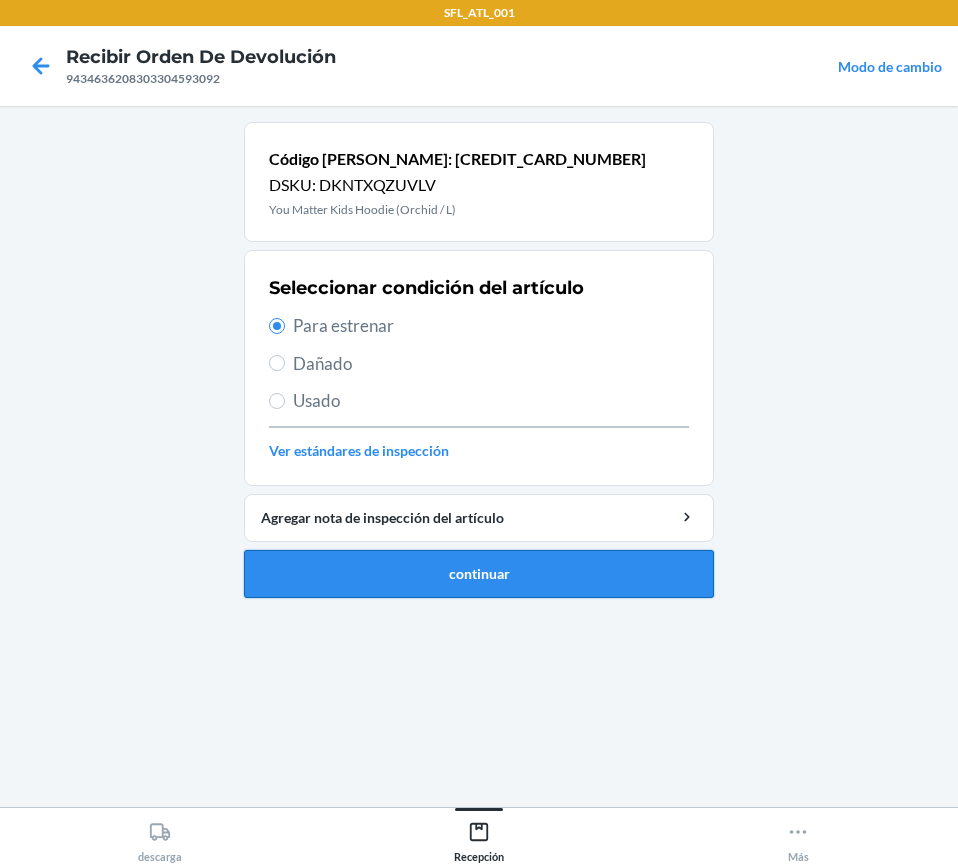 click on "continuar" at bounding box center (479, 574) 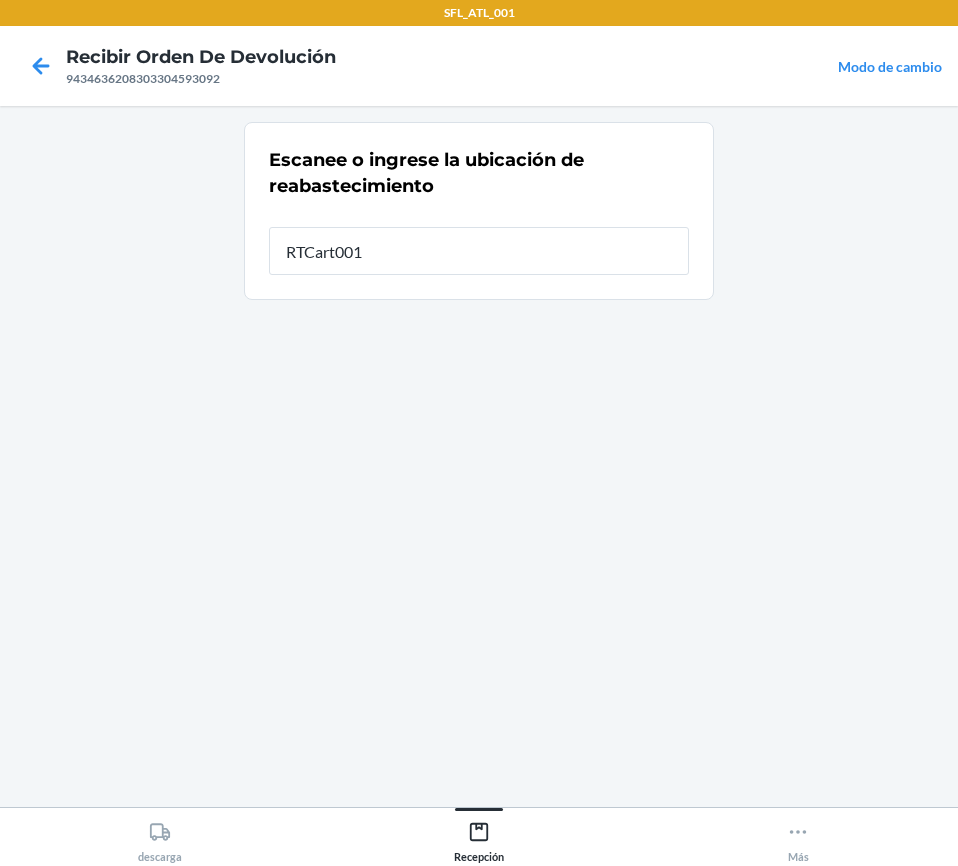 type on "RTCart001" 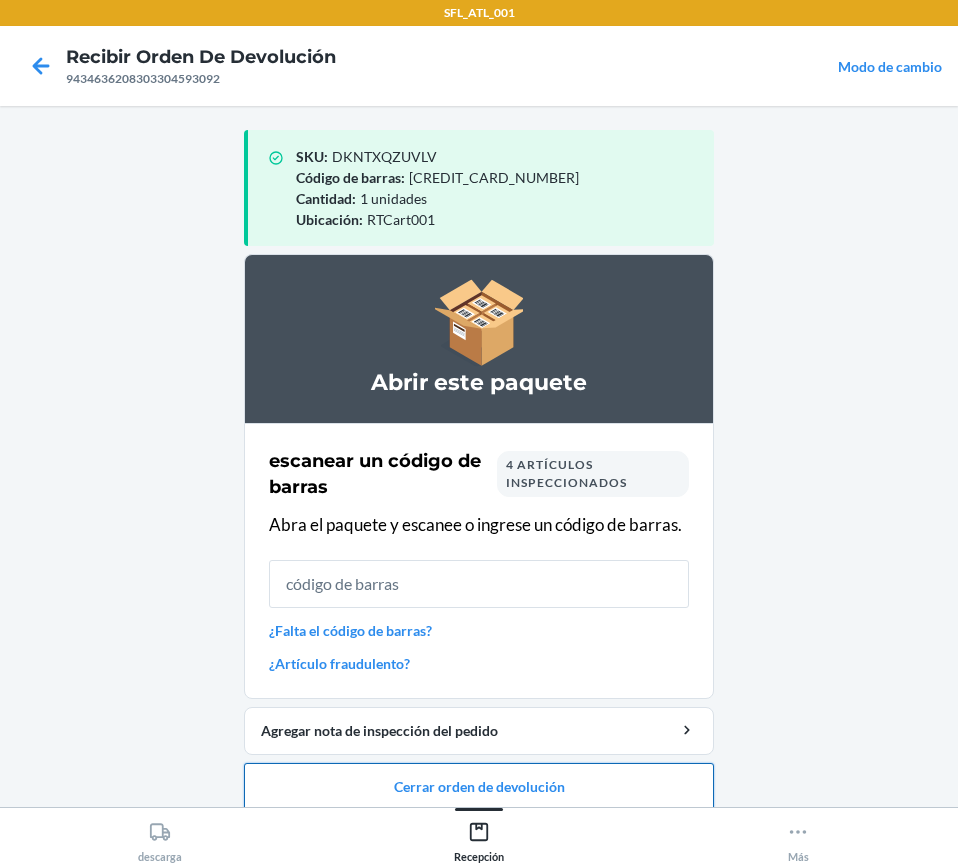 click on "Cerrar orden de devolución" at bounding box center [479, 787] 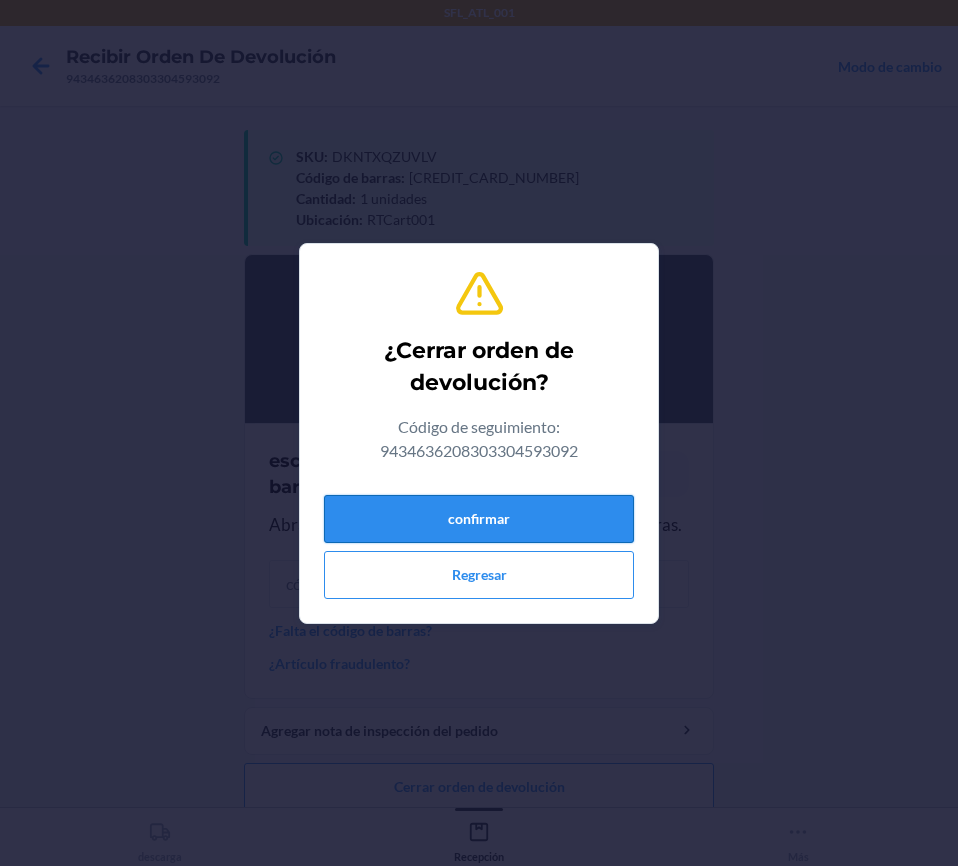 click on "confirmar" at bounding box center [479, 519] 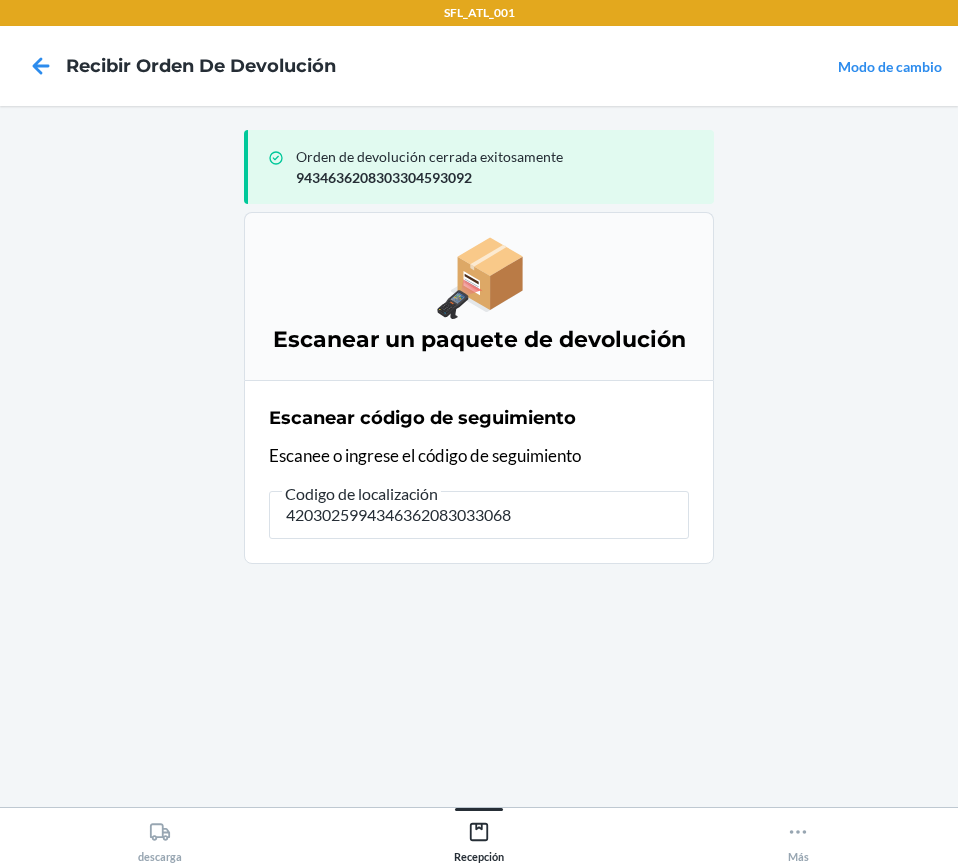 type on "42030259943463620830330686" 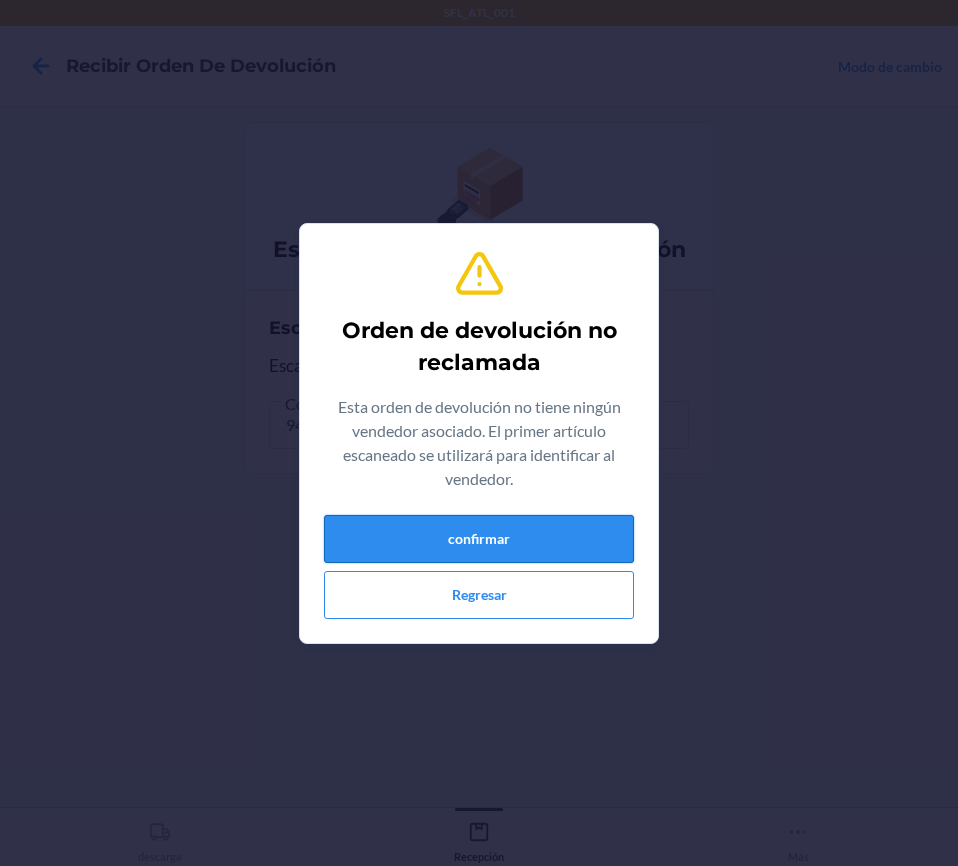 click on "confirmar" at bounding box center (479, 539) 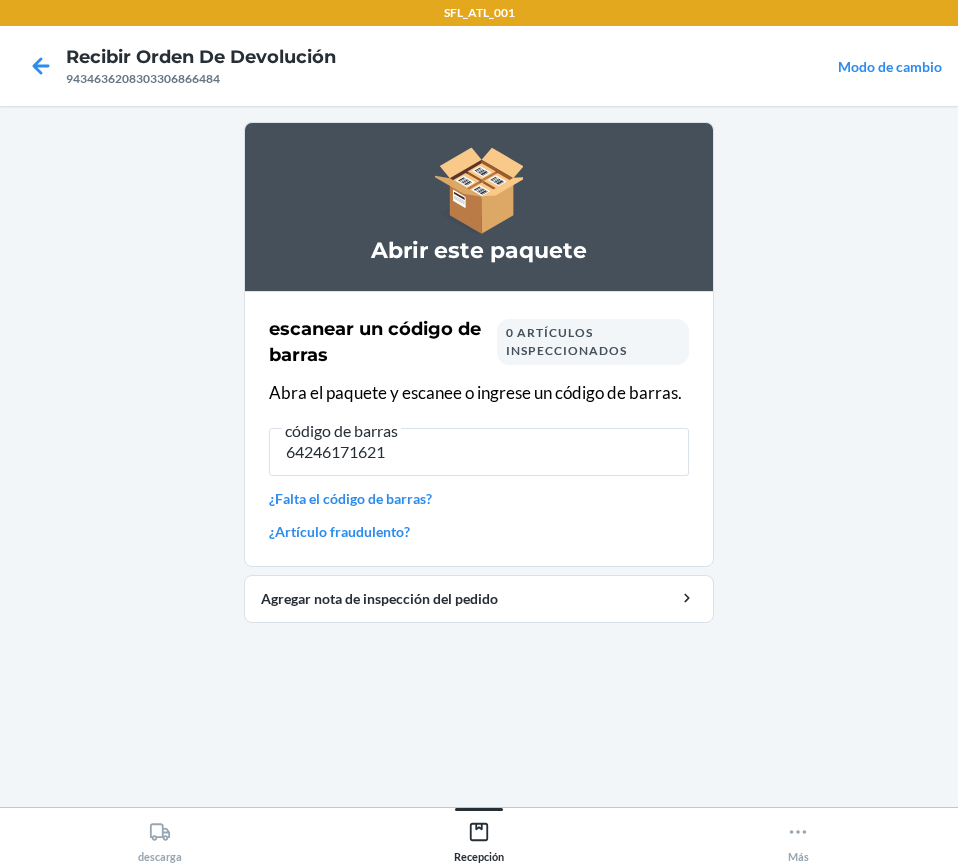 type on "642461716214" 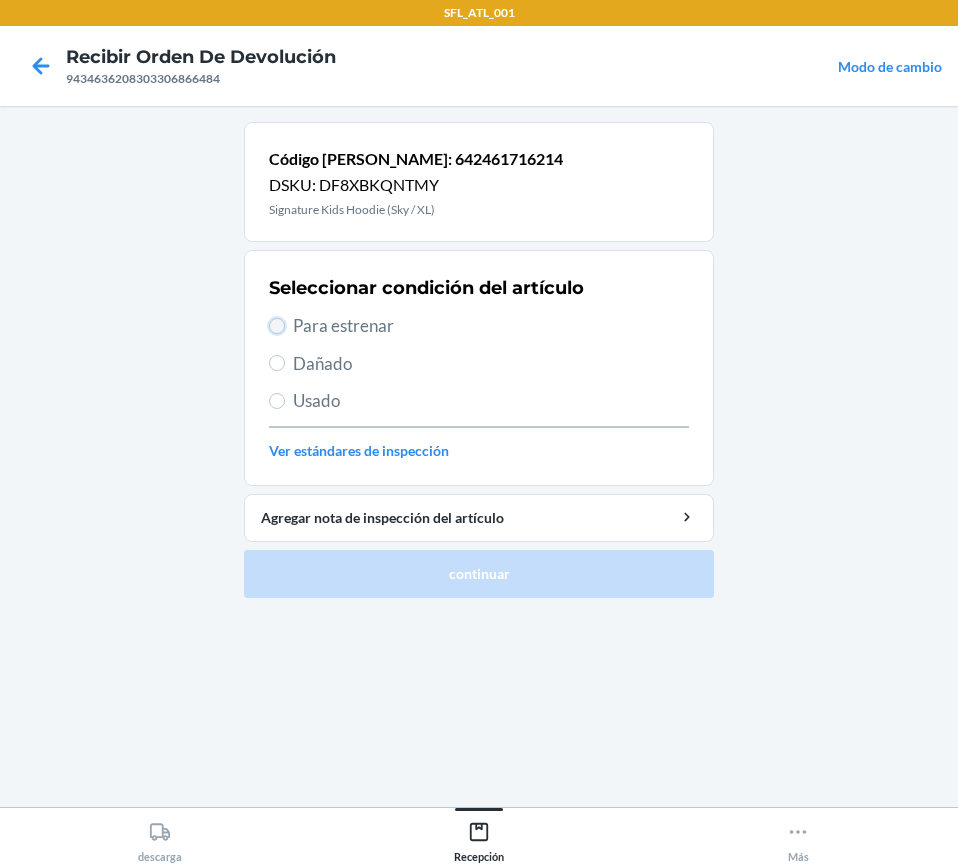click on "Para estrenar" at bounding box center (277, 326) 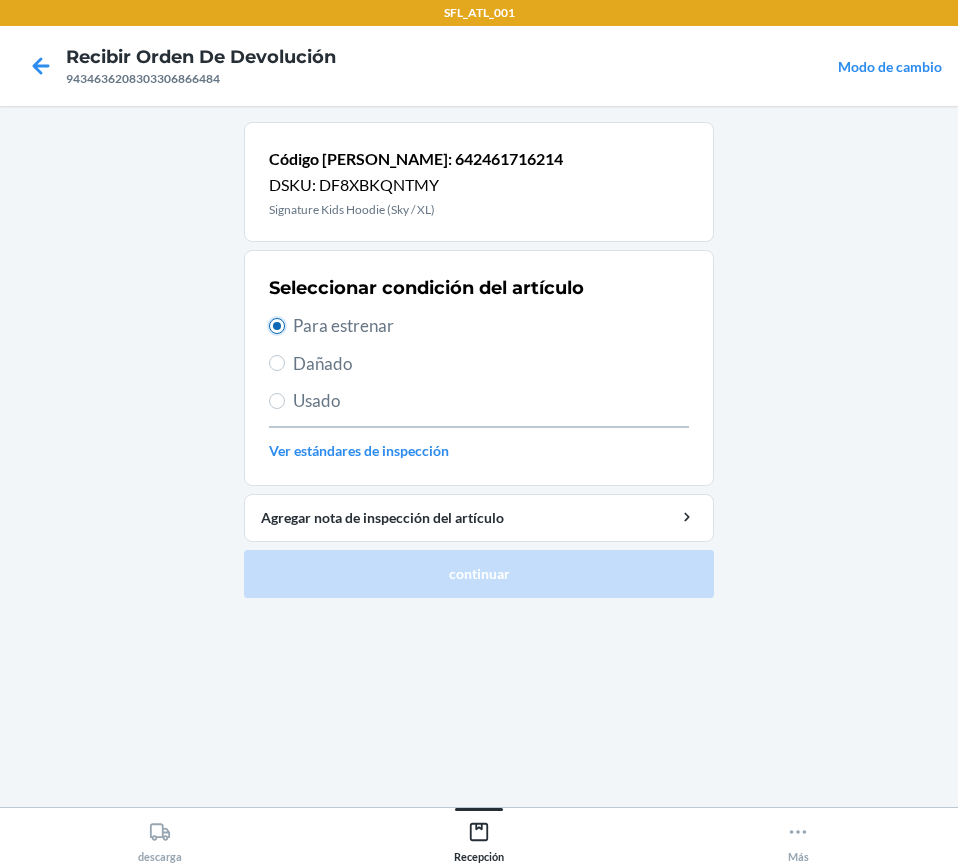 radio on "true" 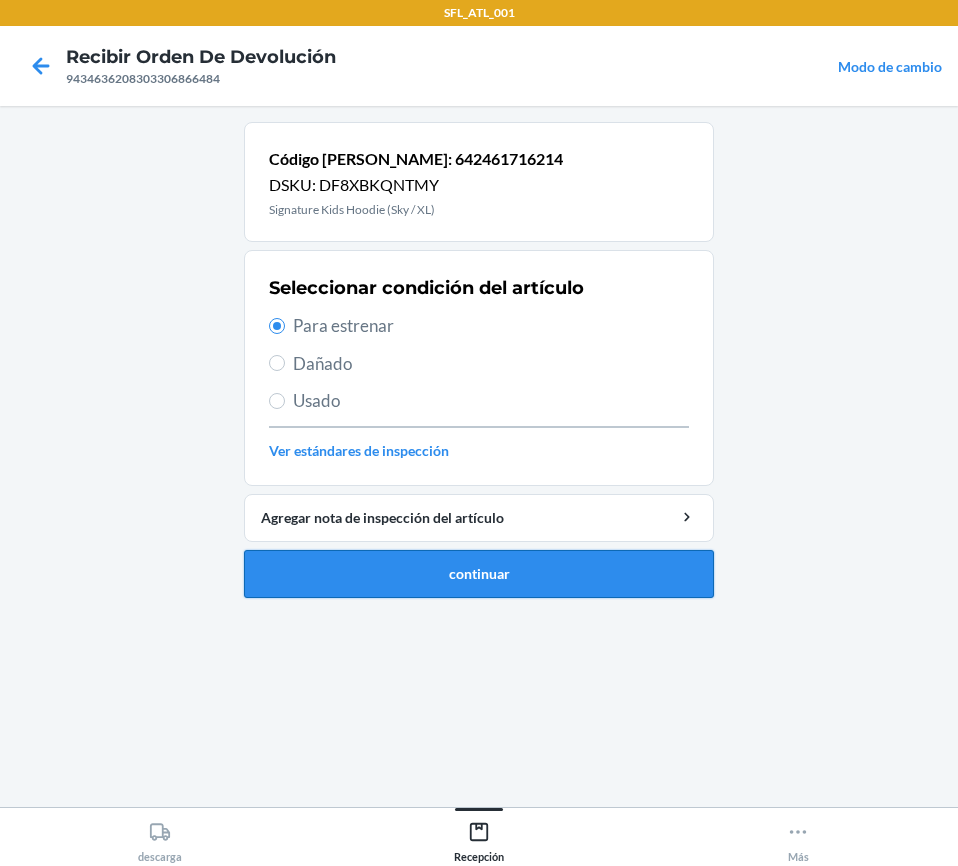 click on "continuar" at bounding box center [479, 574] 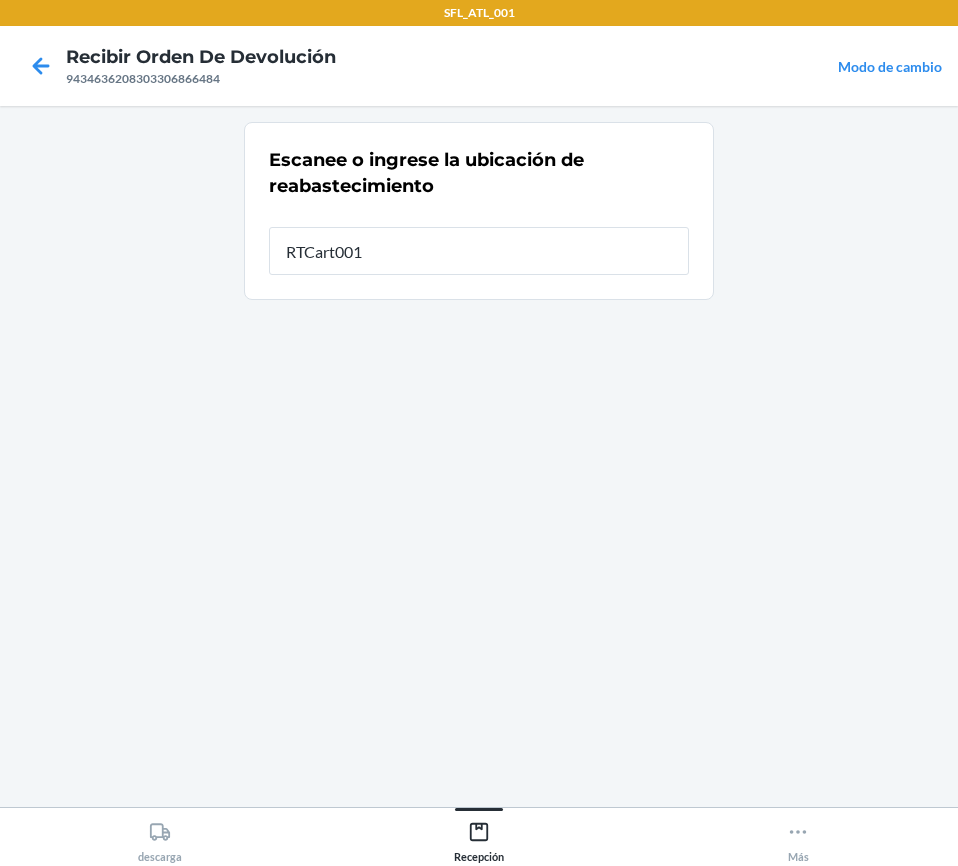 type on "RTCart001" 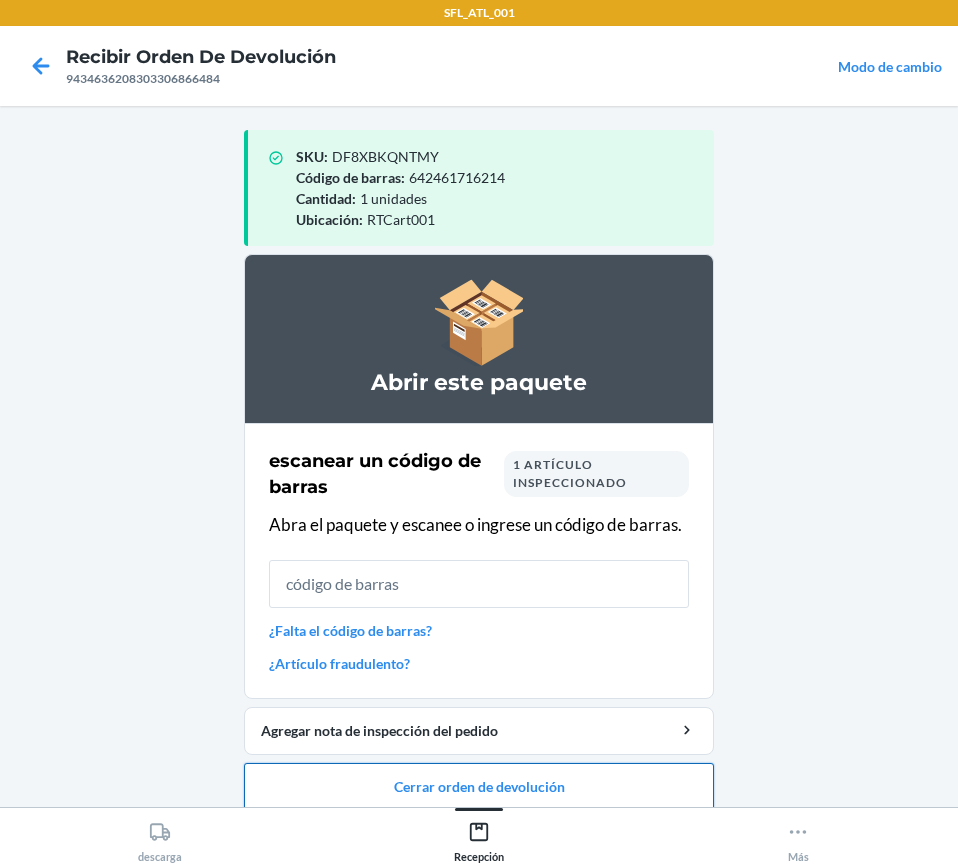 click on "Cerrar orden de devolución" at bounding box center [479, 787] 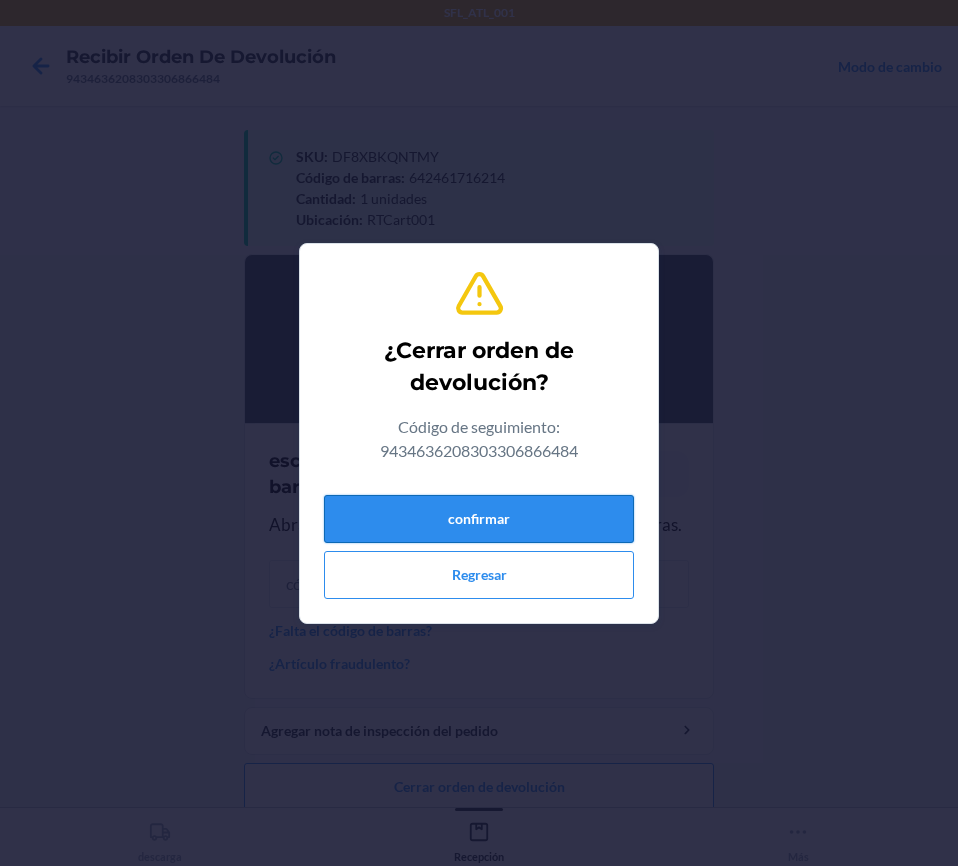 click on "confirmar" at bounding box center (479, 519) 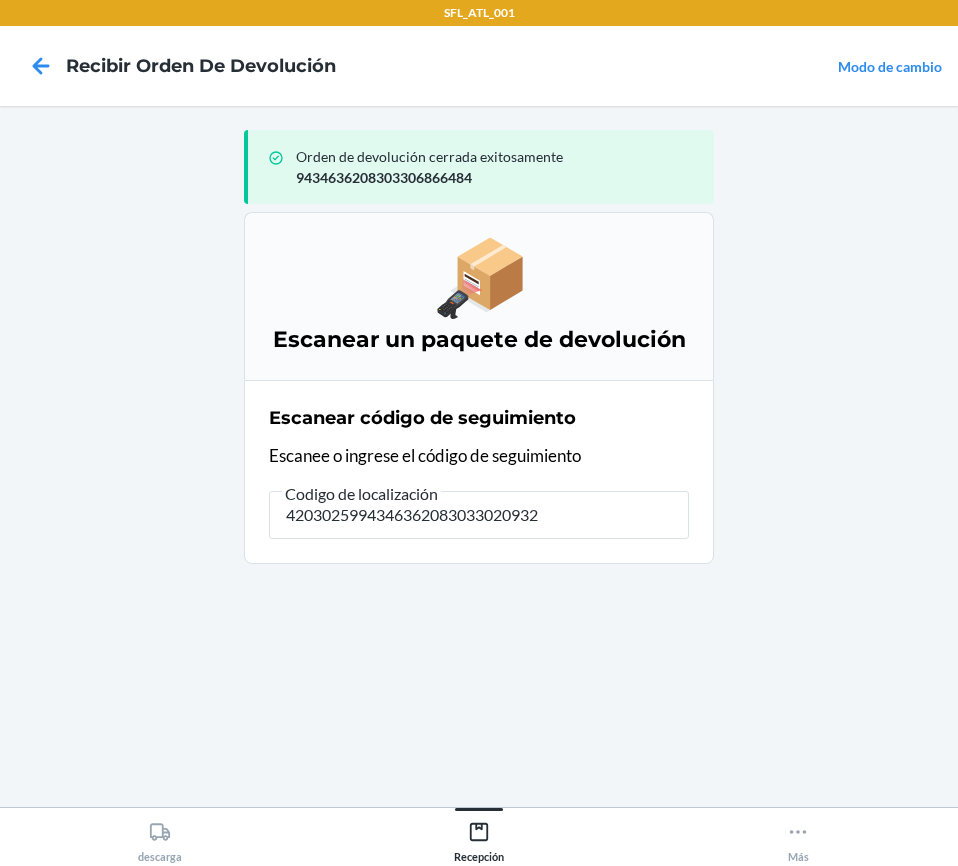 type on "42030259943463620830330209326" 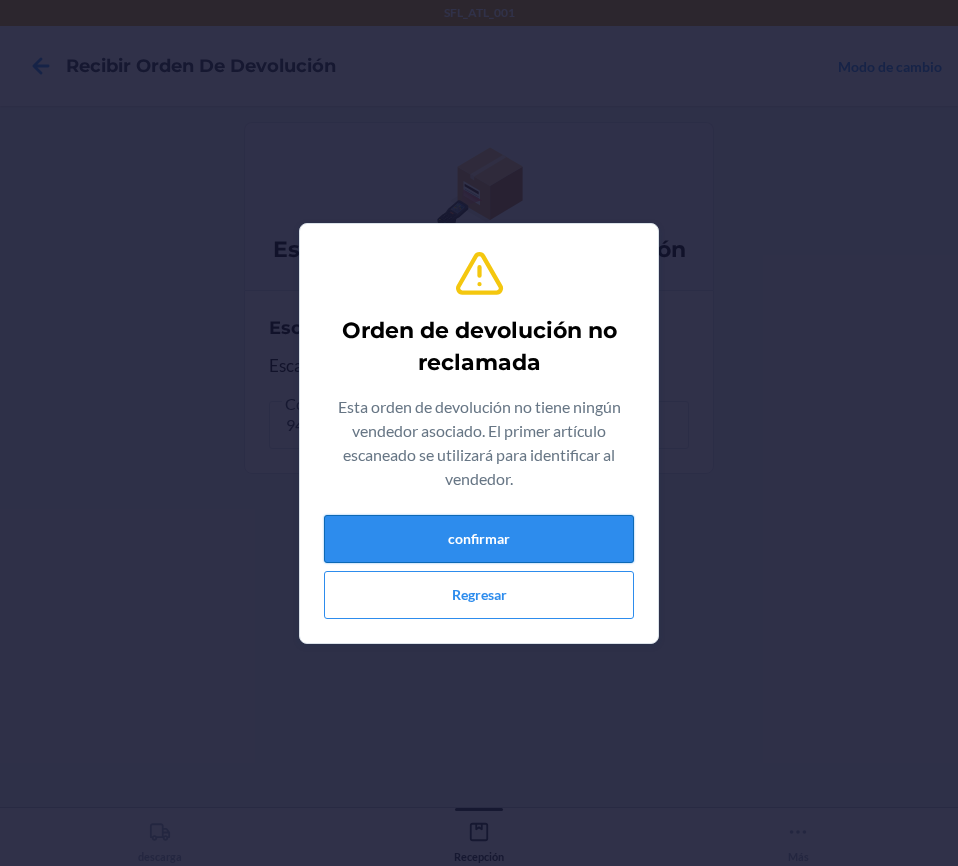 click on "confirmar" at bounding box center [479, 539] 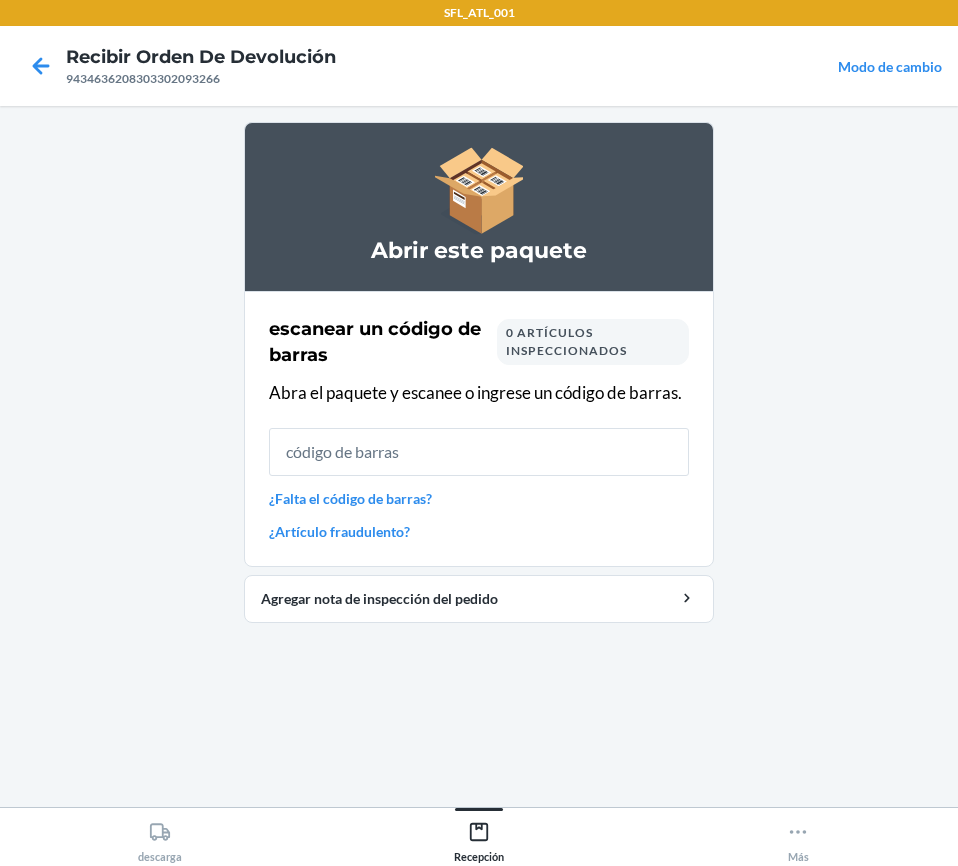 click on "¿Falta el código de barras?" at bounding box center (479, 498) 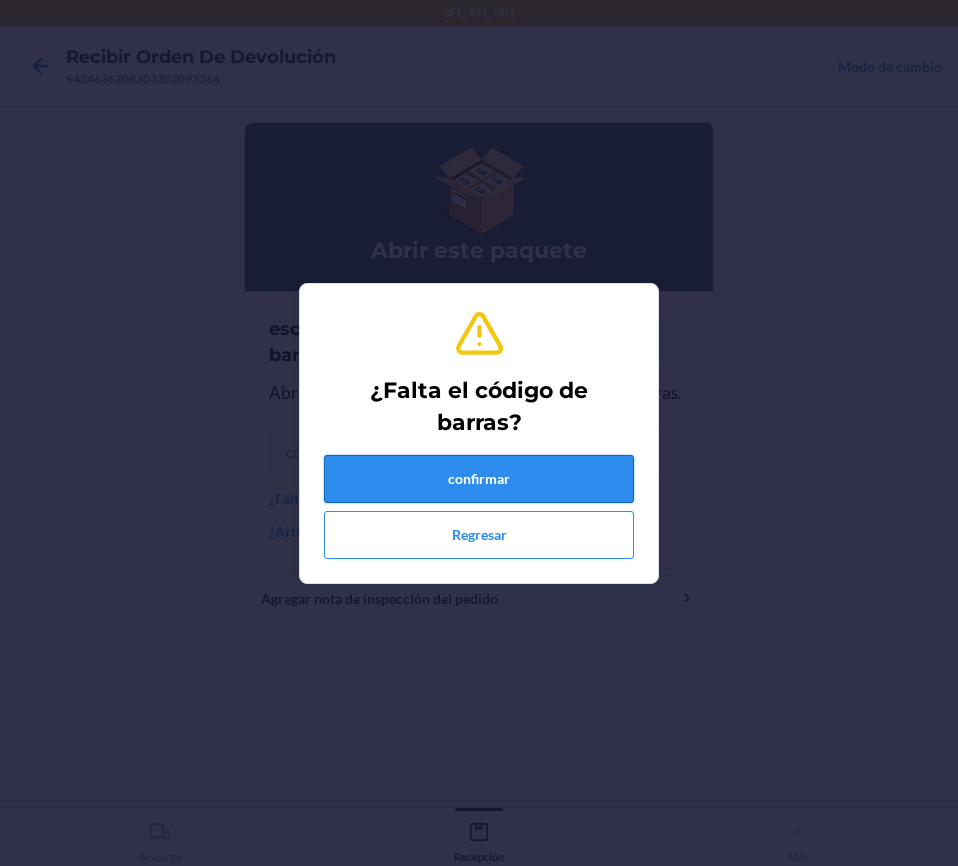 click on "confirmar" at bounding box center (479, 479) 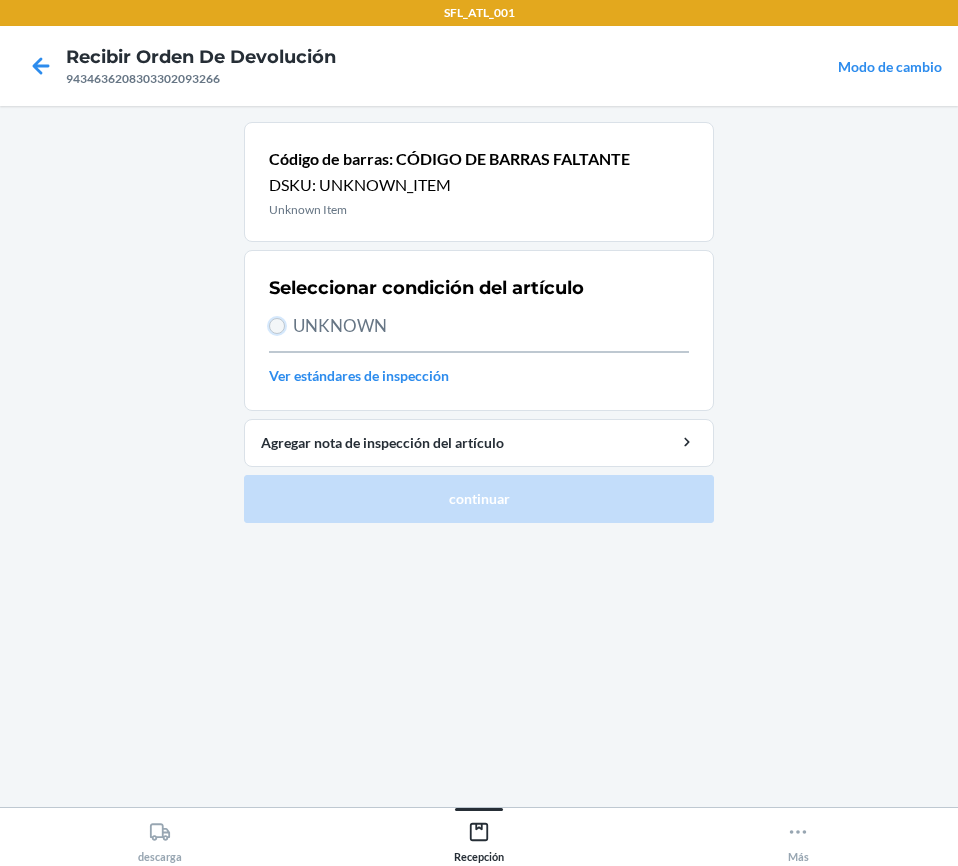 click on "UNKNOWN" at bounding box center [277, 326] 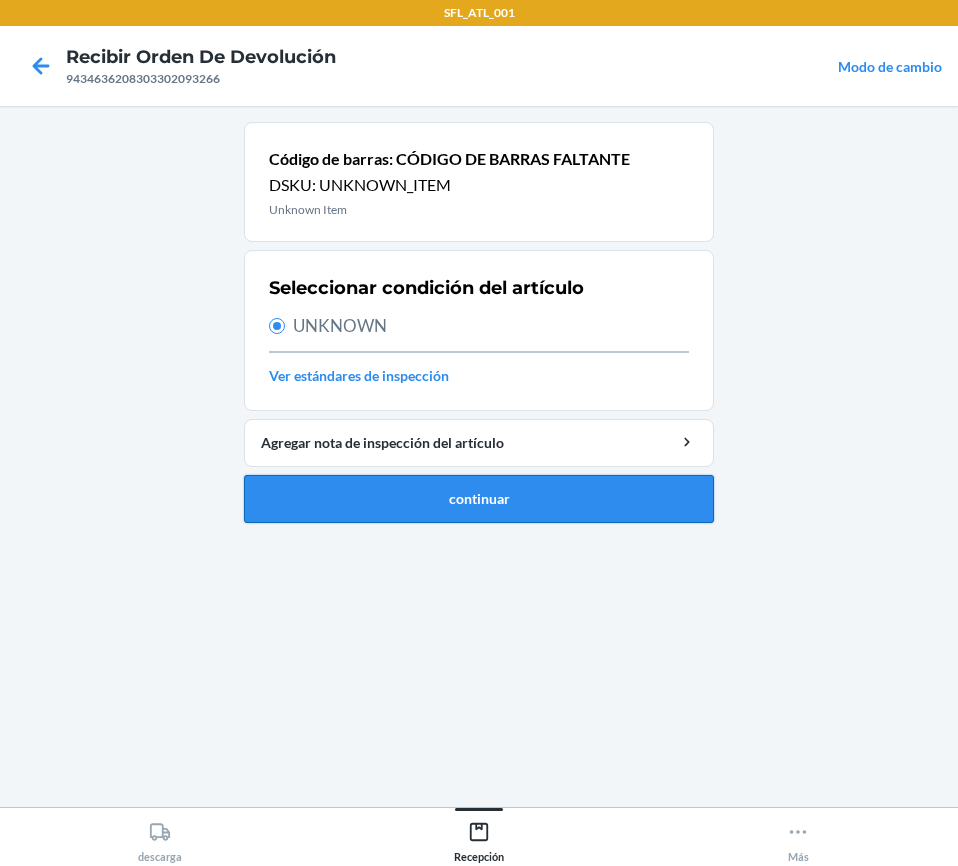 click on "continuar" at bounding box center [479, 499] 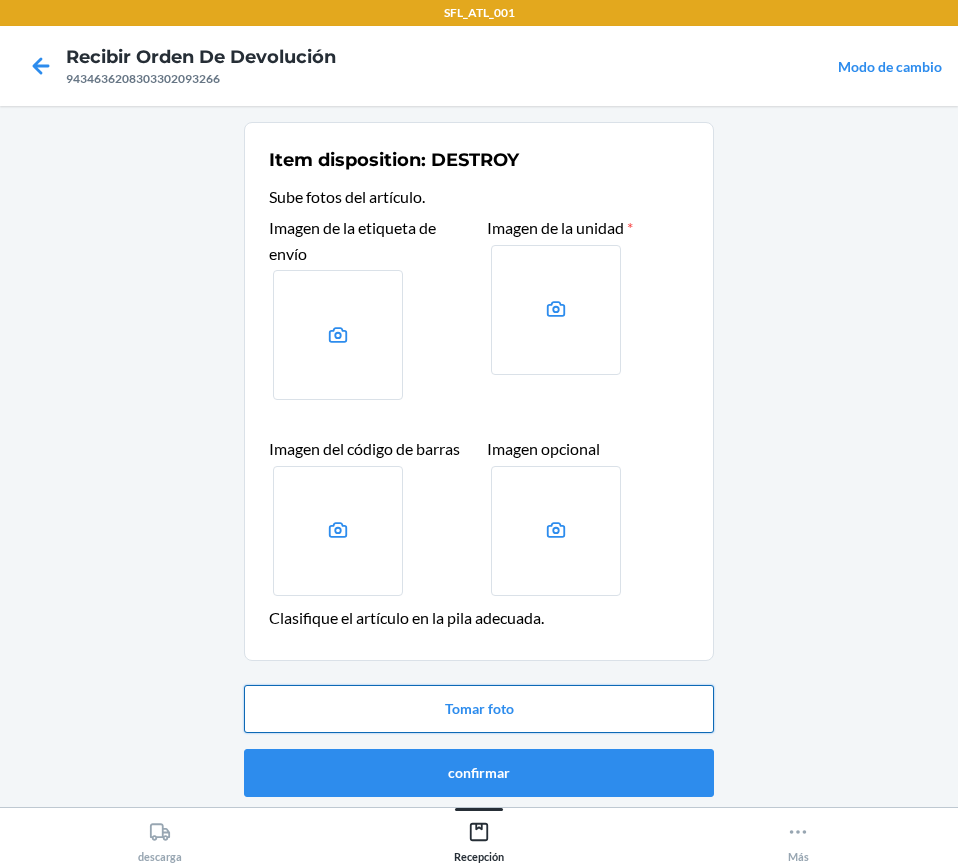 click on "Tomar foto" at bounding box center [479, 709] 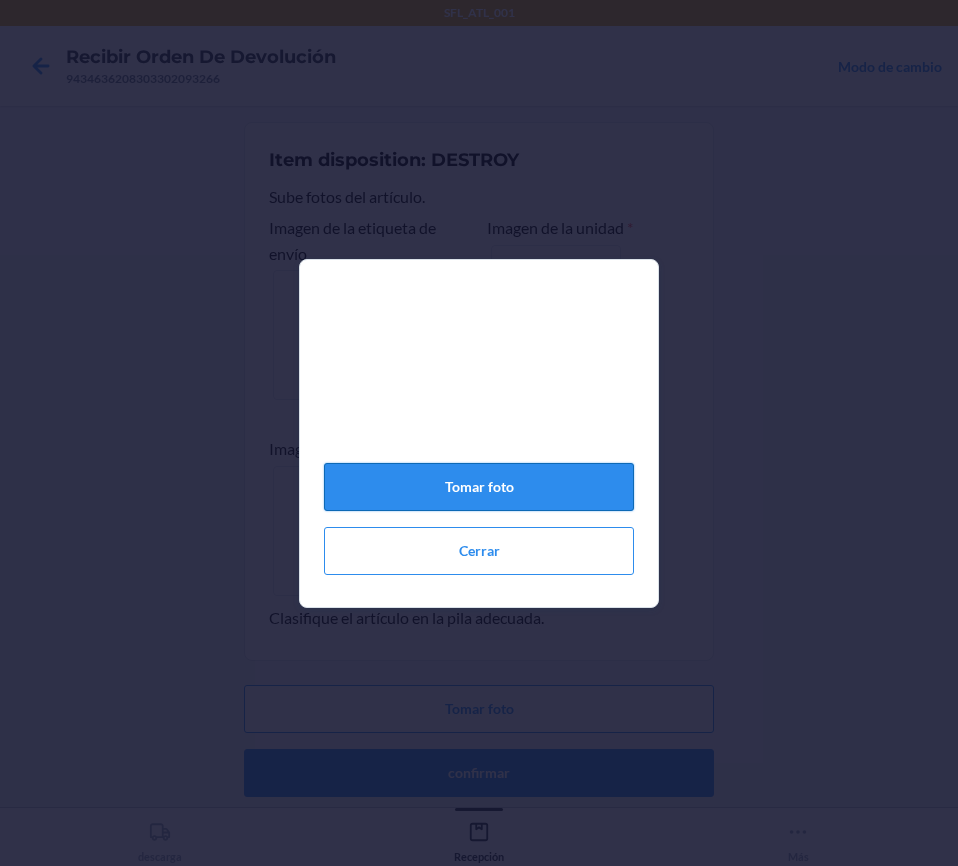 click on "Tomar foto" 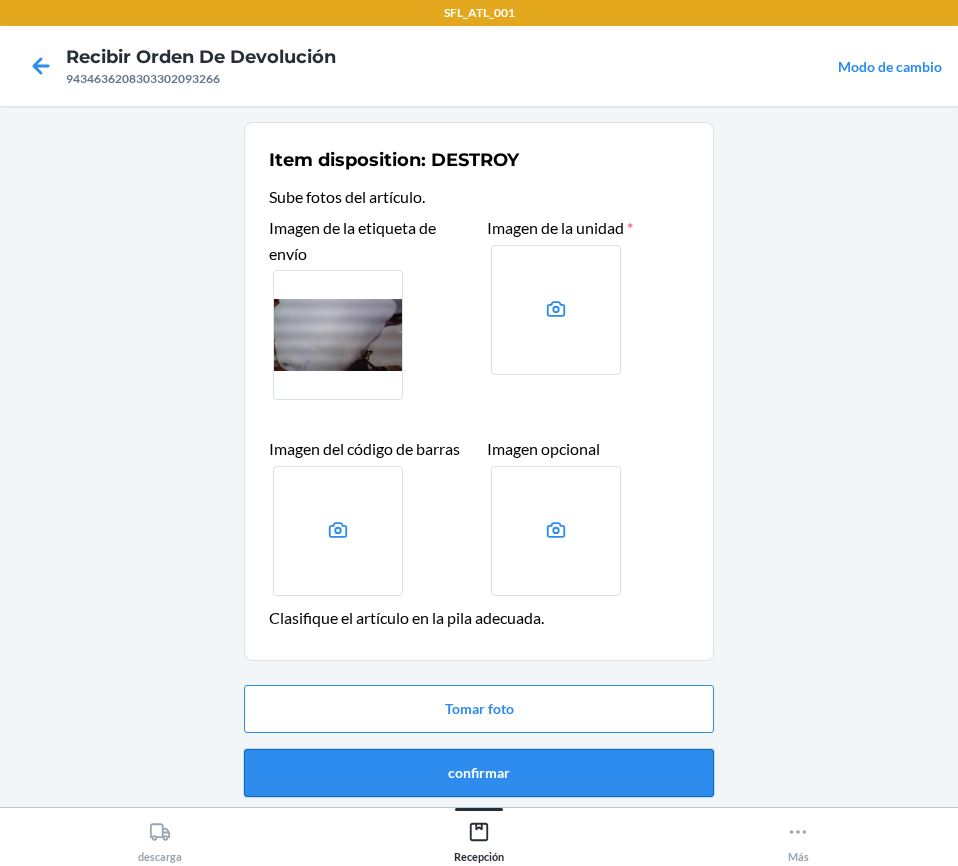 click on "confirmar" at bounding box center [479, 773] 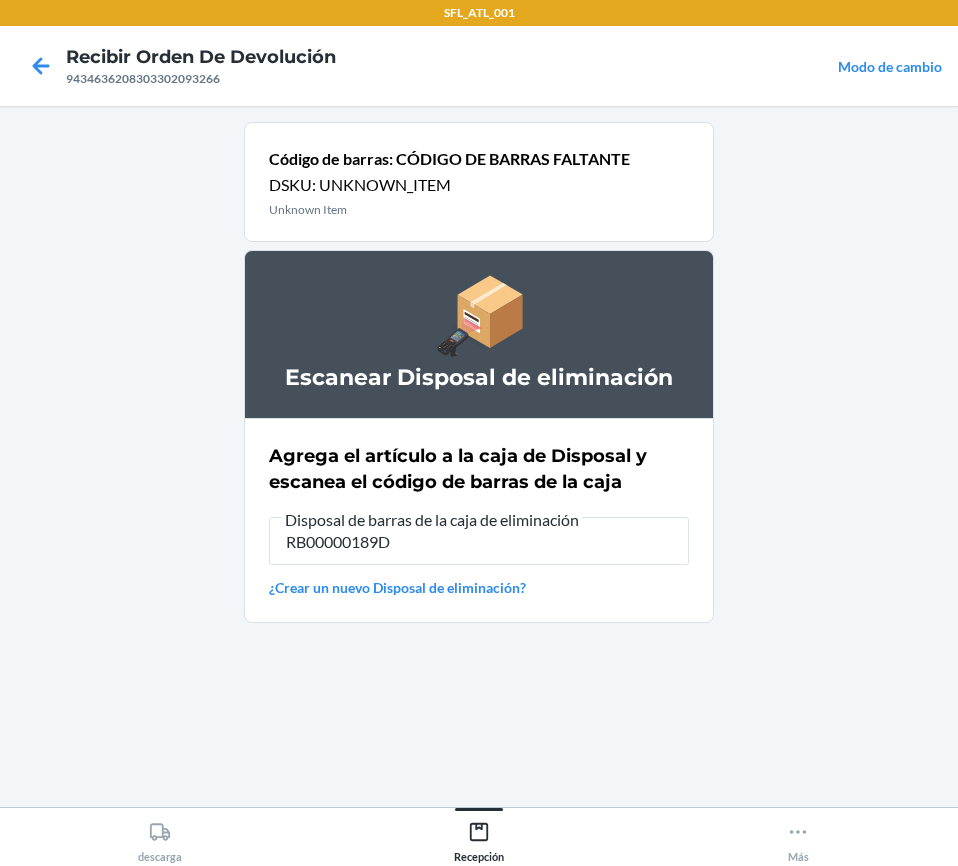 type on "RB00000189D" 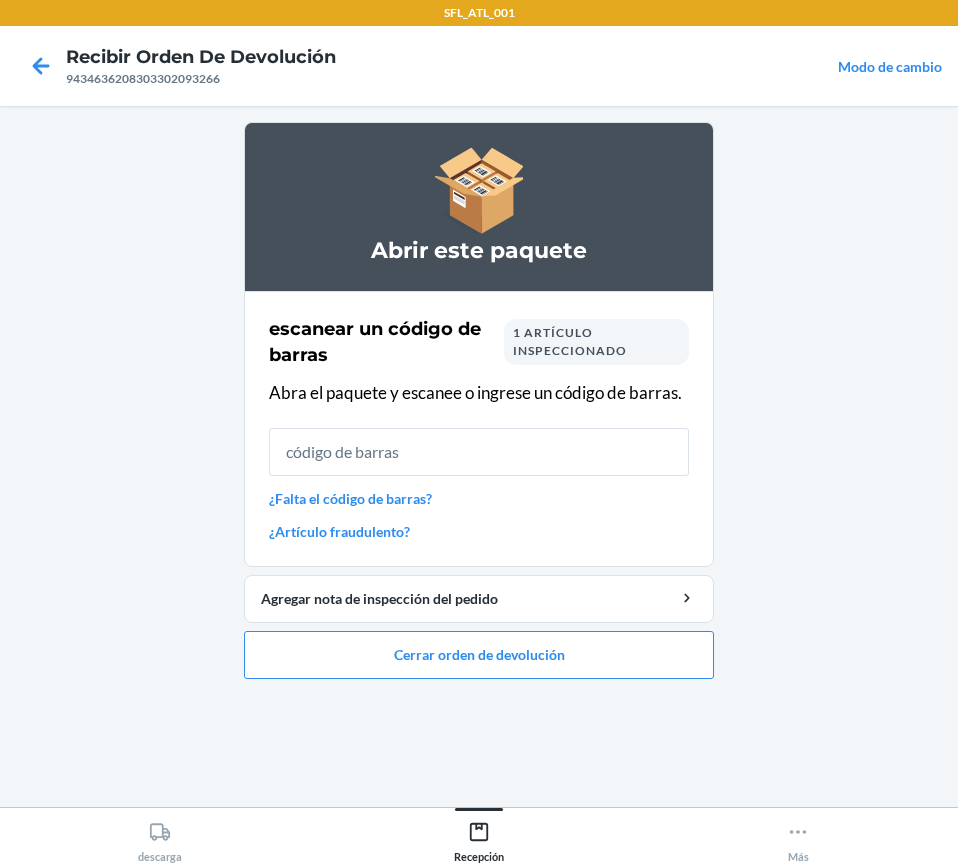 click on "¿Falta el código de barras?" at bounding box center (479, 498) 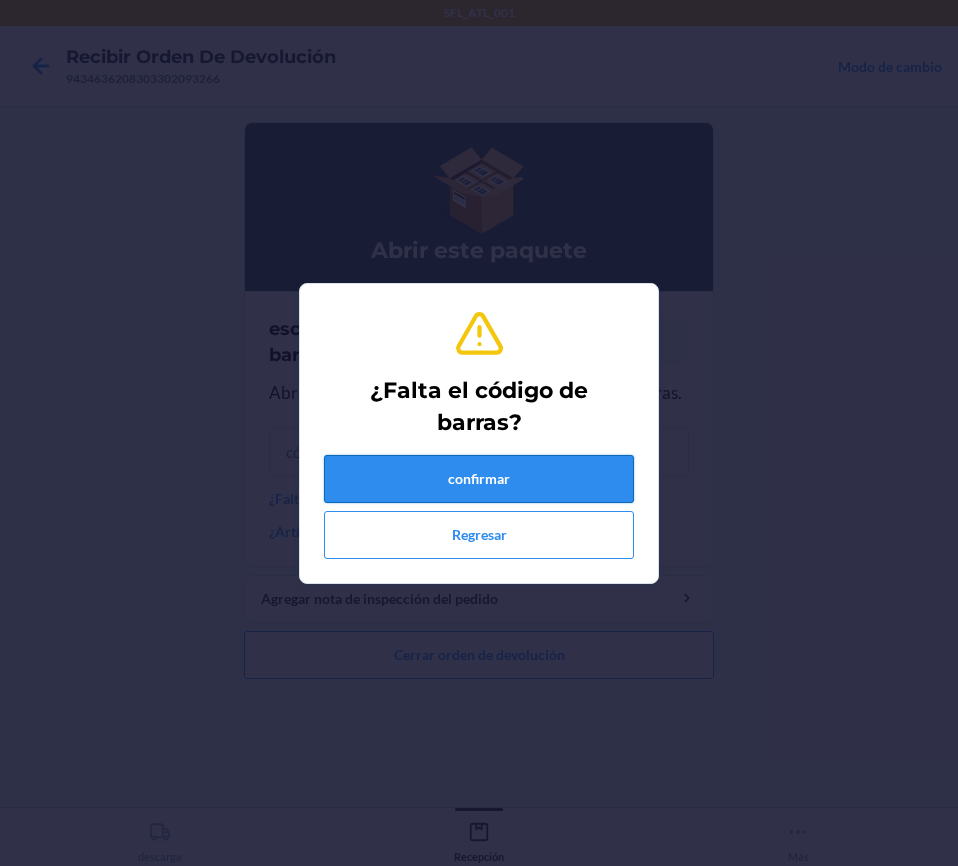 click on "confirmar" at bounding box center [479, 479] 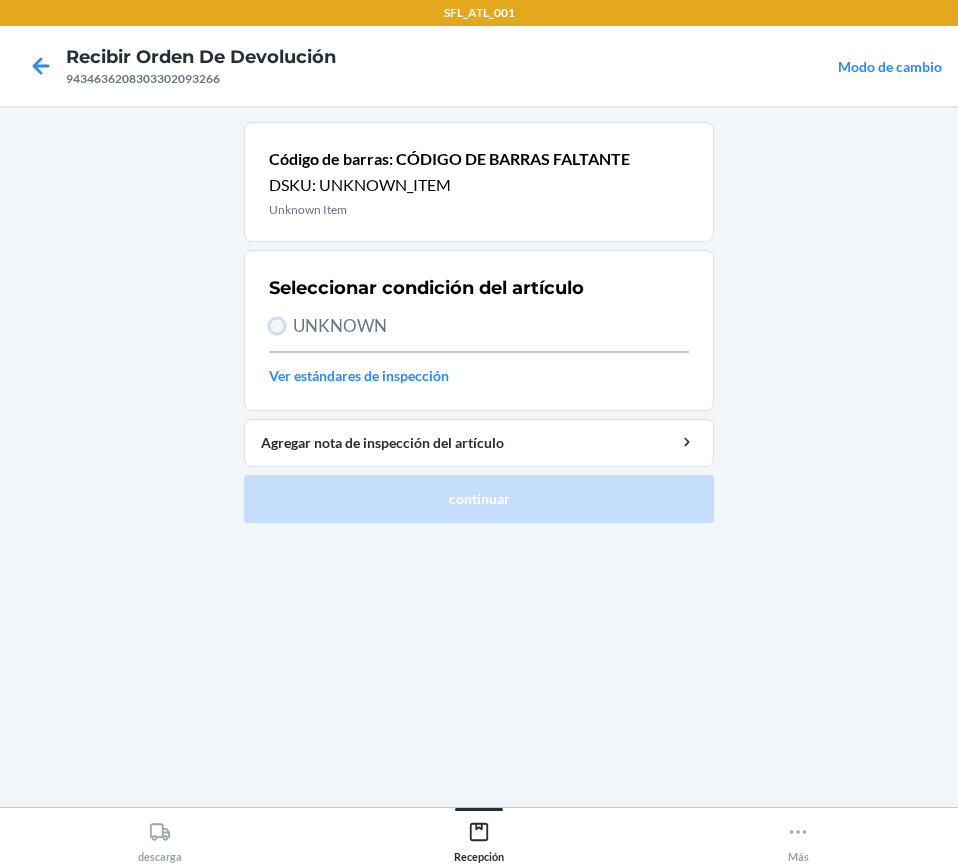 click on "UNKNOWN" at bounding box center [277, 326] 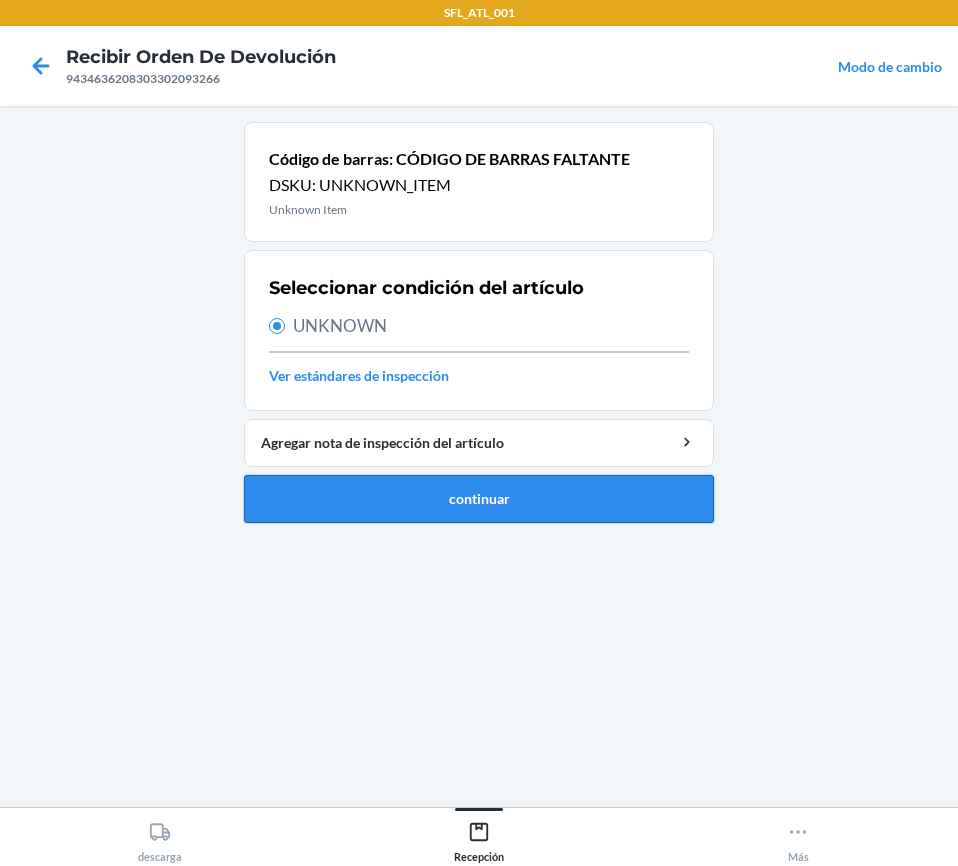 click on "continuar" at bounding box center [479, 499] 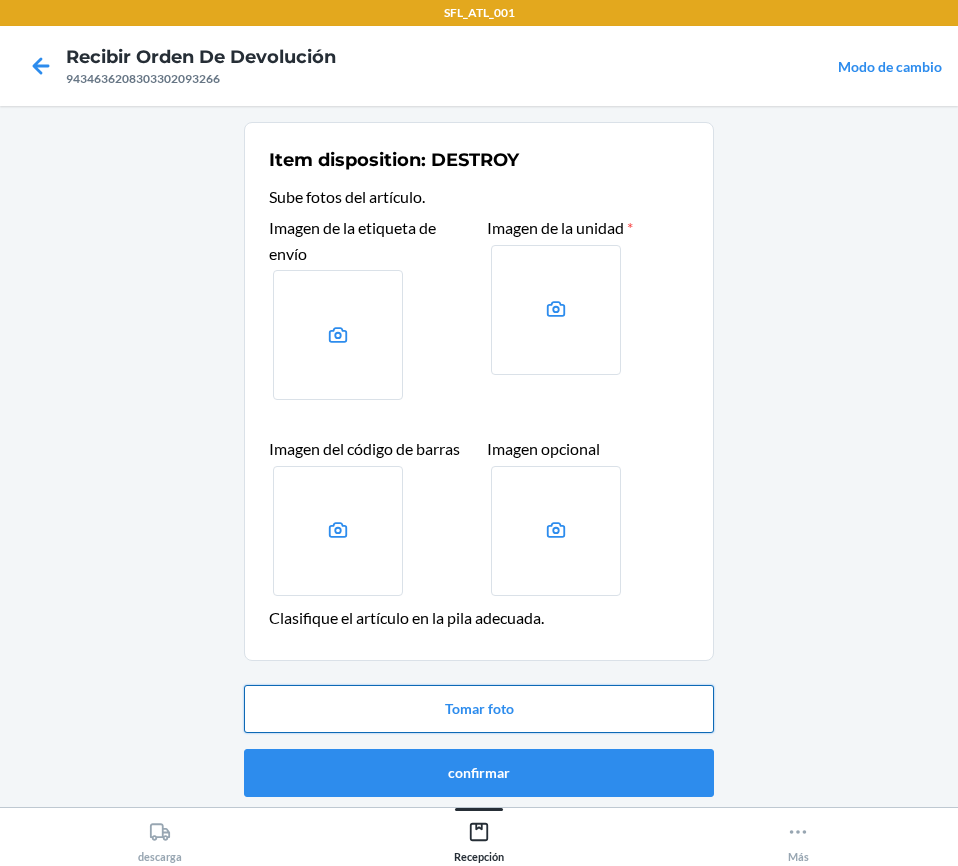 click on "Tomar foto" at bounding box center [479, 709] 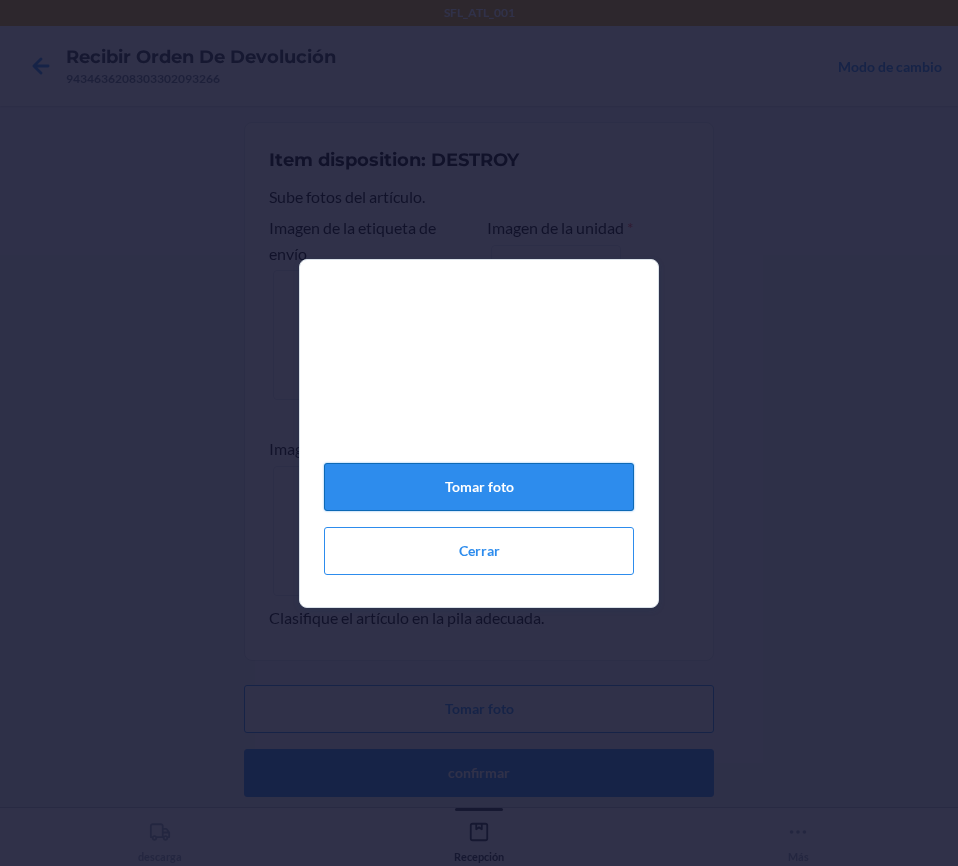click on "Tomar foto" 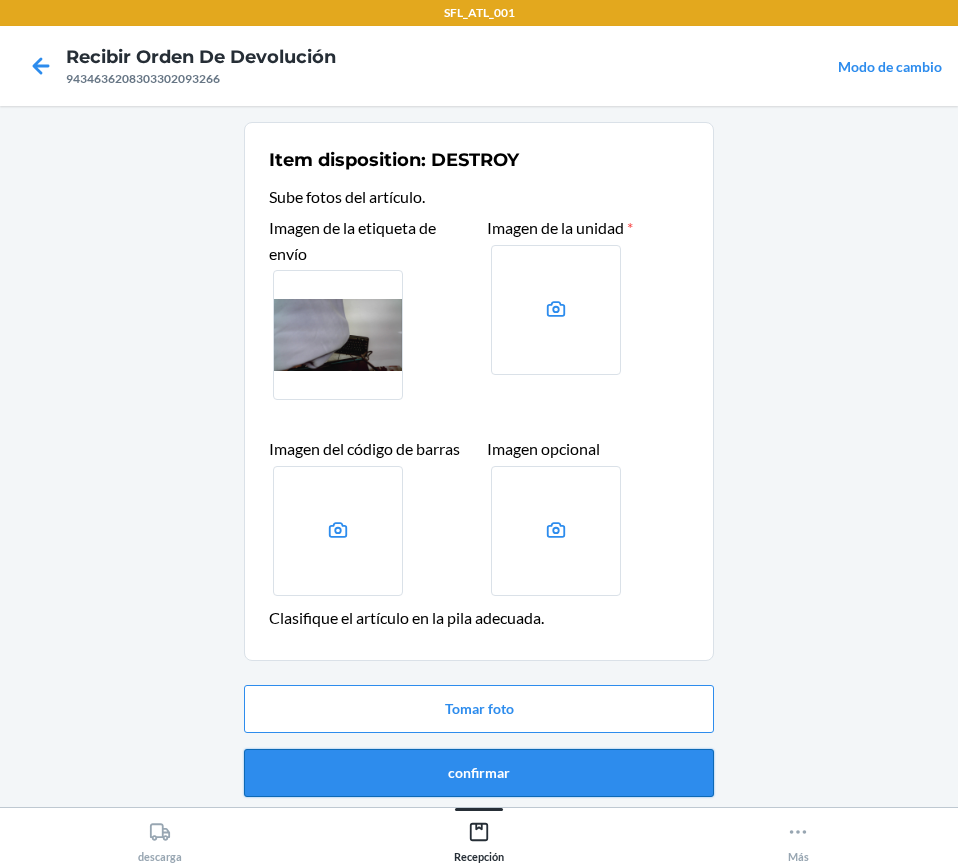 click on "confirmar" at bounding box center (479, 773) 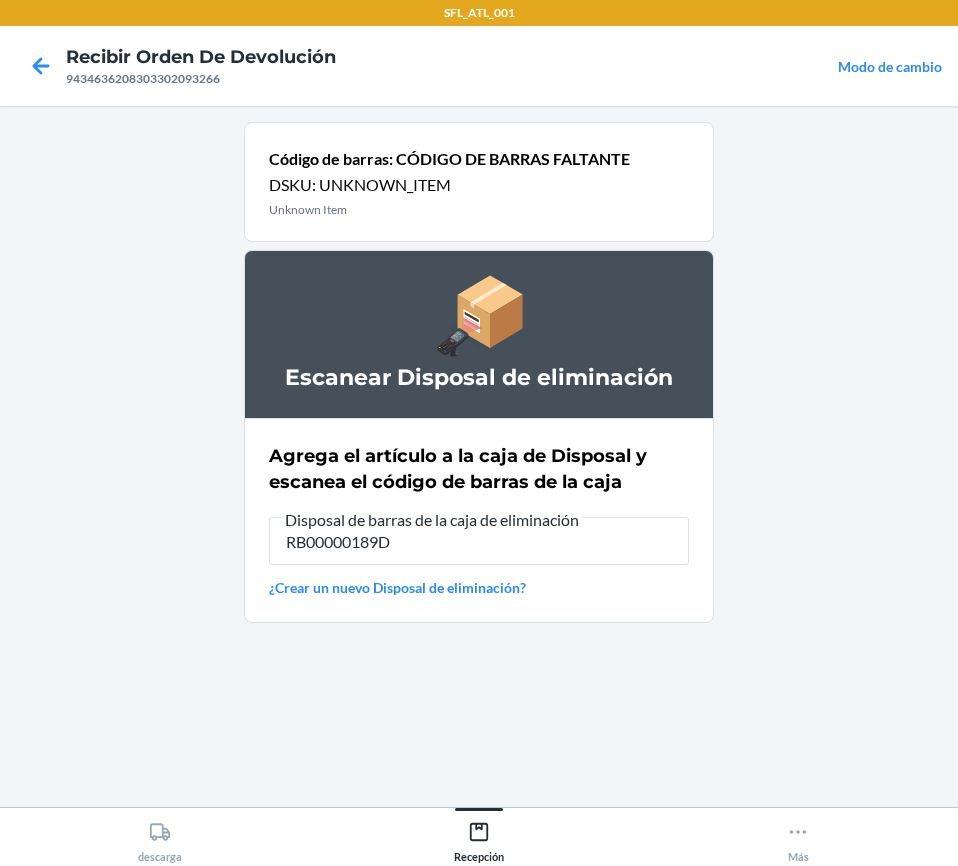 type on "RB00000189D" 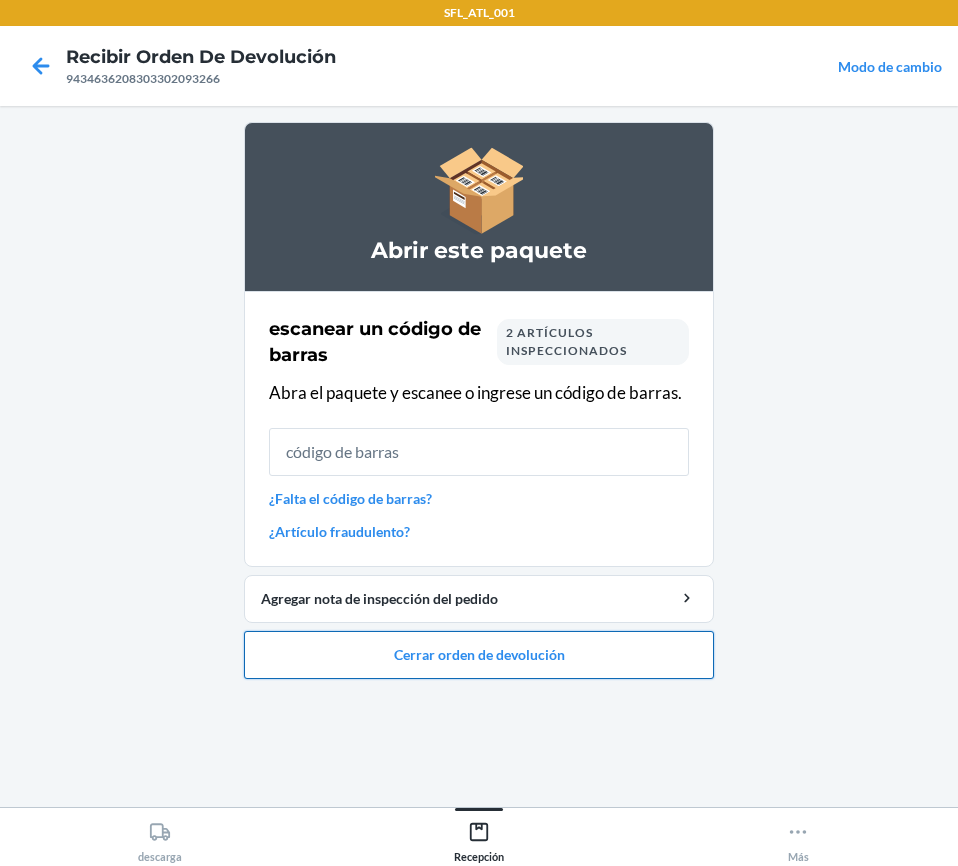 click on "Cerrar orden de devolución" at bounding box center (479, 655) 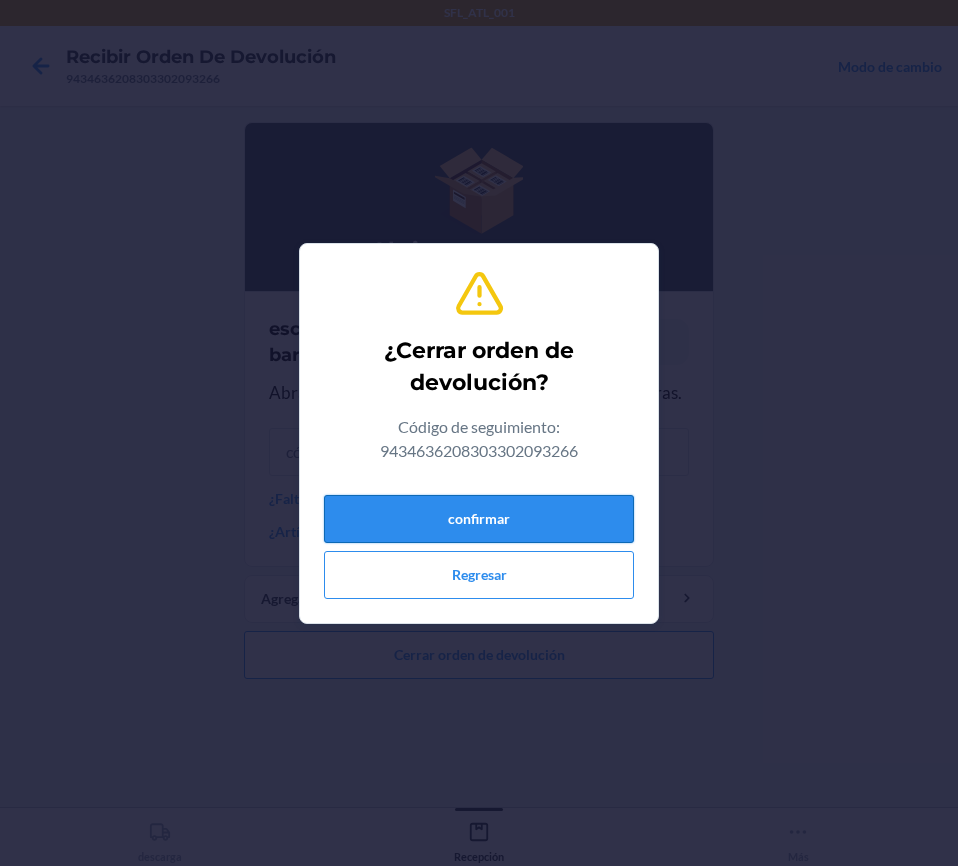 click on "confirmar" at bounding box center (479, 519) 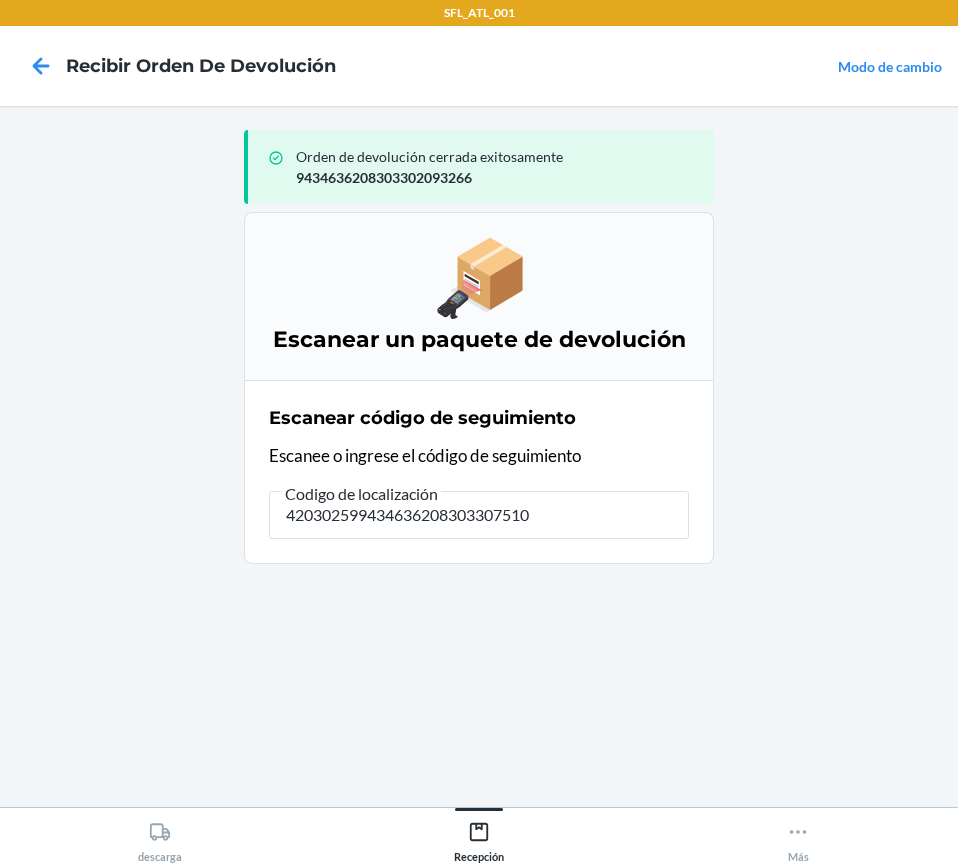 type on "4203025994346362083033075106" 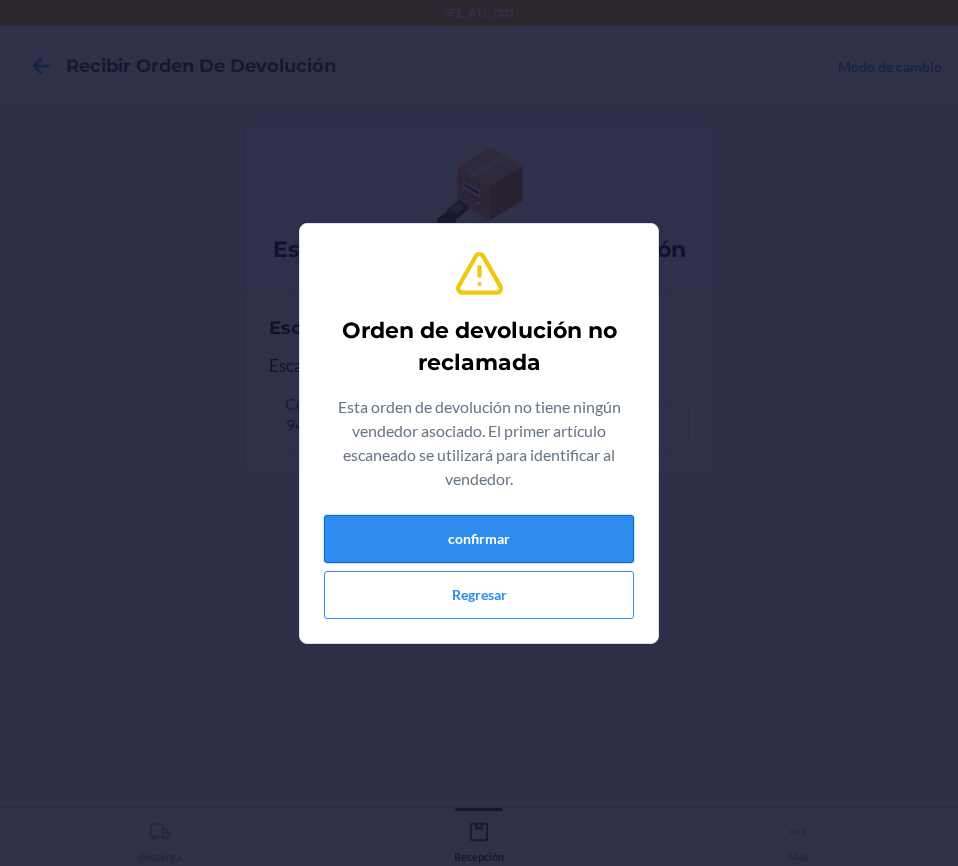click on "confirmar" at bounding box center [479, 539] 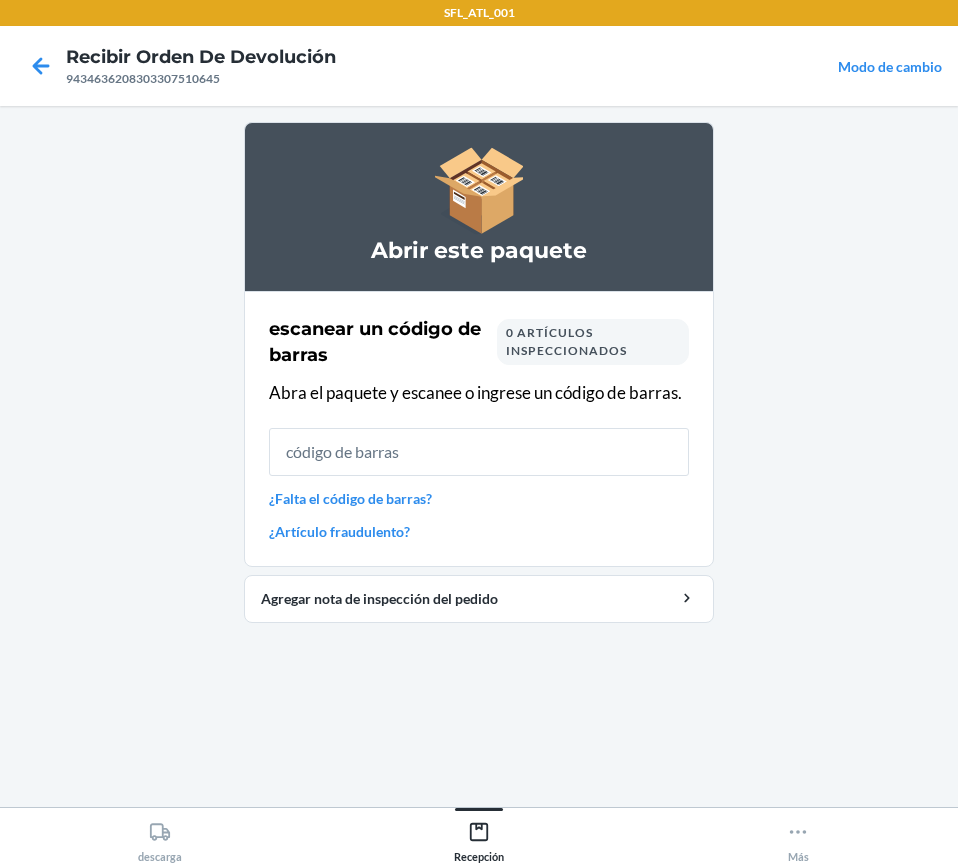 click on "¿Falta el código de barras?" at bounding box center [479, 498] 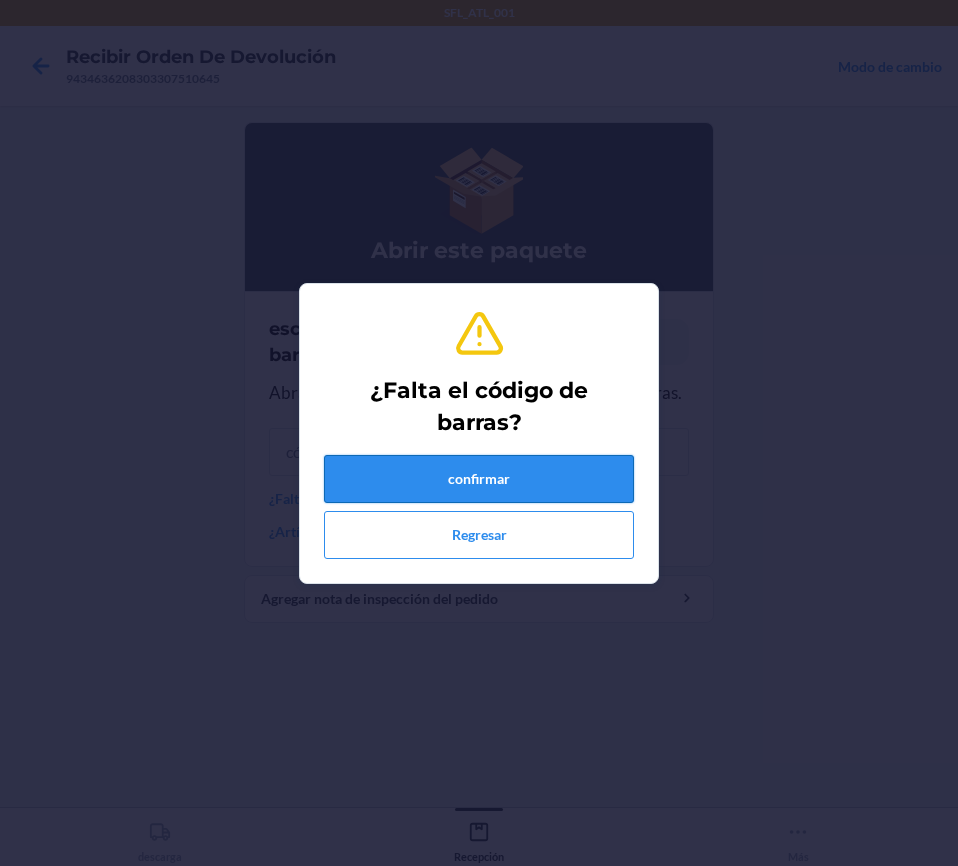 click on "confirmar" at bounding box center (479, 479) 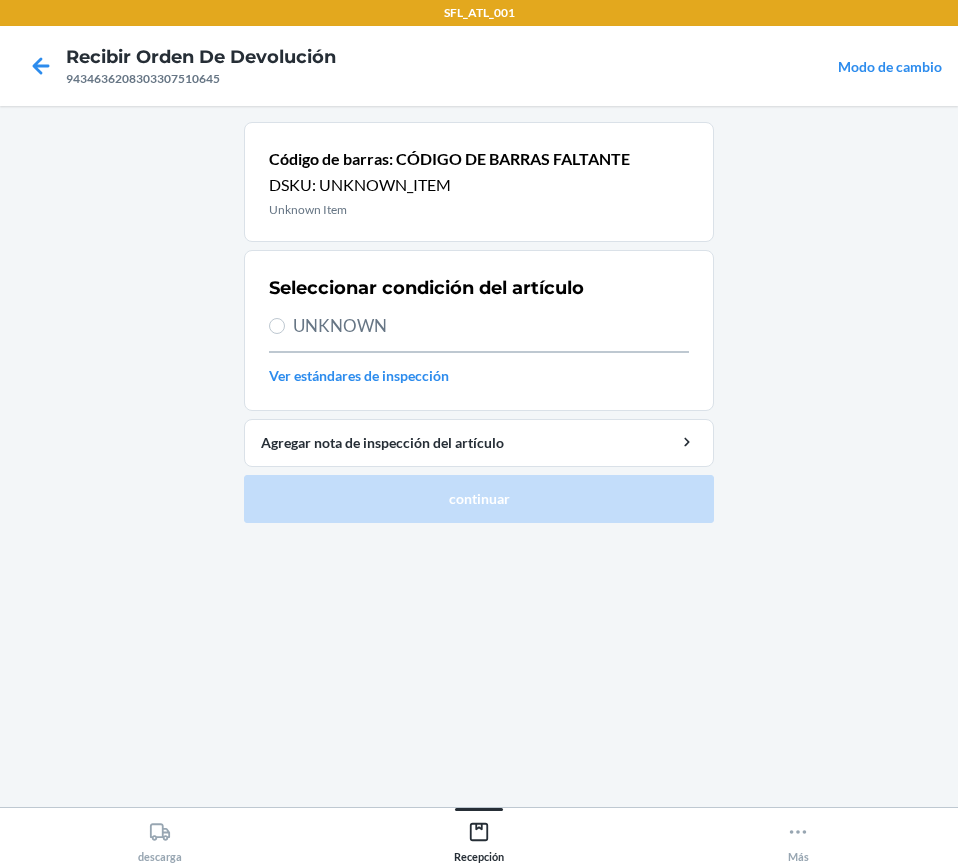 drag, startPoint x: 284, startPoint y: 320, endPoint x: 413, endPoint y: 389, distance: 146.29422 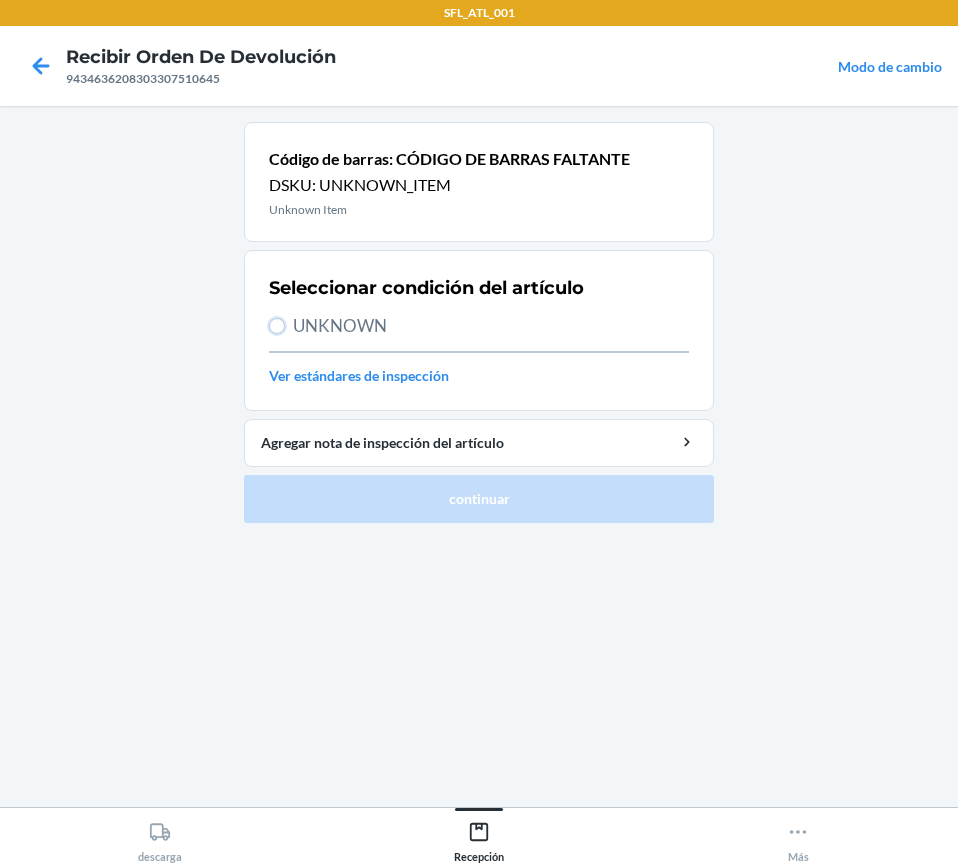 click on "UNKNOWN" at bounding box center [277, 326] 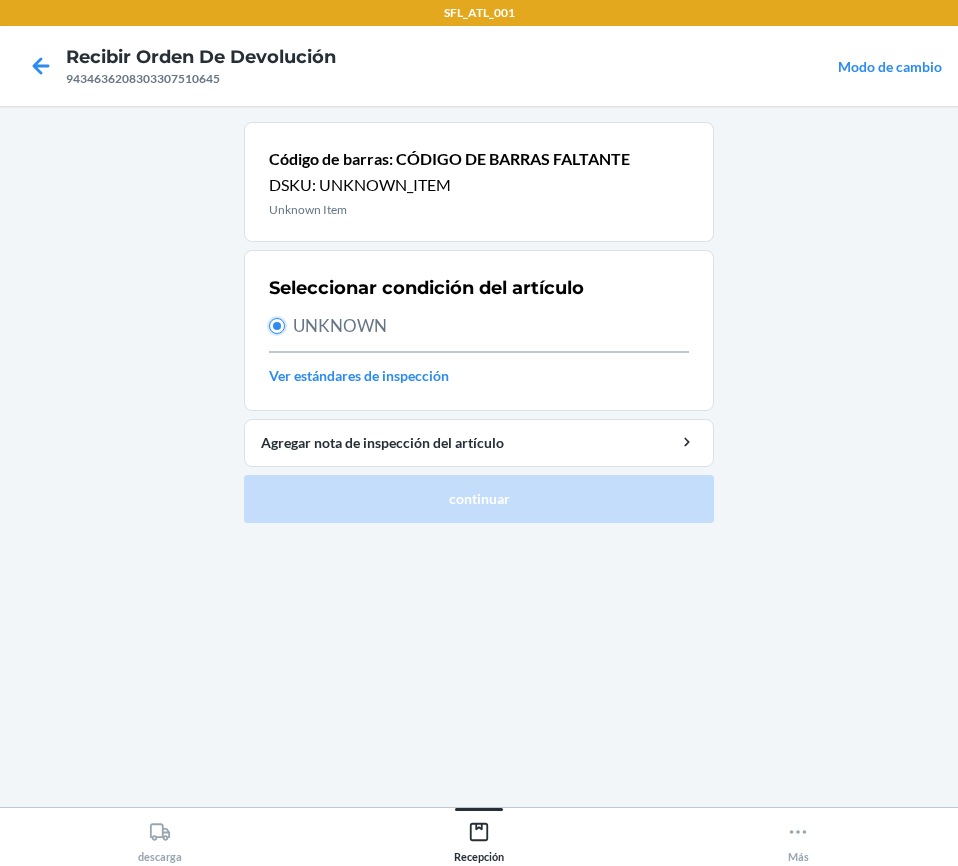 radio on "true" 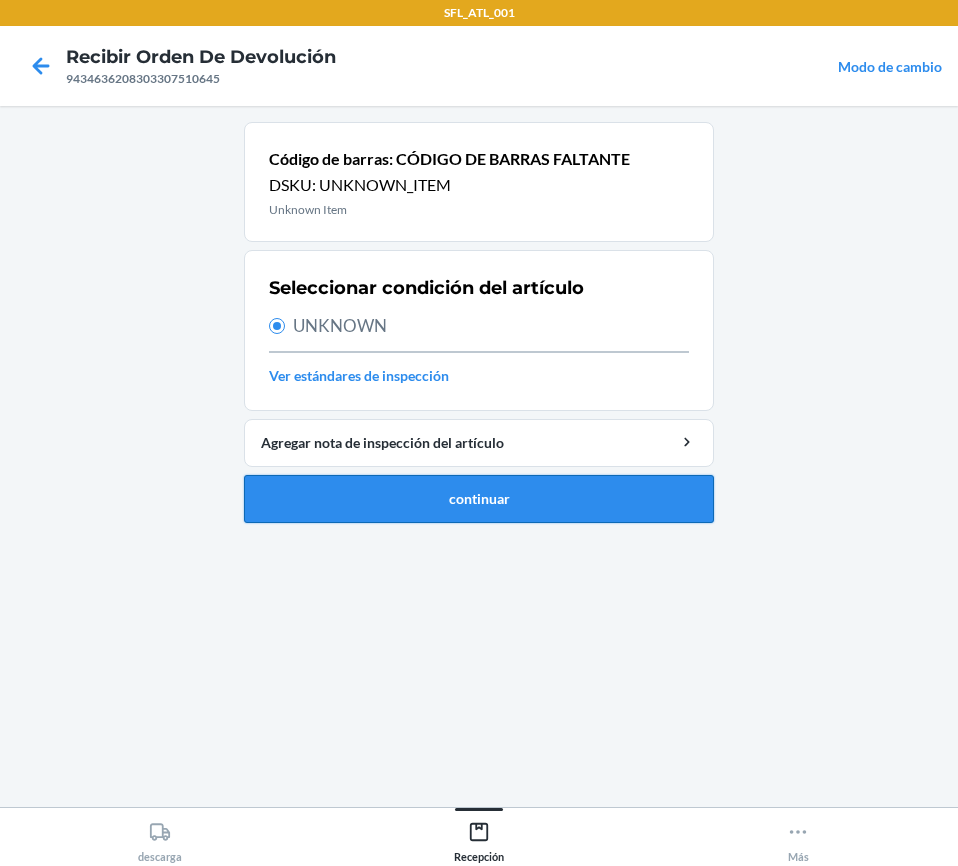 click on "continuar" at bounding box center (479, 499) 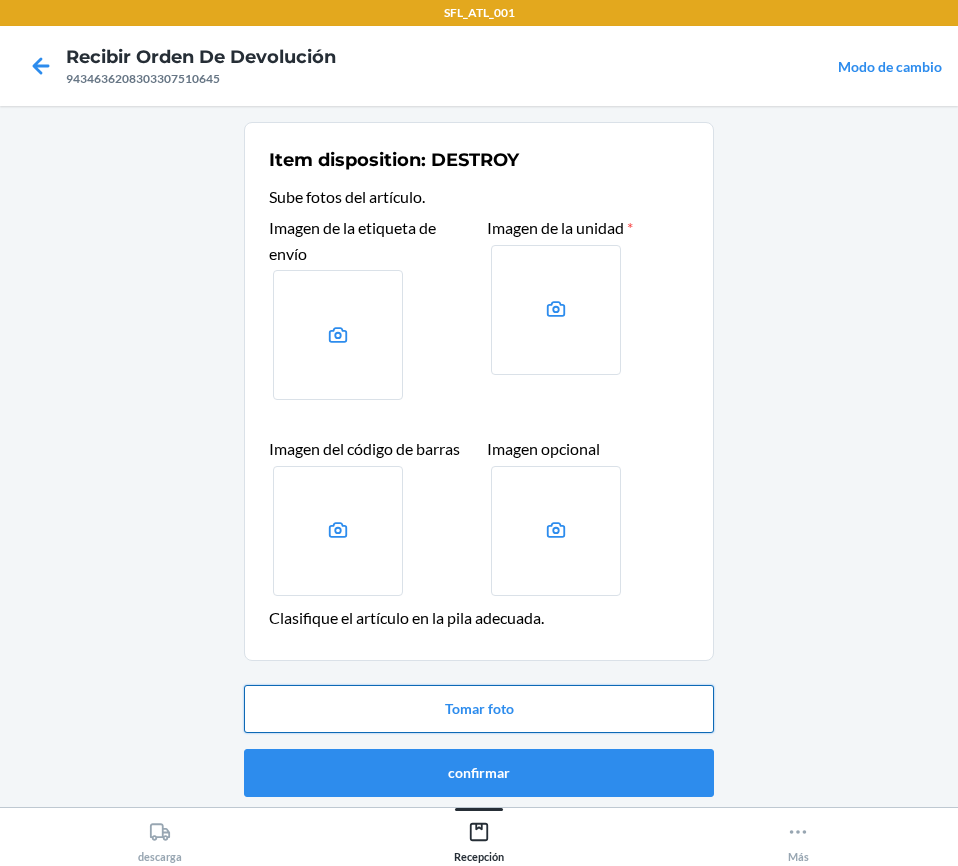 click on "Tomar foto" at bounding box center (479, 709) 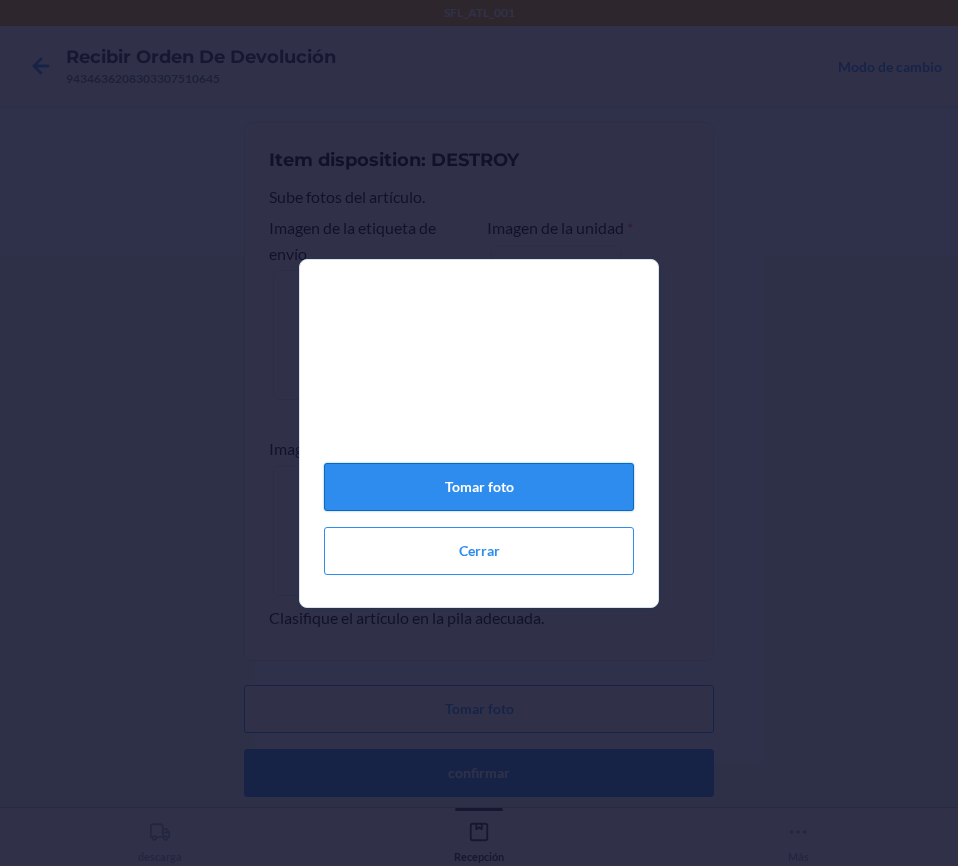 click on "Tomar foto" 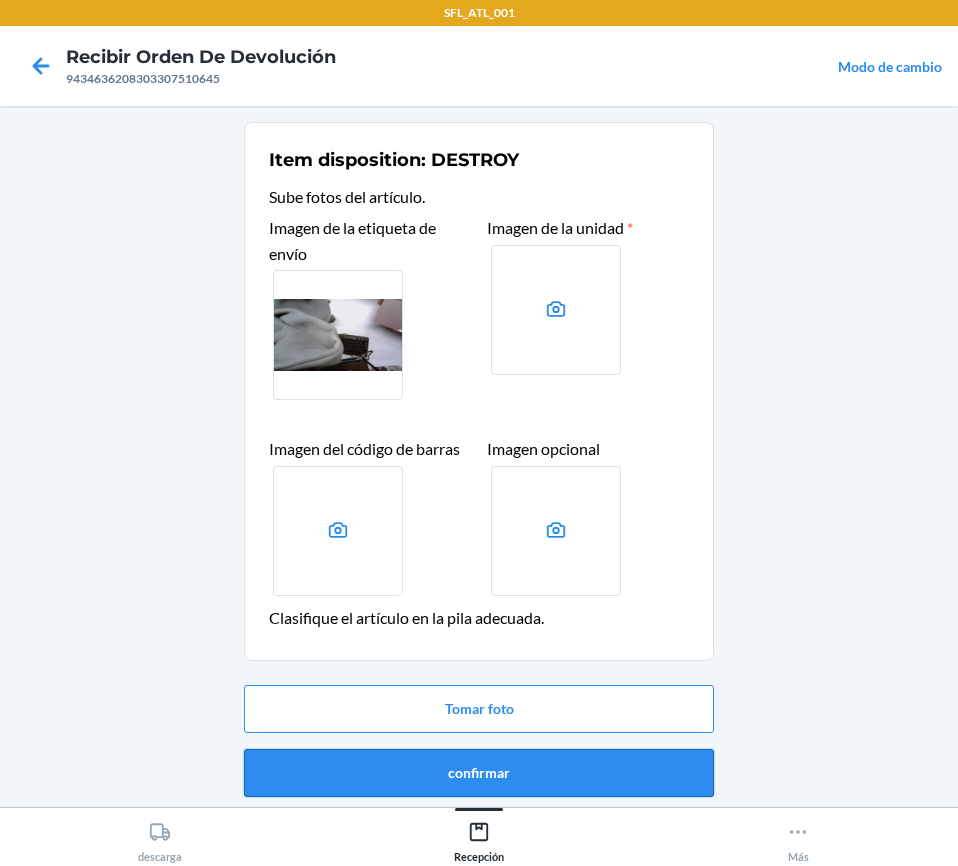 click on "confirmar" at bounding box center (479, 773) 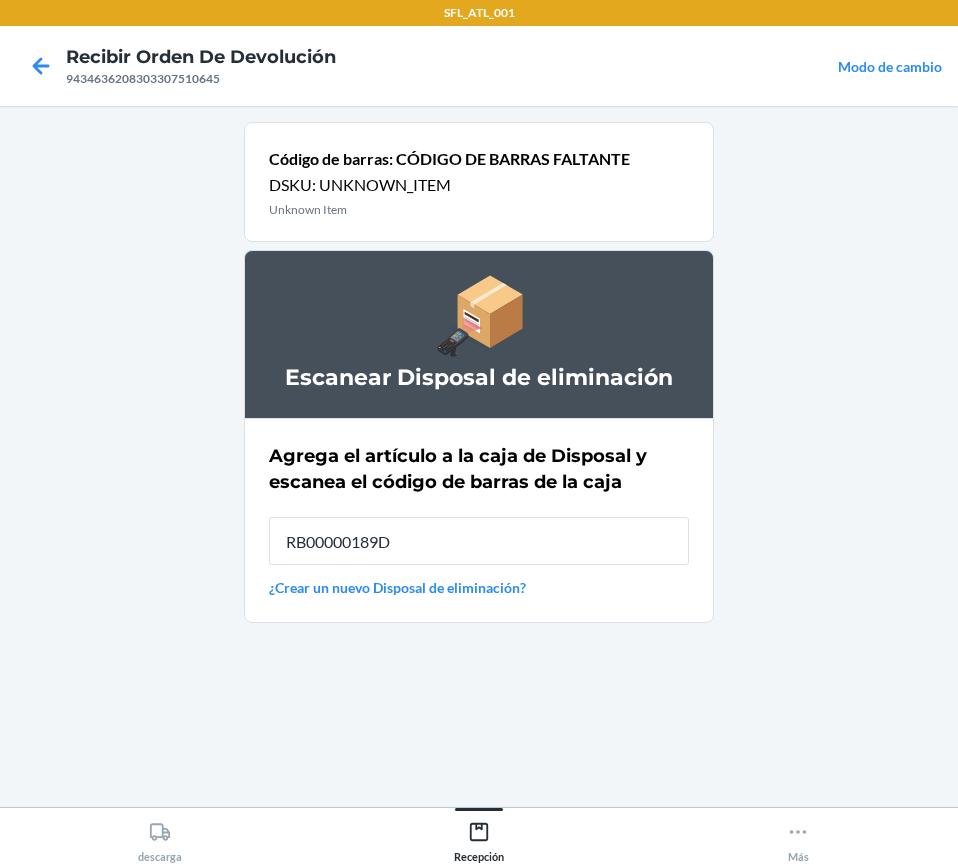 type on "RB00000189D" 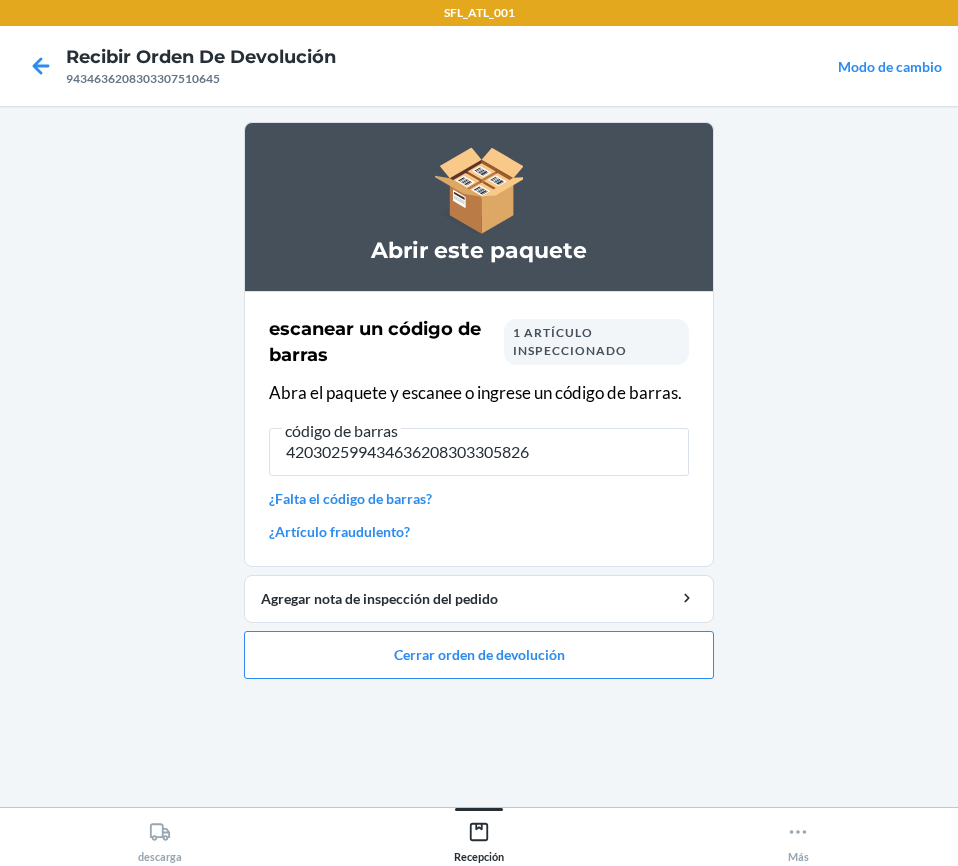 type on "4203025994346362083033058263" 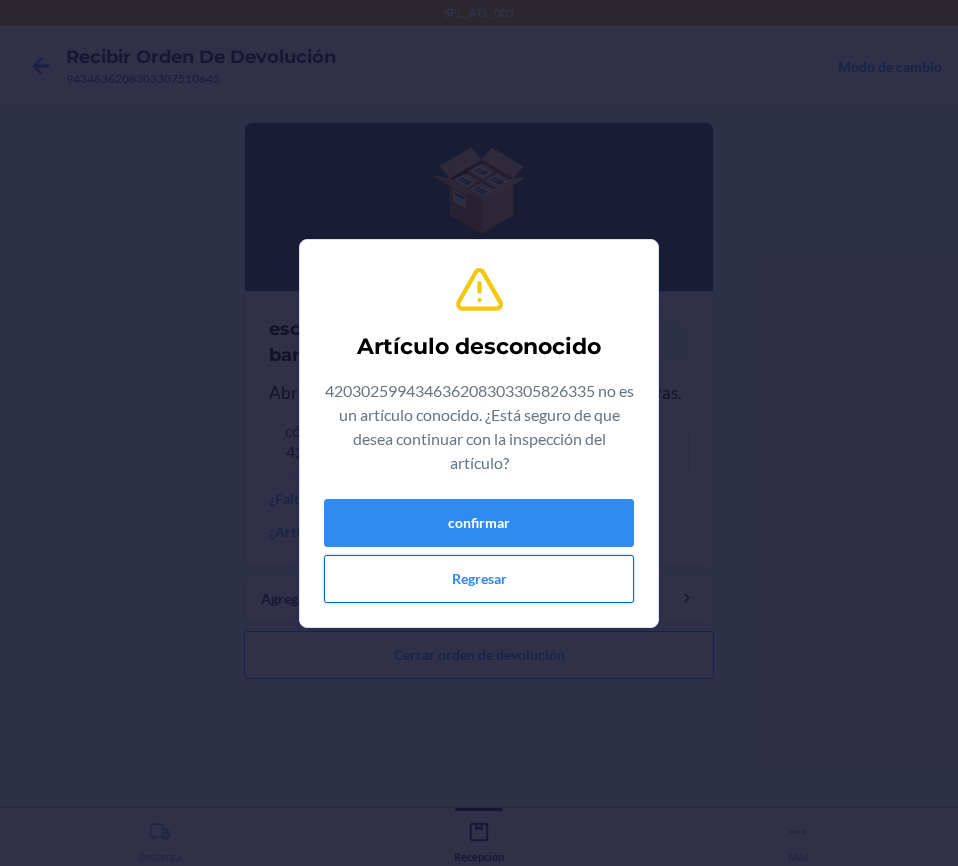 click on "Regresar" at bounding box center (479, 579) 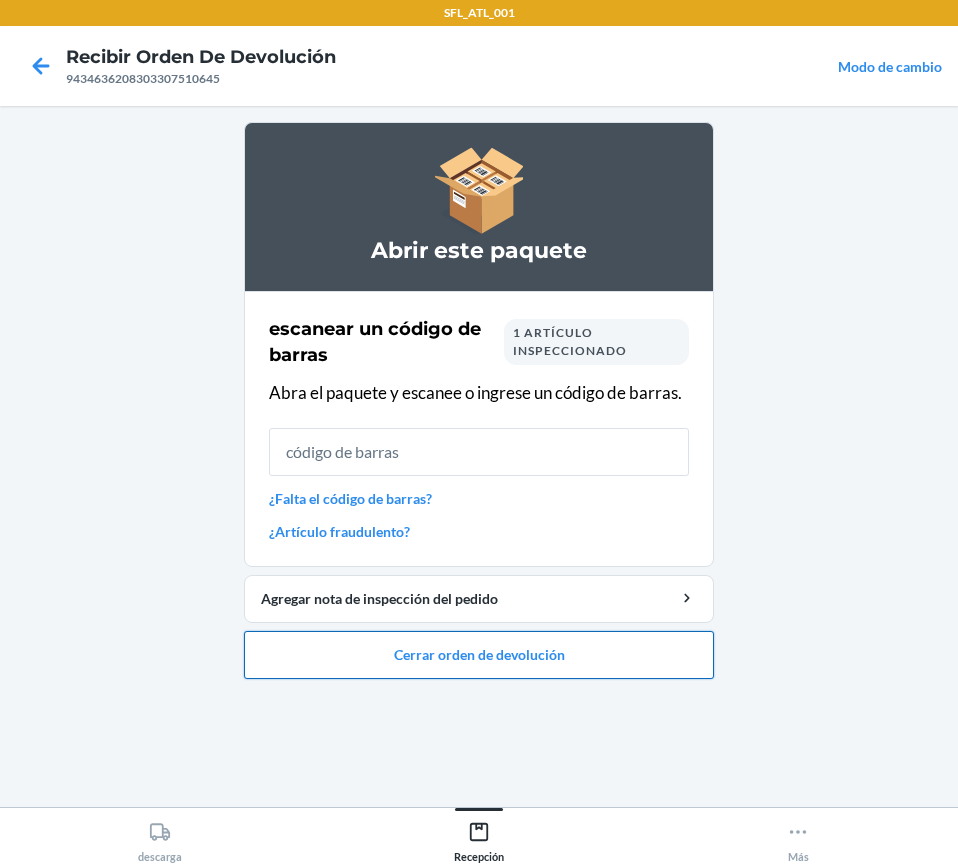 click on "Cerrar orden de devolución" at bounding box center [479, 655] 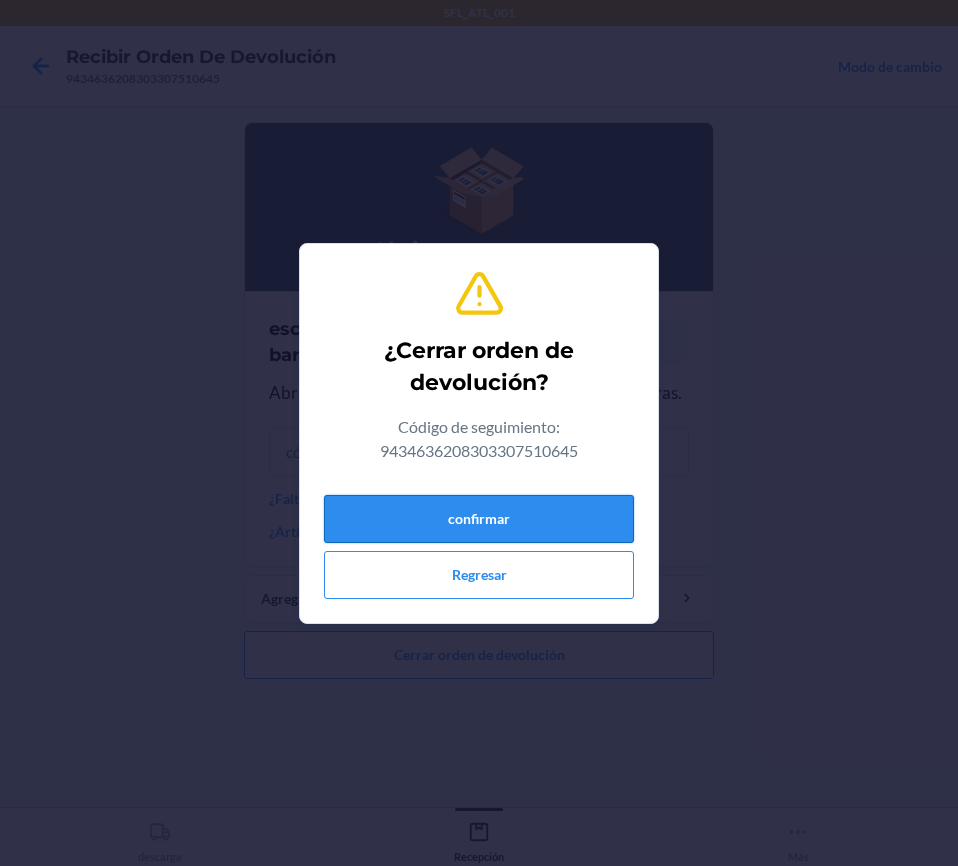 click on "confirmar" at bounding box center (479, 519) 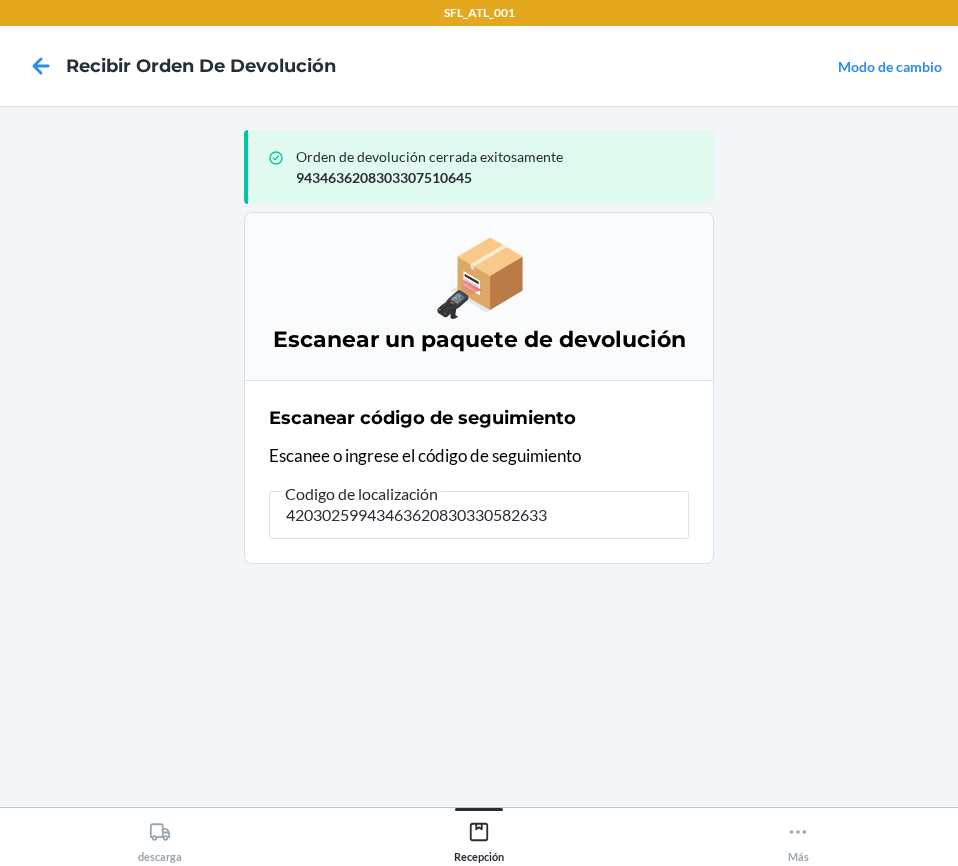 type on "420302599434636208303305826335" 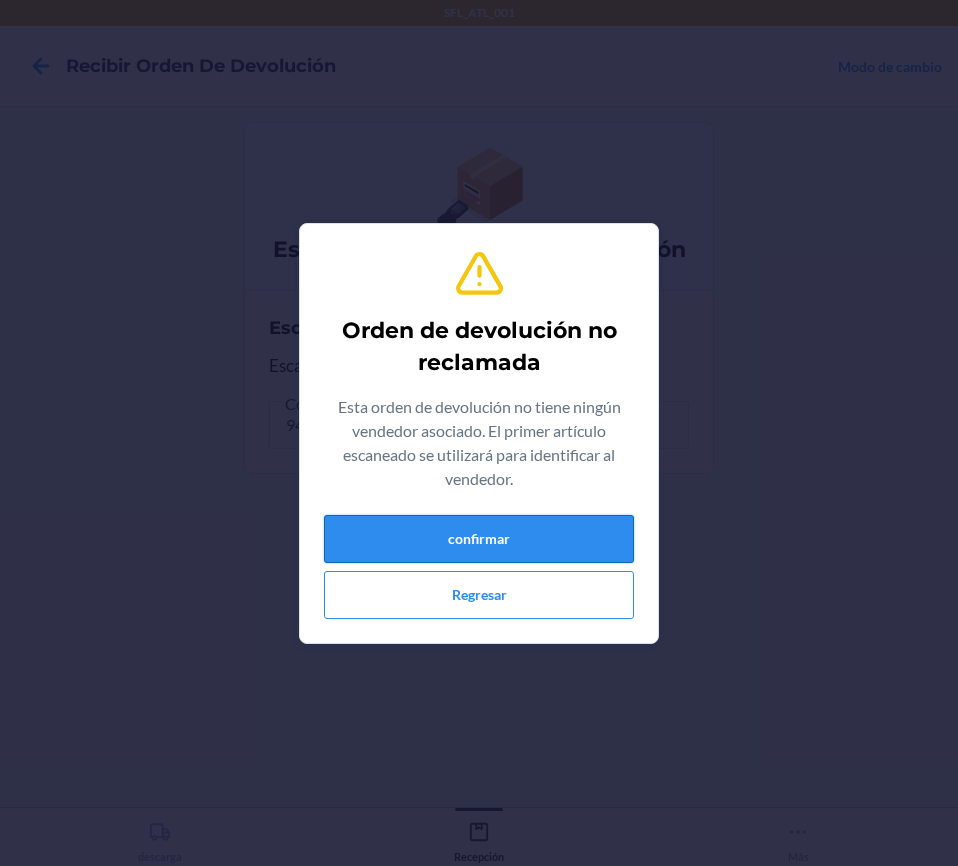 click on "confirmar" at bounding box center (479, 539) 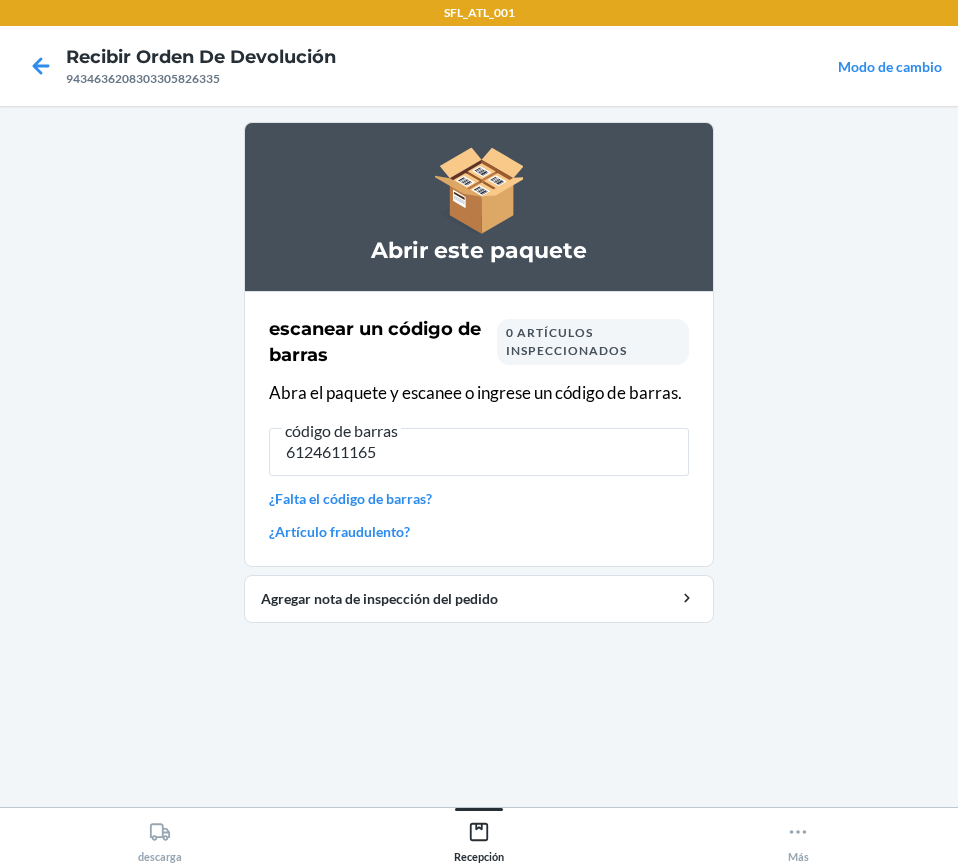 type on "61246111656" 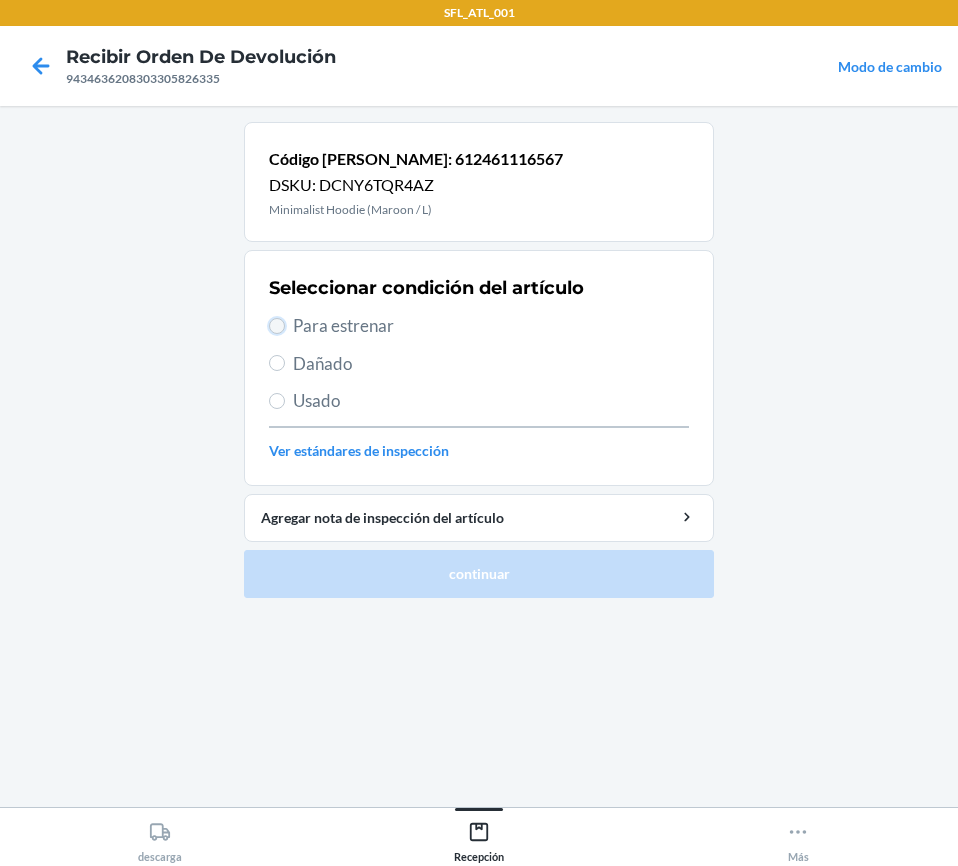 click on "Para estrenar" at bounding box center [277, 326] 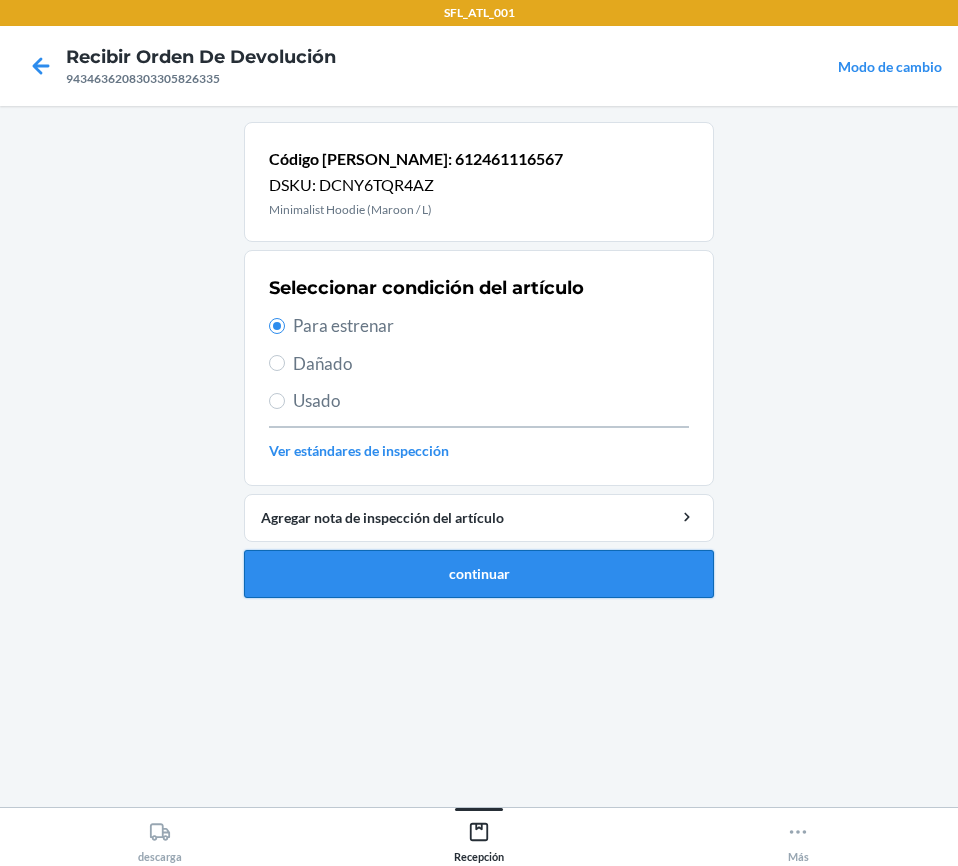 click on "continuar" at bounding box center (479, 574) 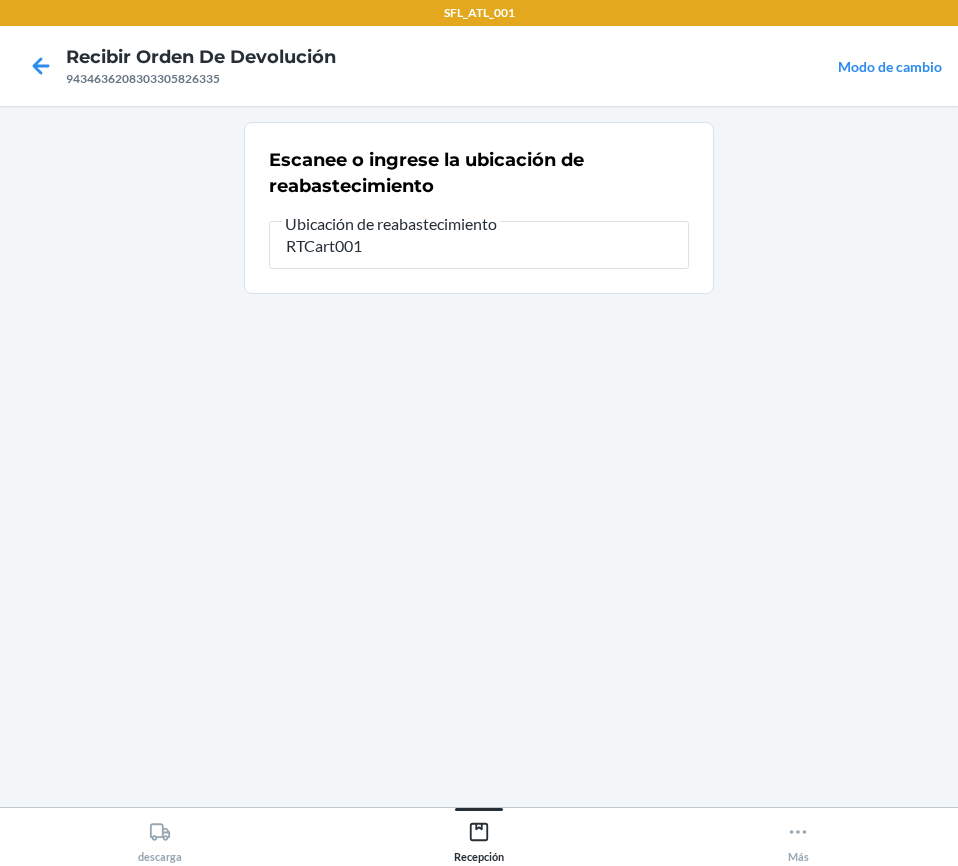 type on "RTCart001" 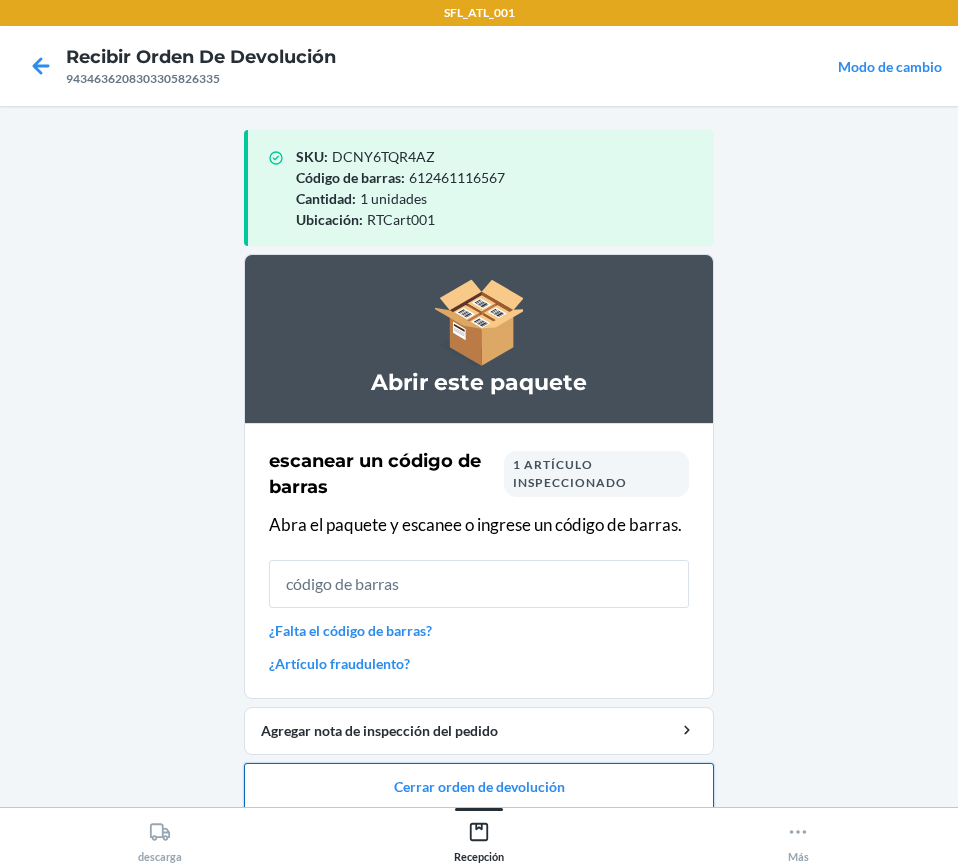 click on "Cerrar orden de devolución" at bounding box center (479, 787) 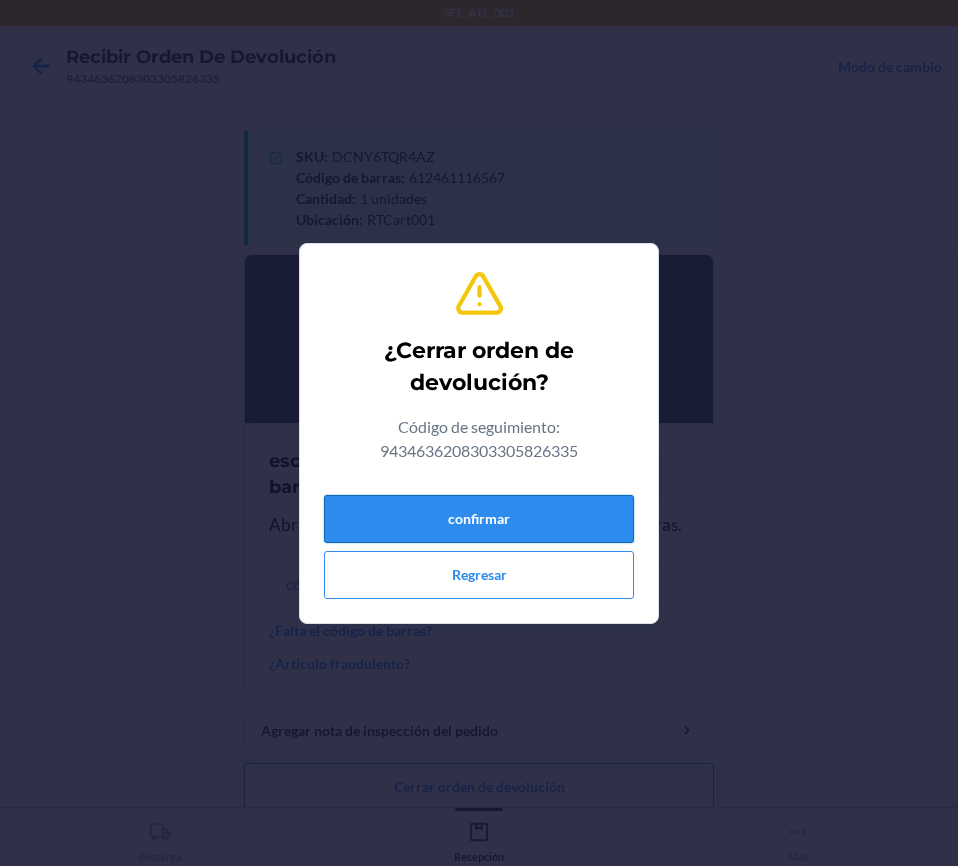 click on "confirmar" at bounding box center [479, 519] 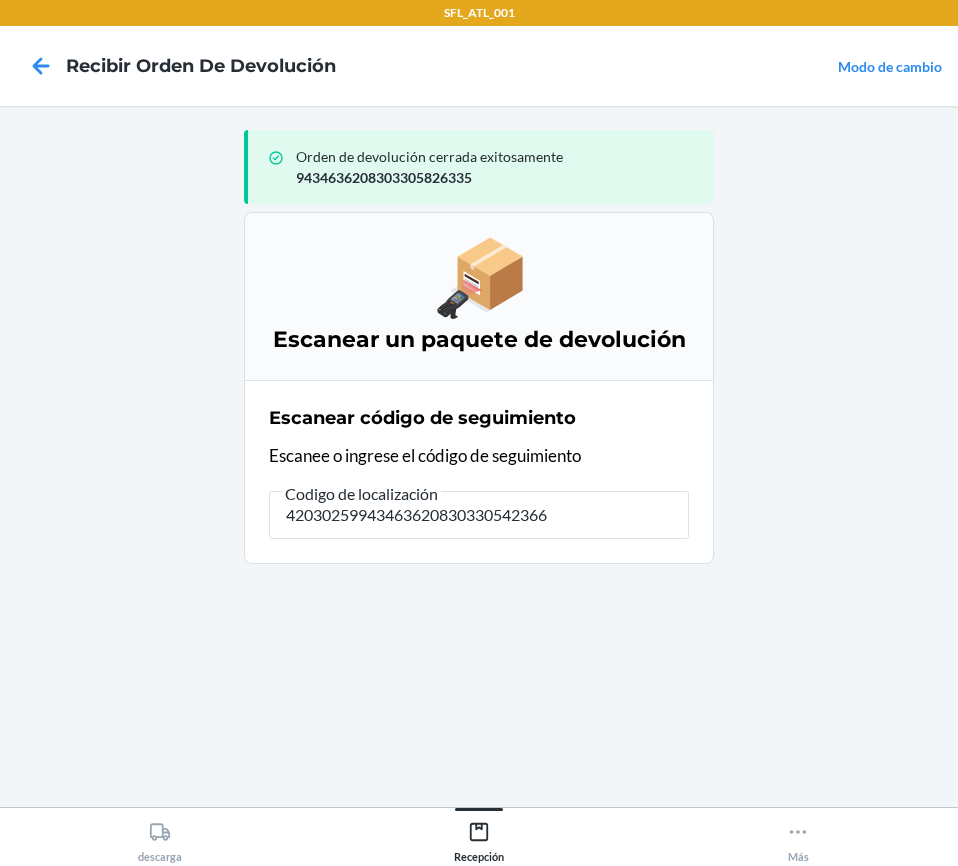 type on "420302599434636208303305423664" 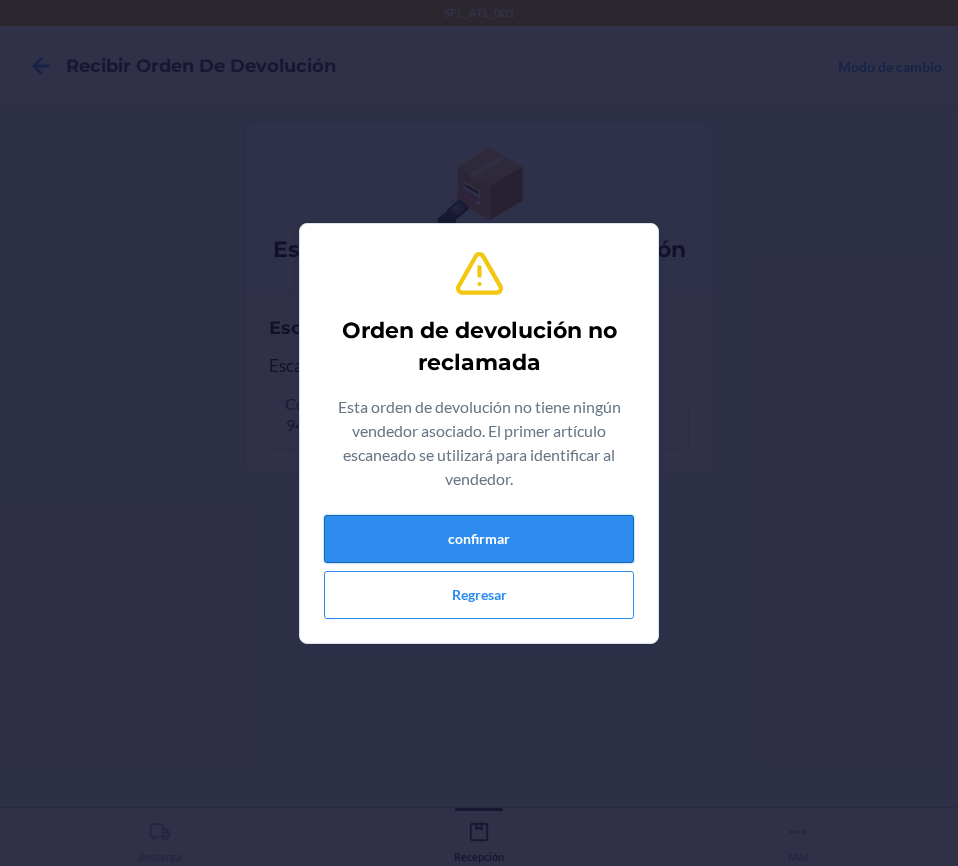 click on "confirmar" at bounding box center (479, 539) 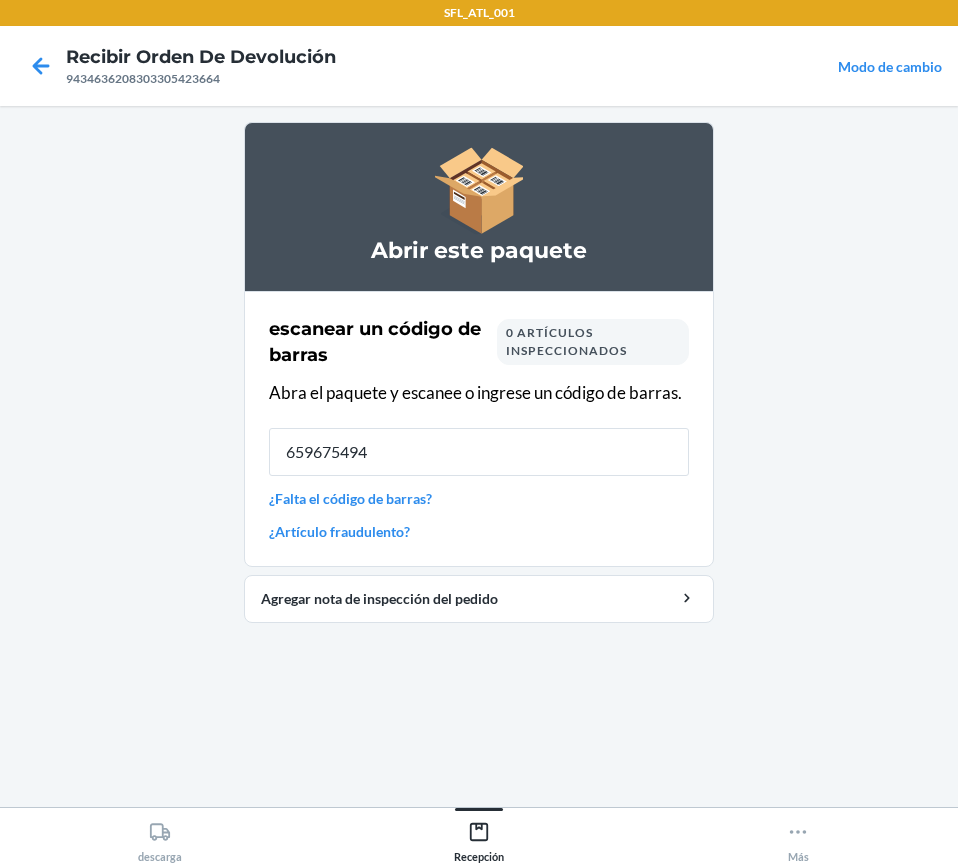 type on "6596754942" 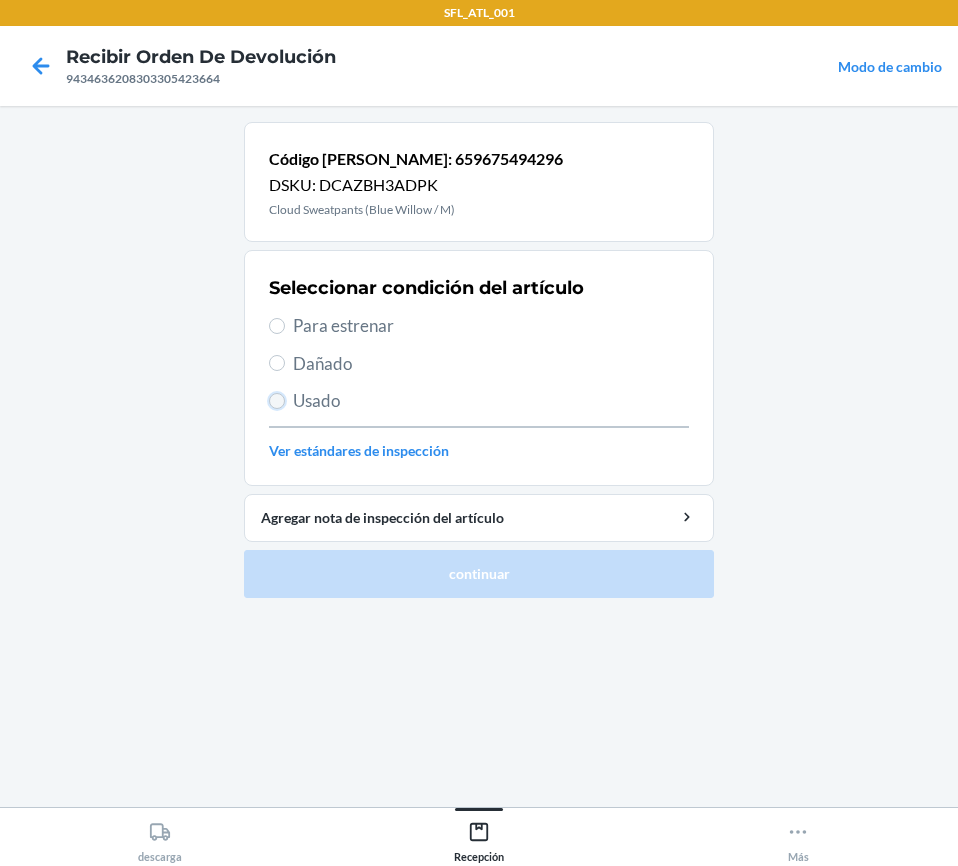 click on "Usado" at bounding box center (277, 401) 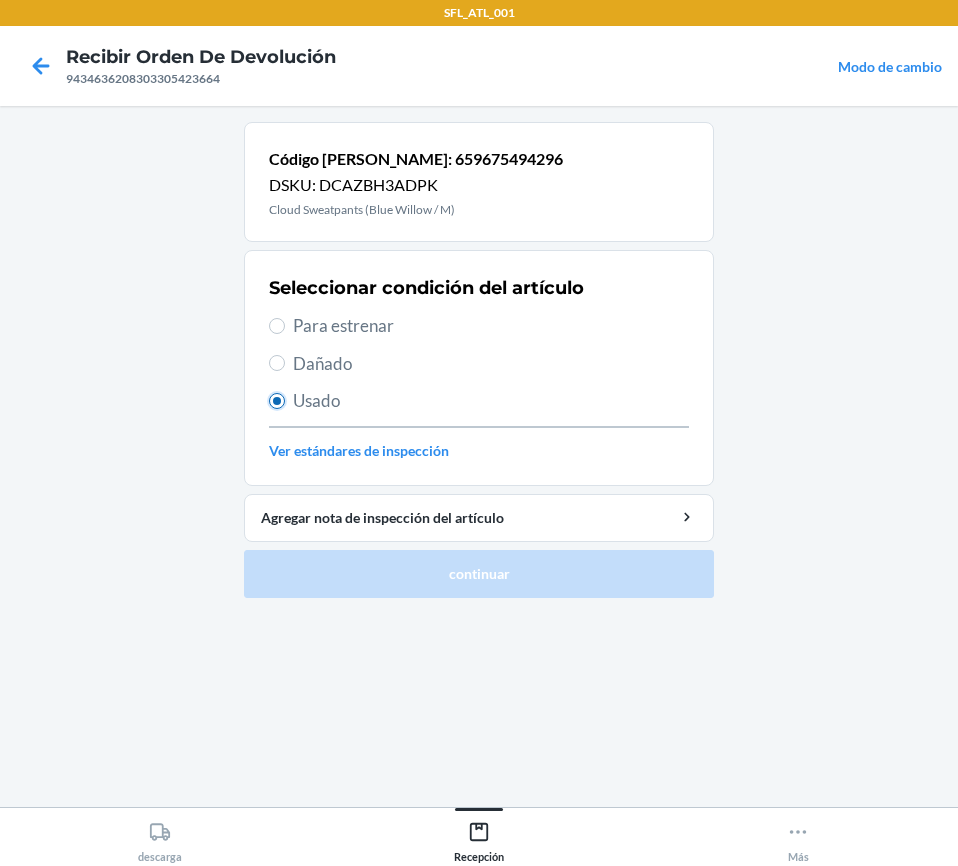 radio on "true" 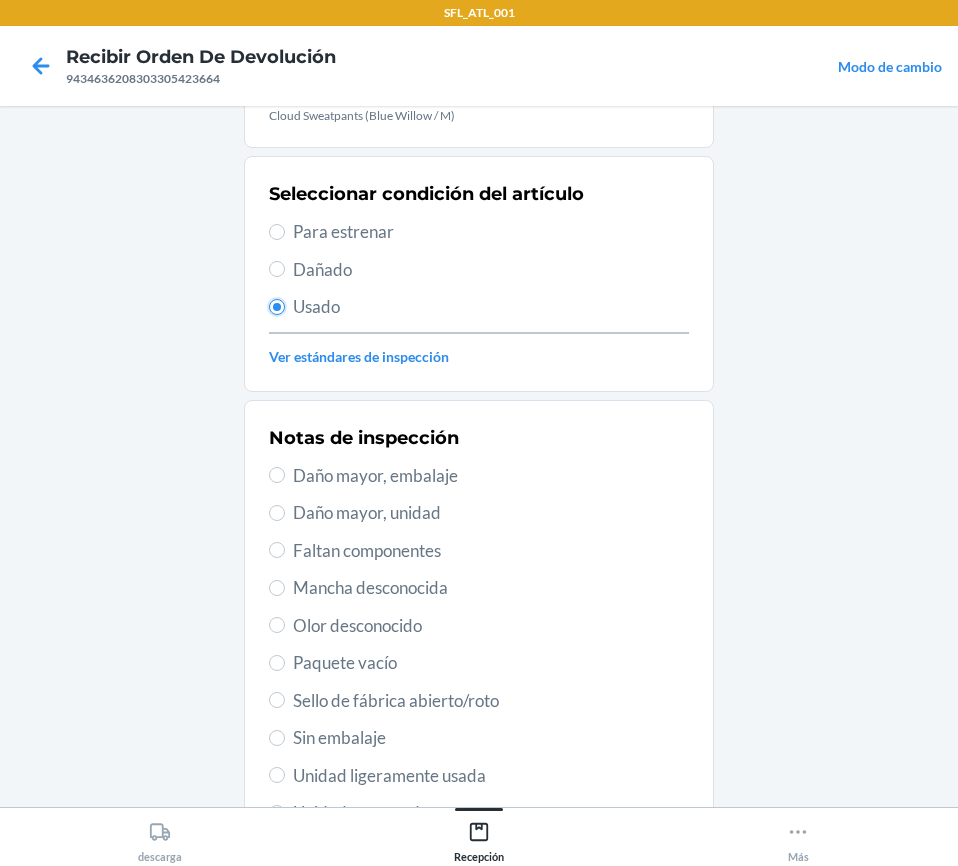 scroll, scrollTop: 200, scrollLeft: 0, axis: vertical 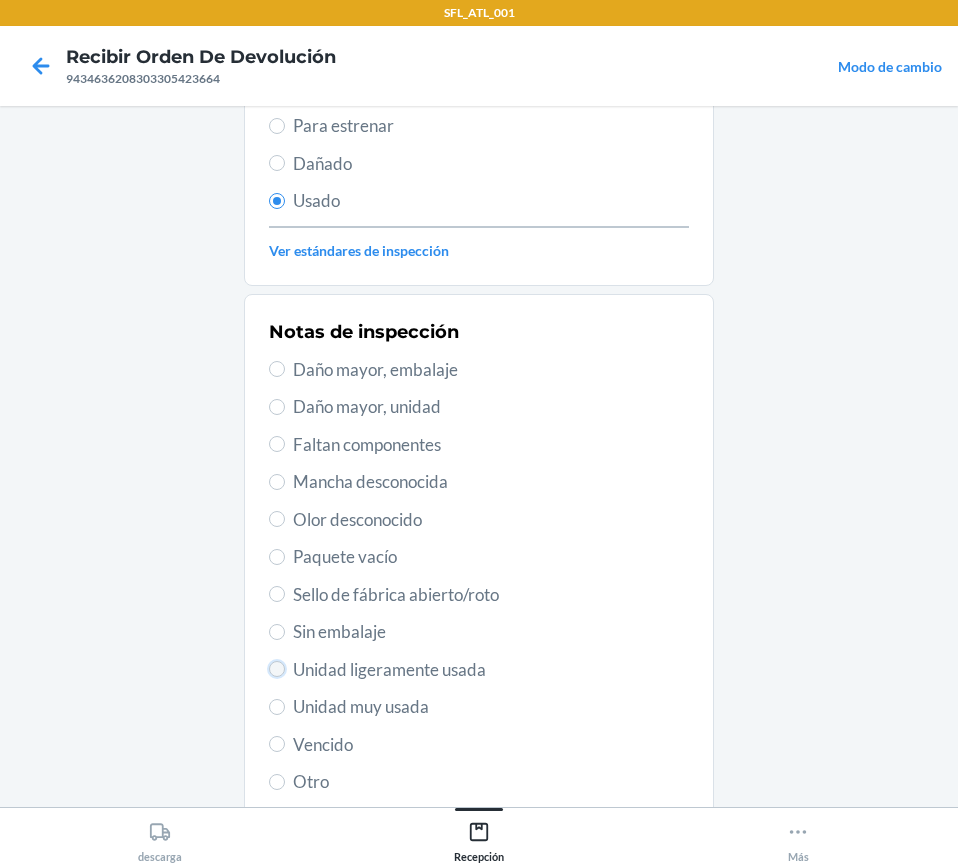 click on "Unidad ligeramente usada" at bounding box center [277, 669] 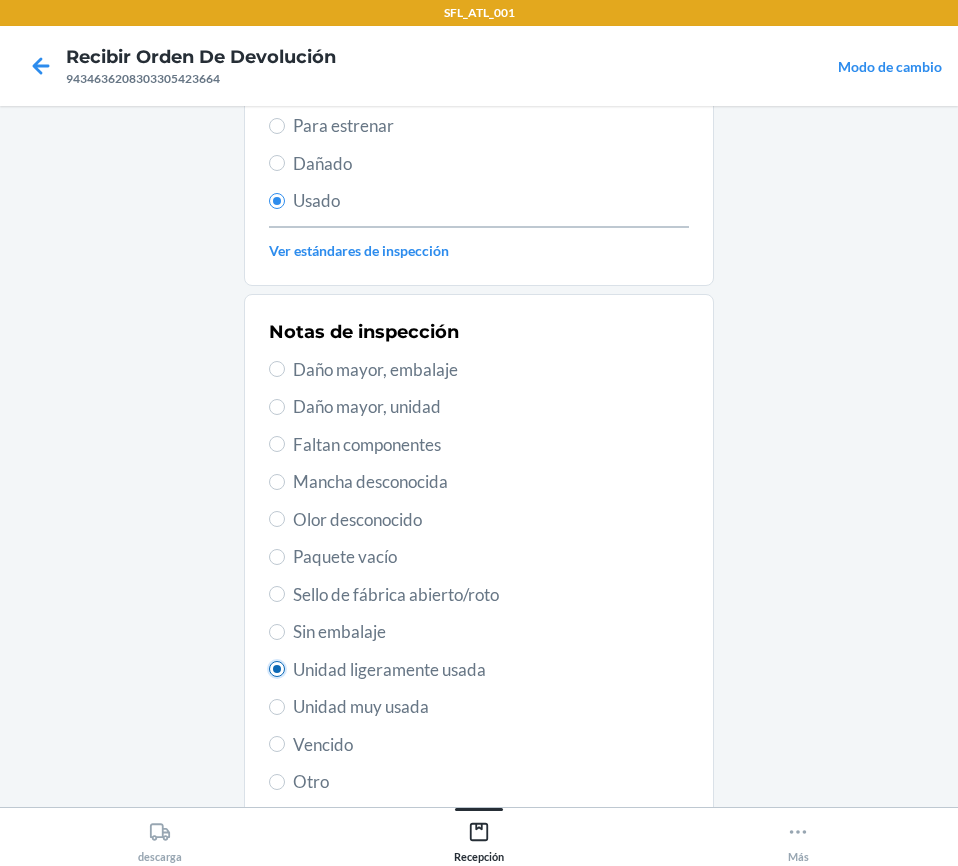 radio on "true" 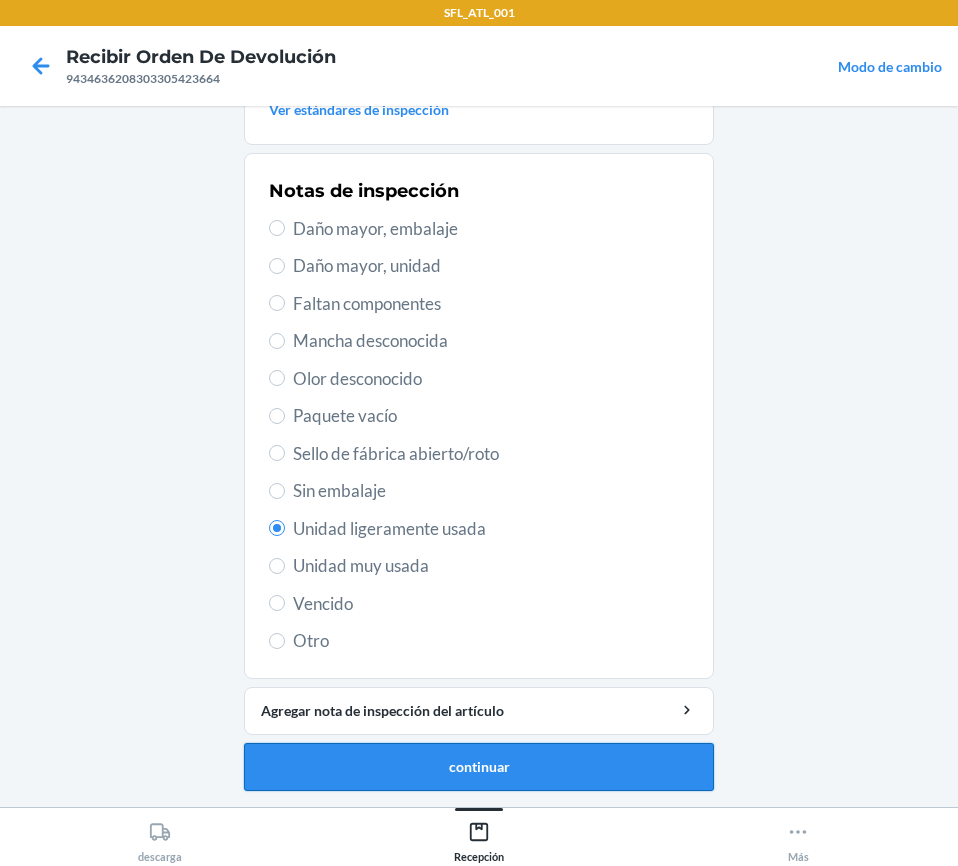 click on "continuar" at bounding box center [479, 767] 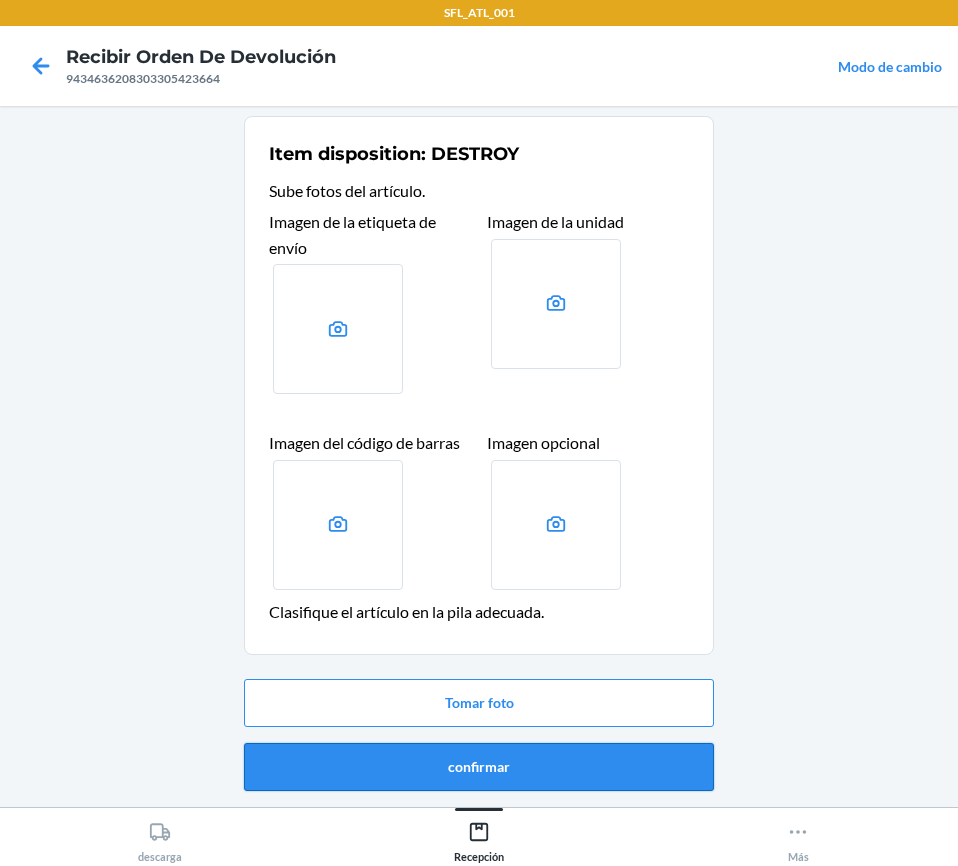 click on "confirmar" at bounding box center (479, 767) 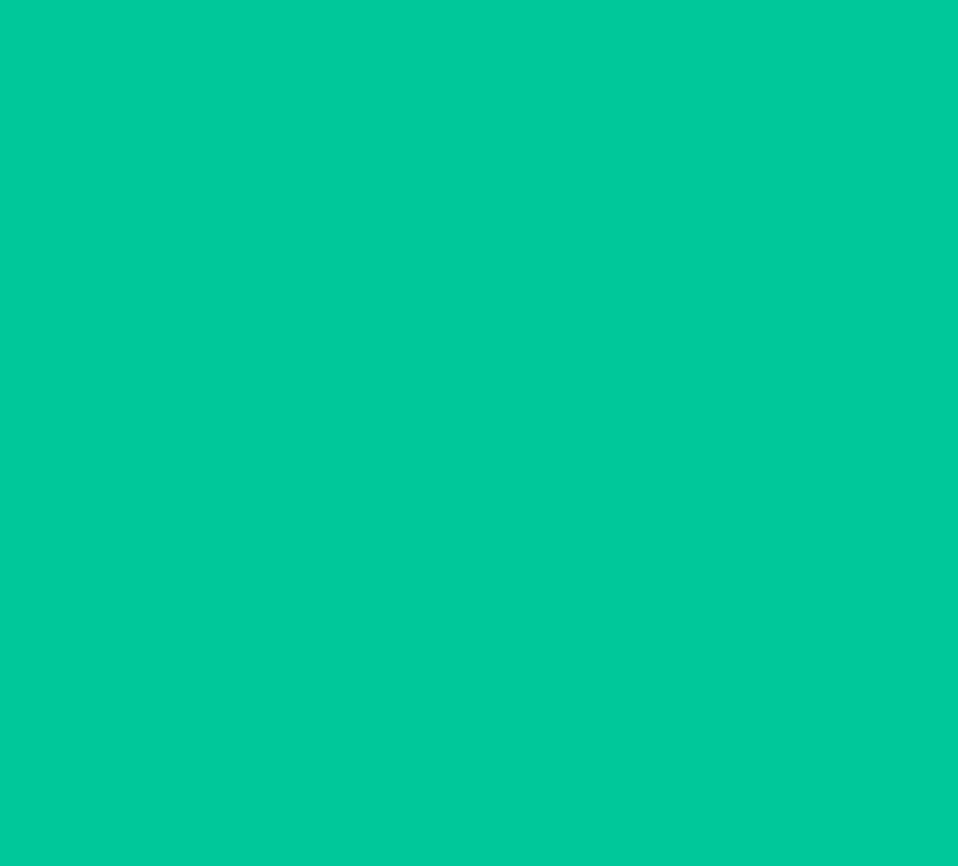 scroll, scrollTop: 0, scrollLeft: 0, axis: both 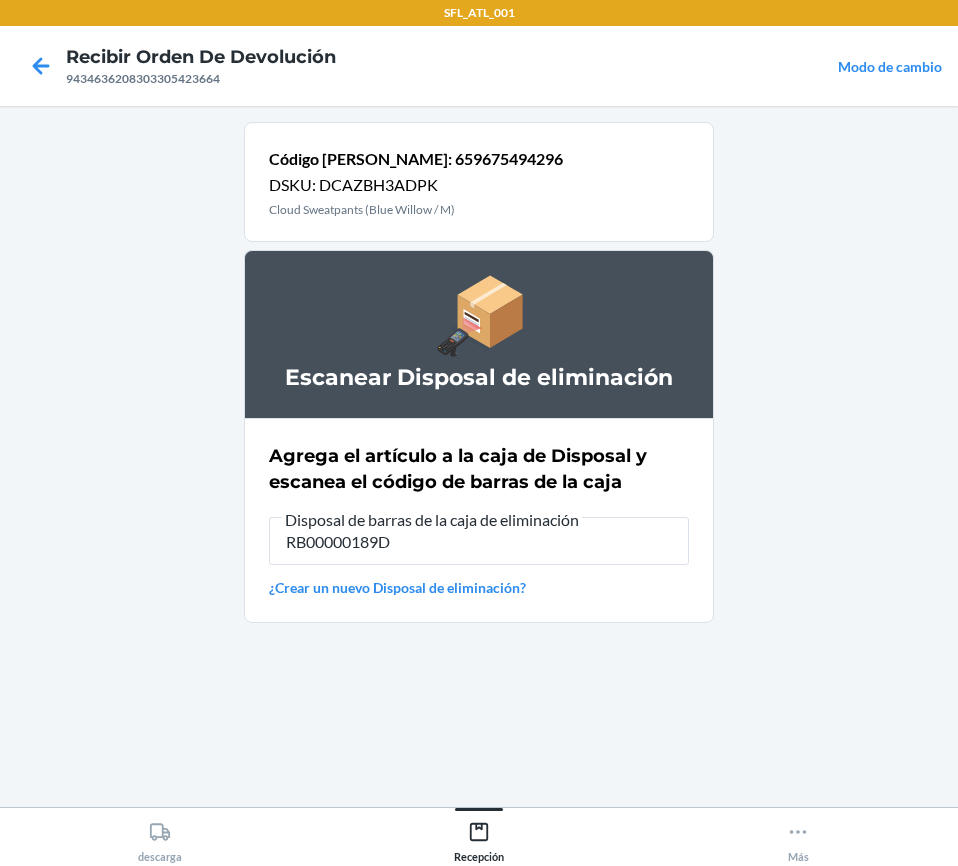 type on "RB00000189D" 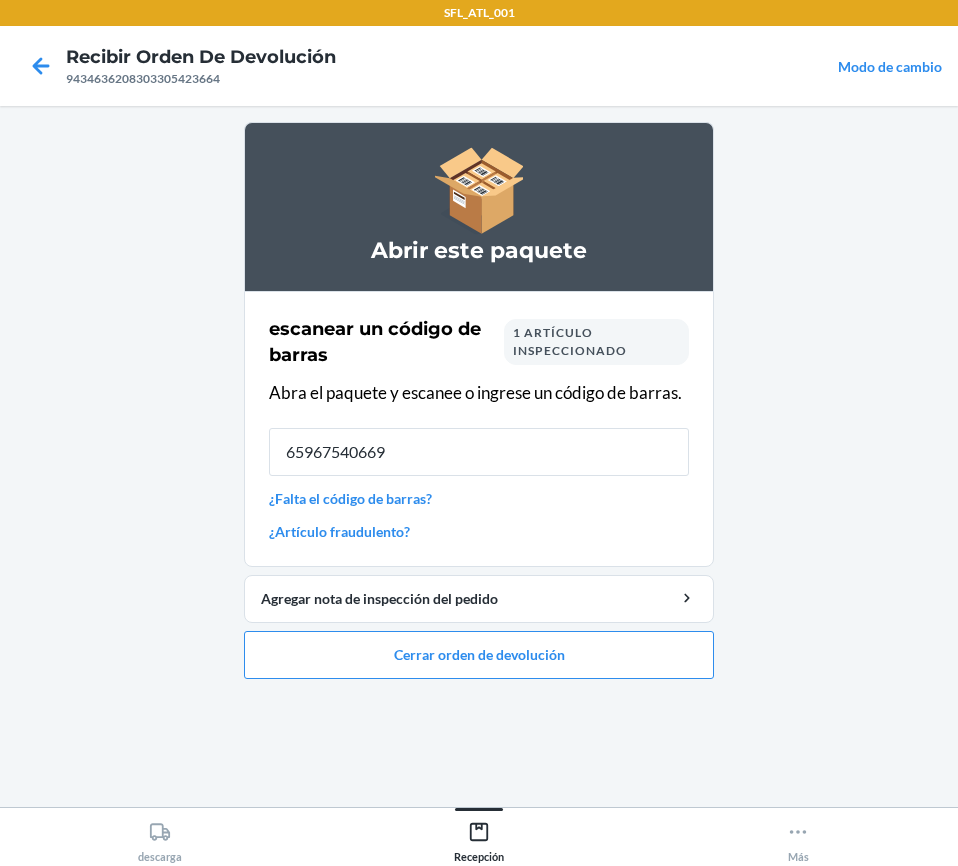type on "659675406695" 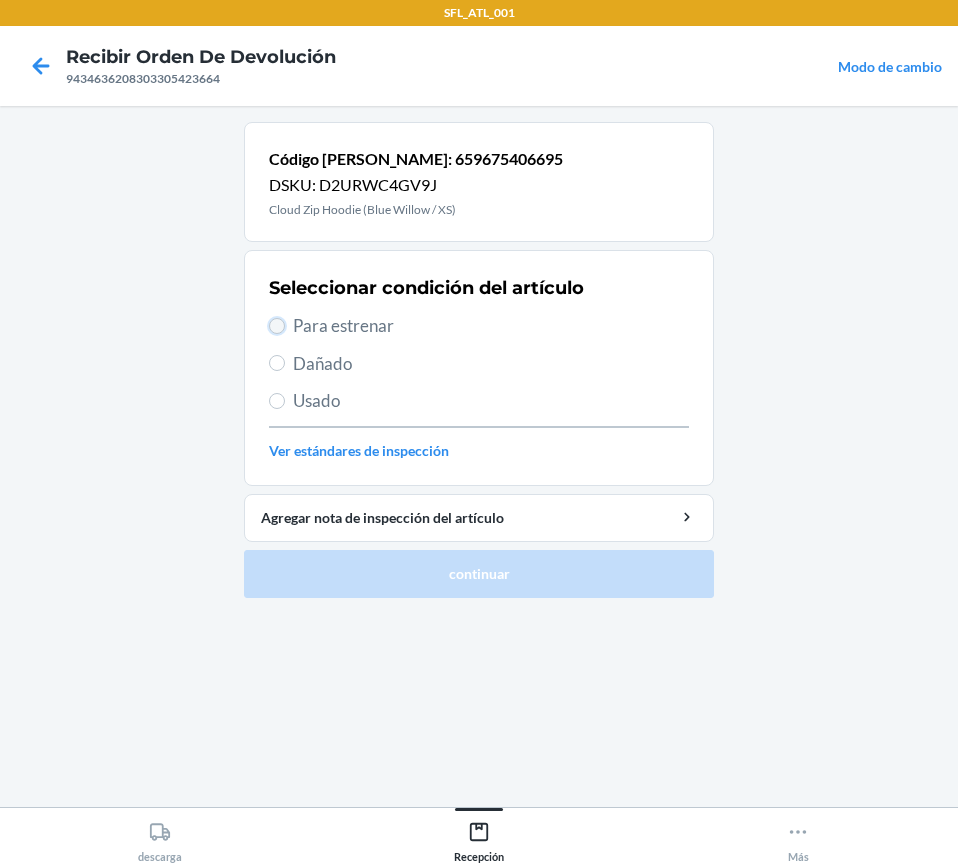 click on "Para estrenar" at bounding box center [277, 326] 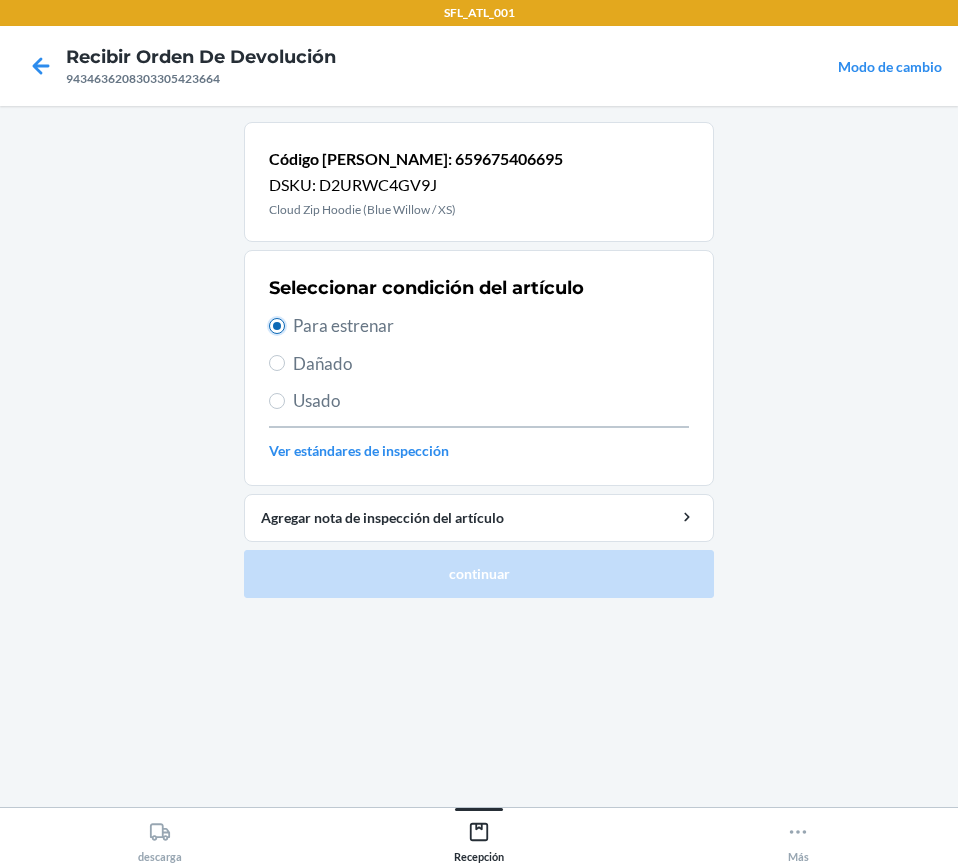radio on "true" 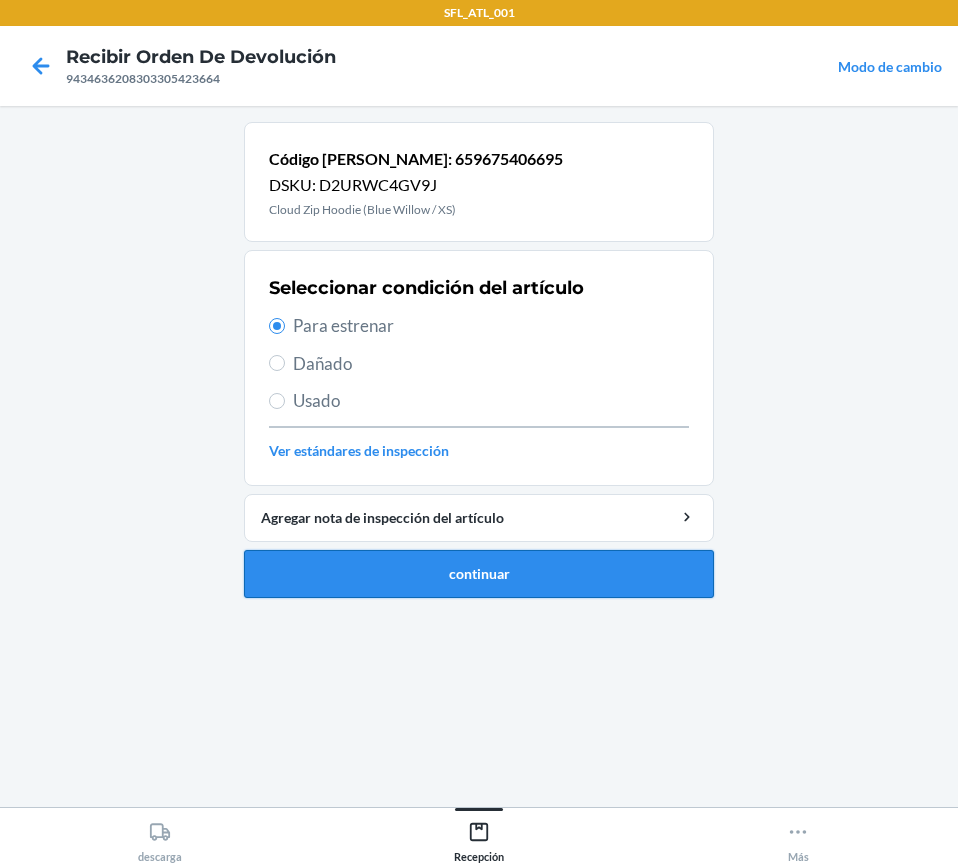 click on "continuar" at bounding box center (479, 574) 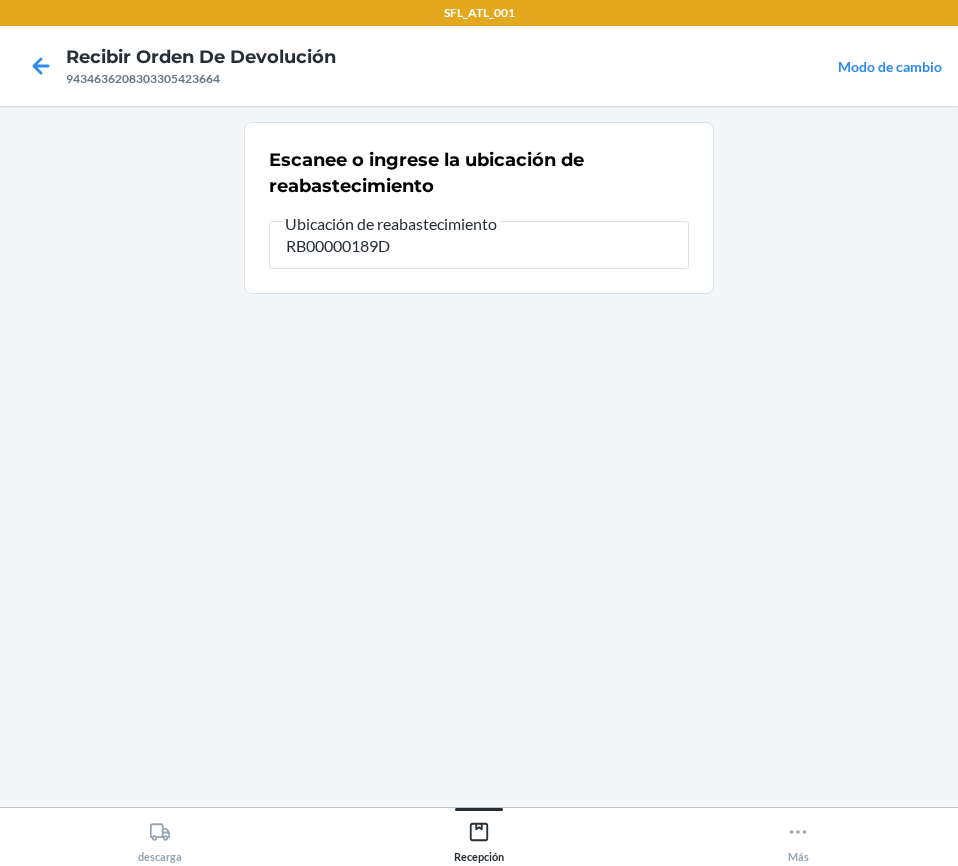 type on "RB00000189D" 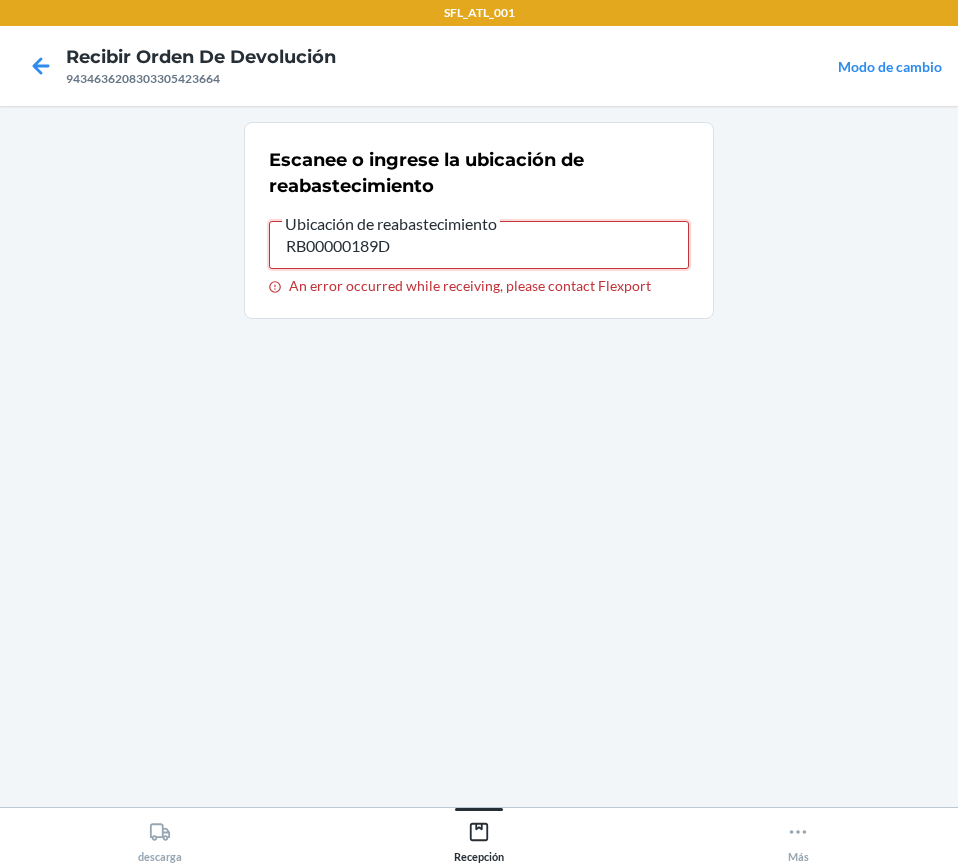 click on "RB00000189D" at bounding box center [479, 245] 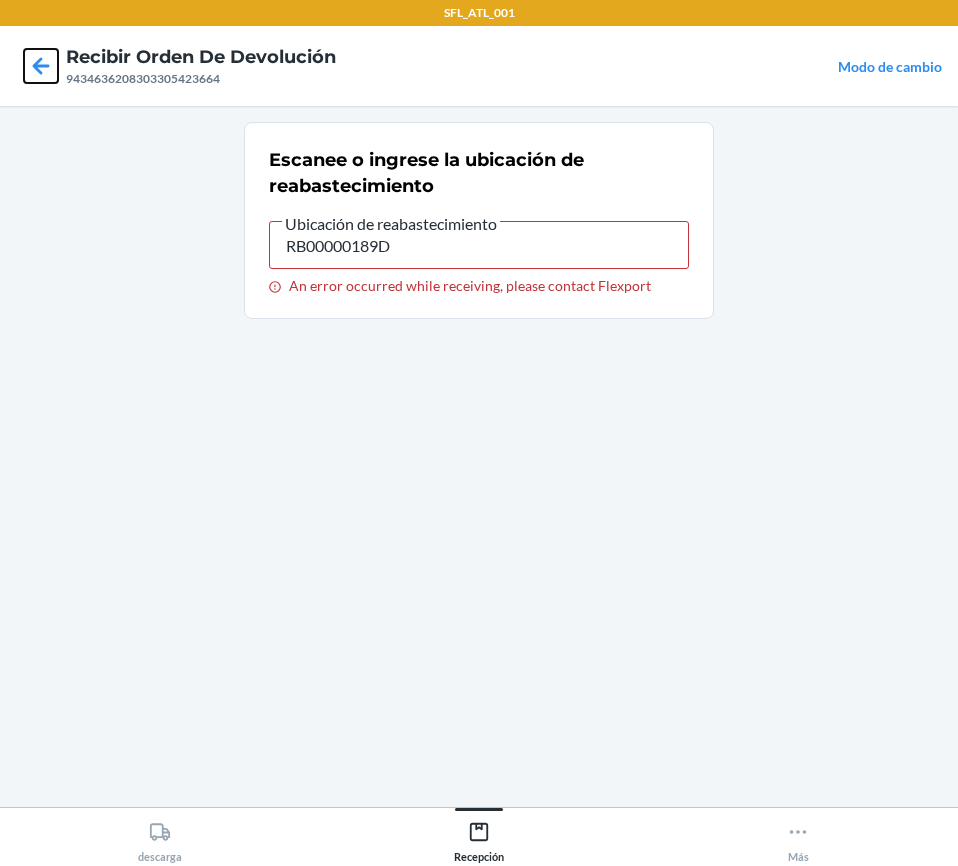 click 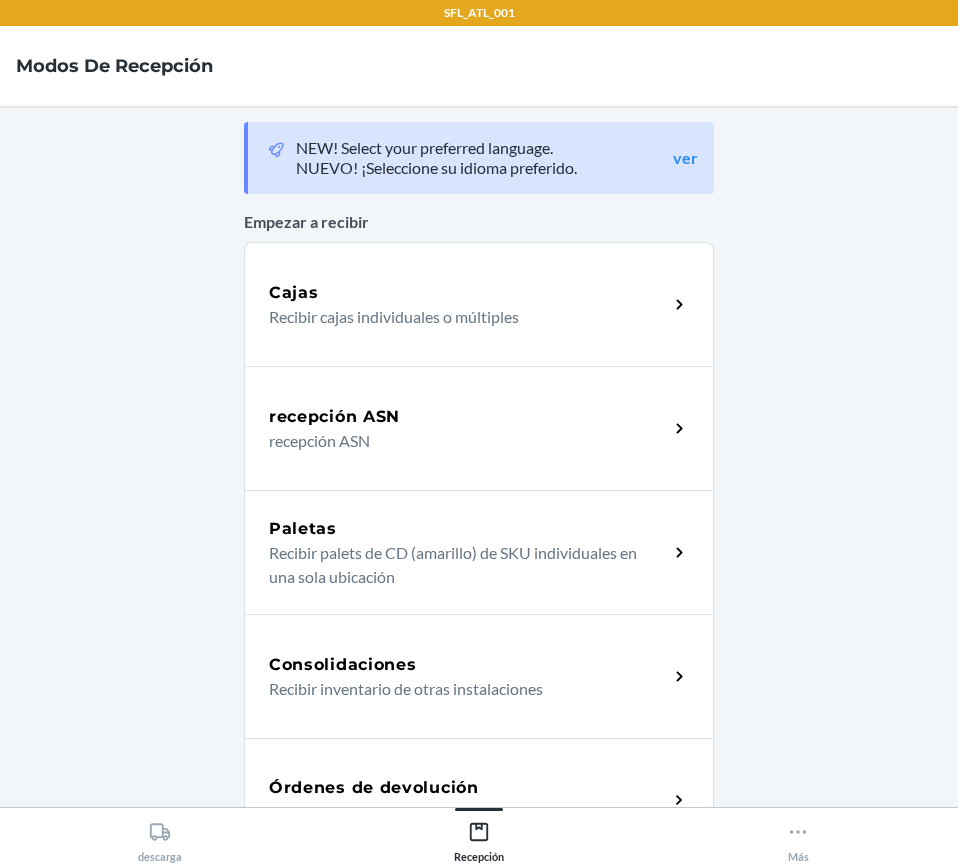 scroll, scrollTop: 200, scrollLeft: 0, axis: vertical 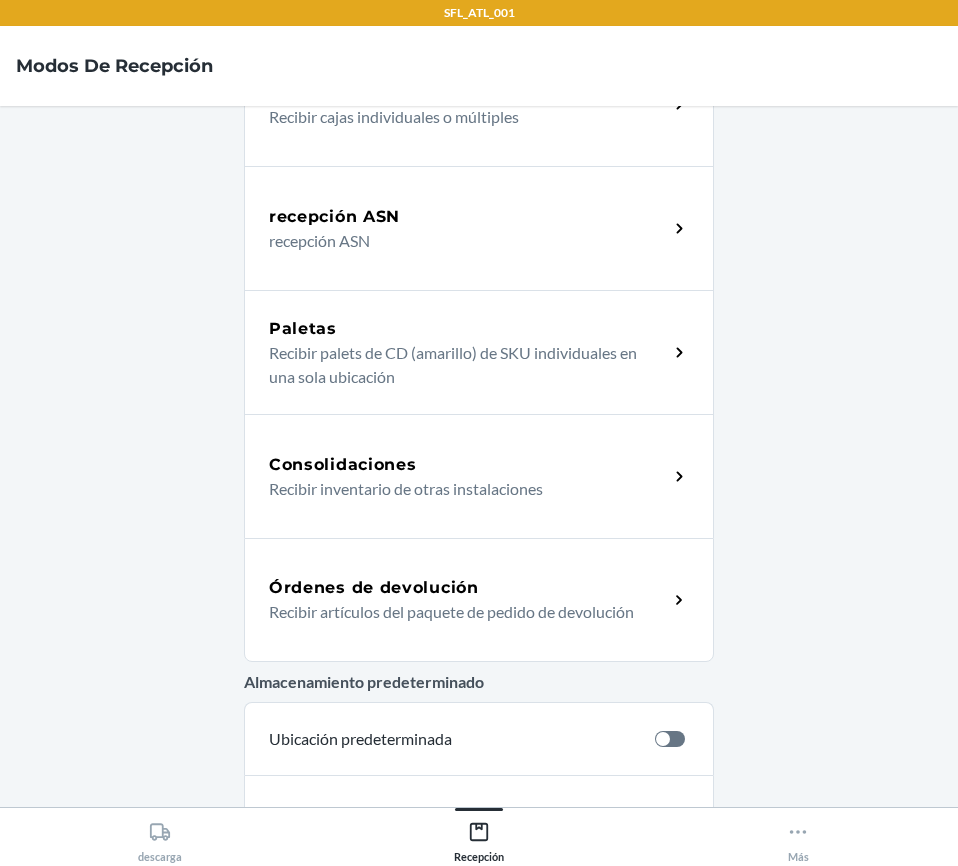 click on "Recibir artículos del paquete de pedido de devolución" at bounding box center [460, 612] 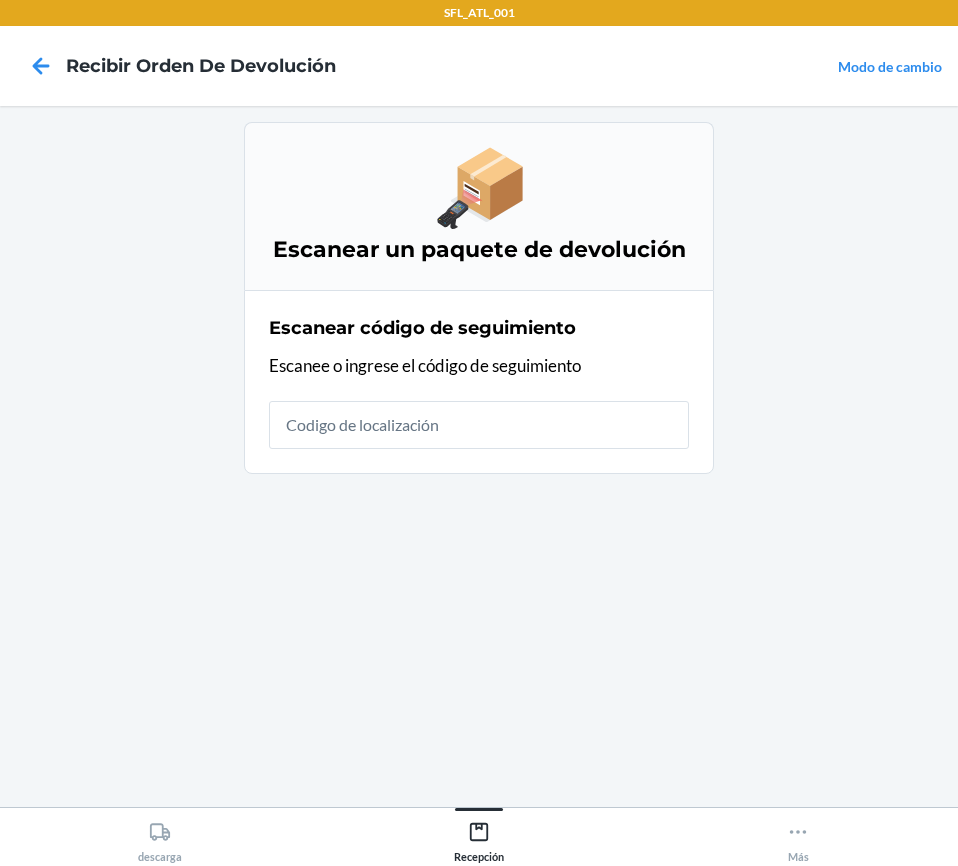 scroll, scrollTop: 0, scrollLeft: 0, axis: both 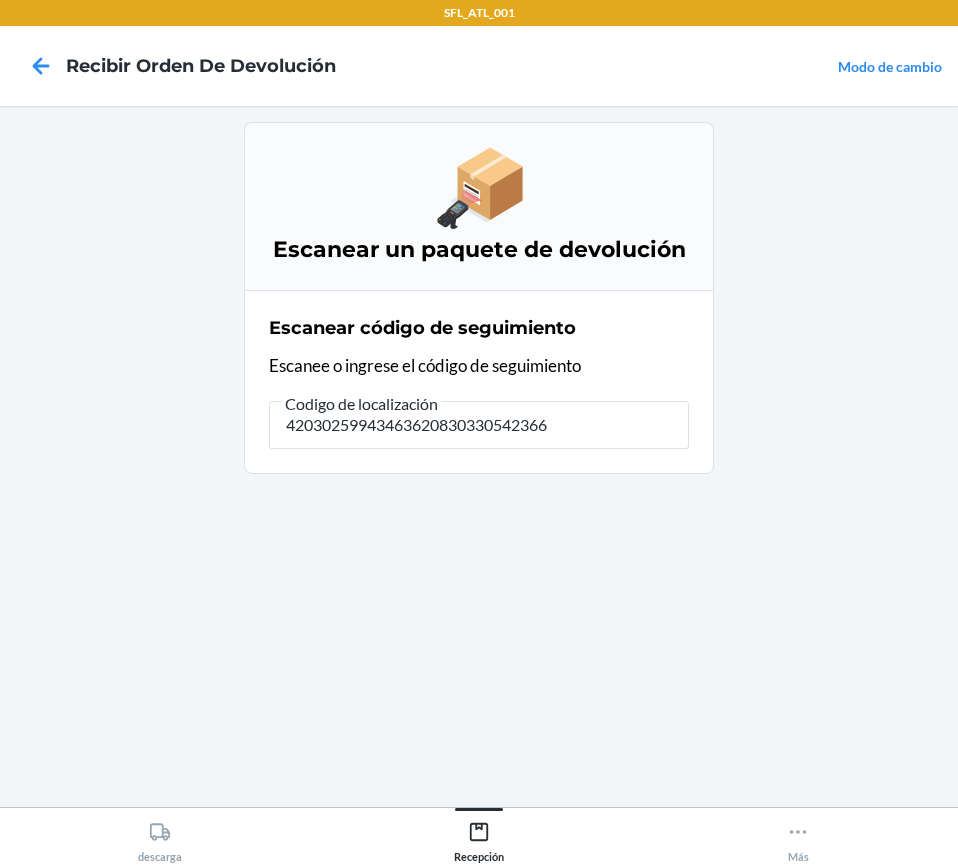 type on "420302599434636208303305423664" 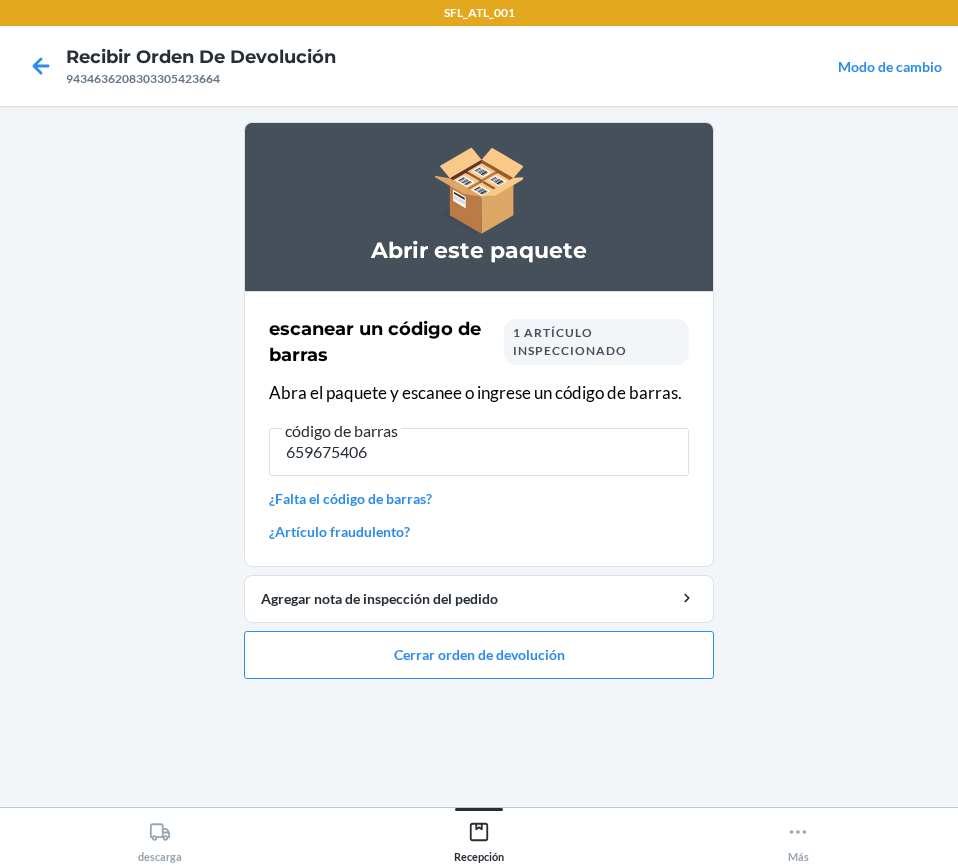 type on "6596754066" 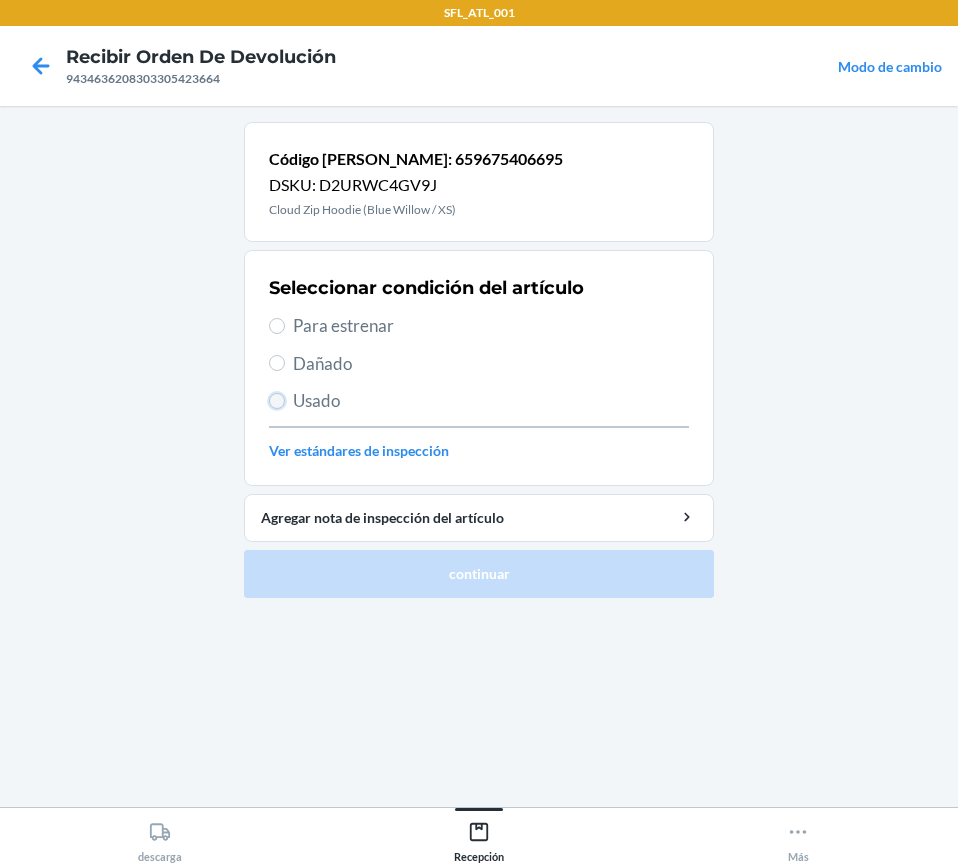 click on "Usado" at bounding box center [277, 401] 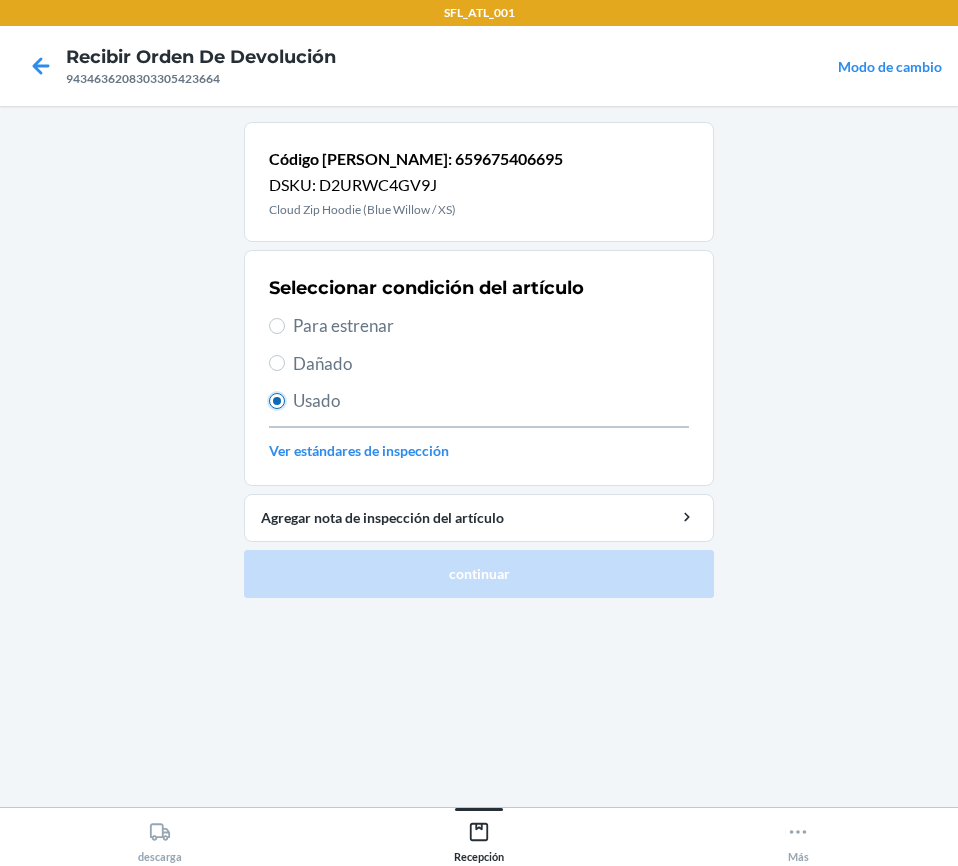 radio on "true" 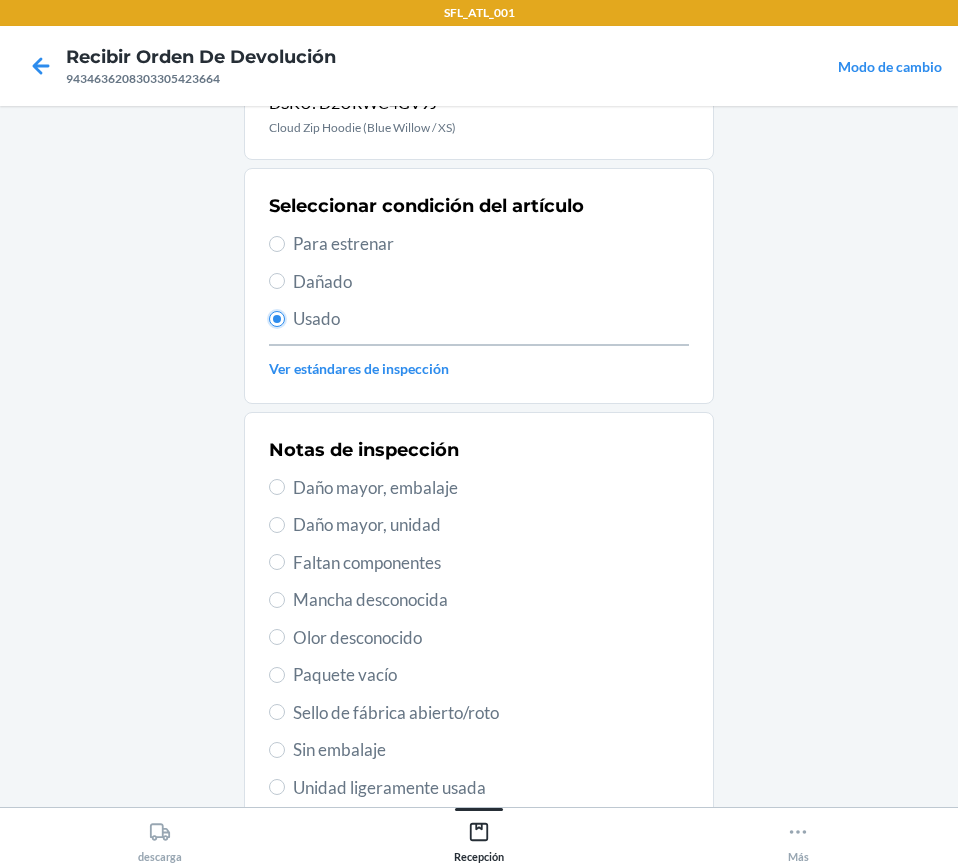 scroll, scrollTop: 300, scrollLeft: 0, axis: vertical 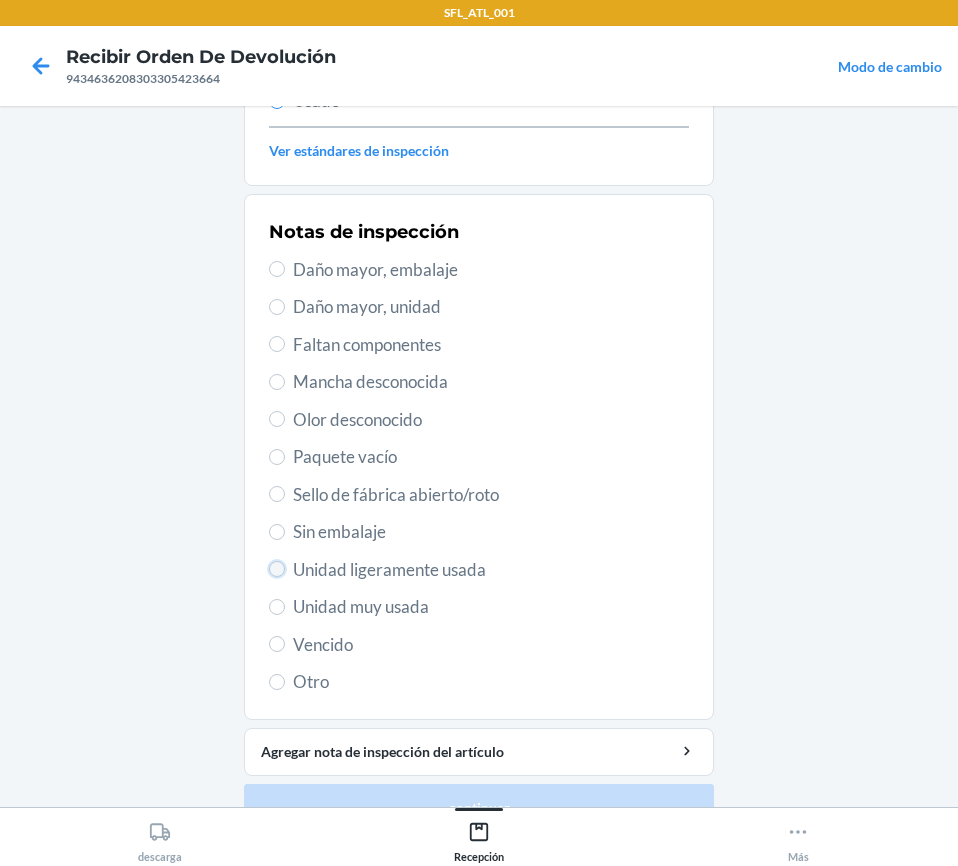 click on "Unidad ligeramente usada" at bounding box center [277, 569] 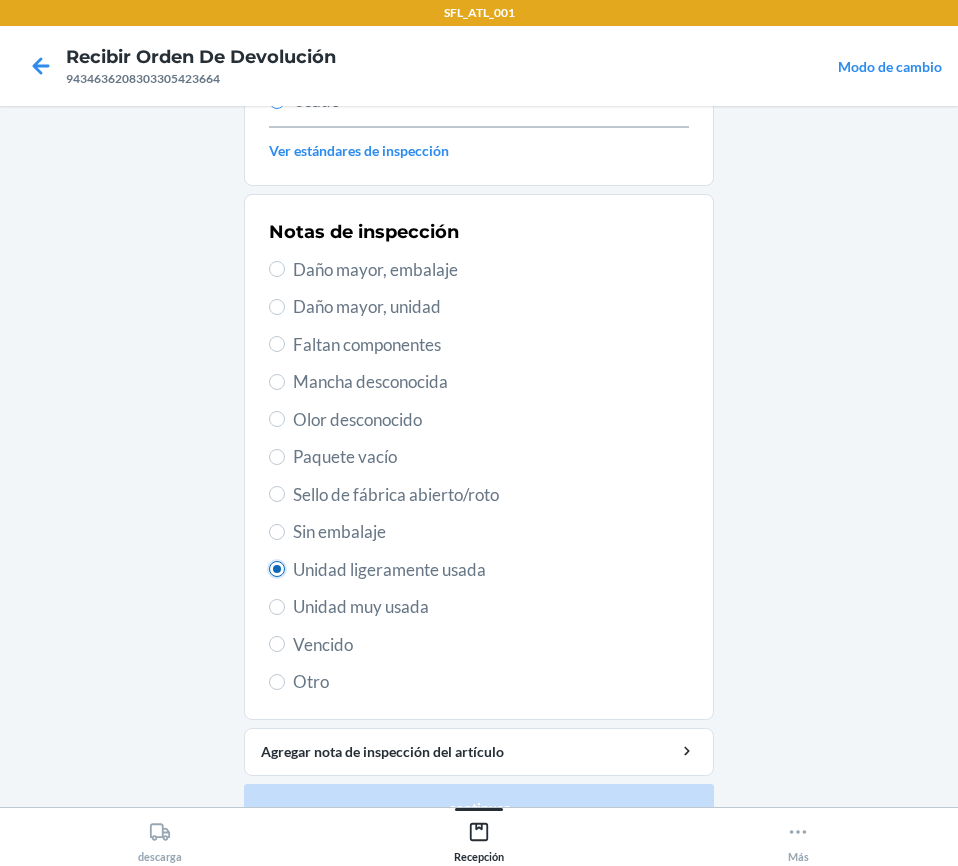 radio on "true" 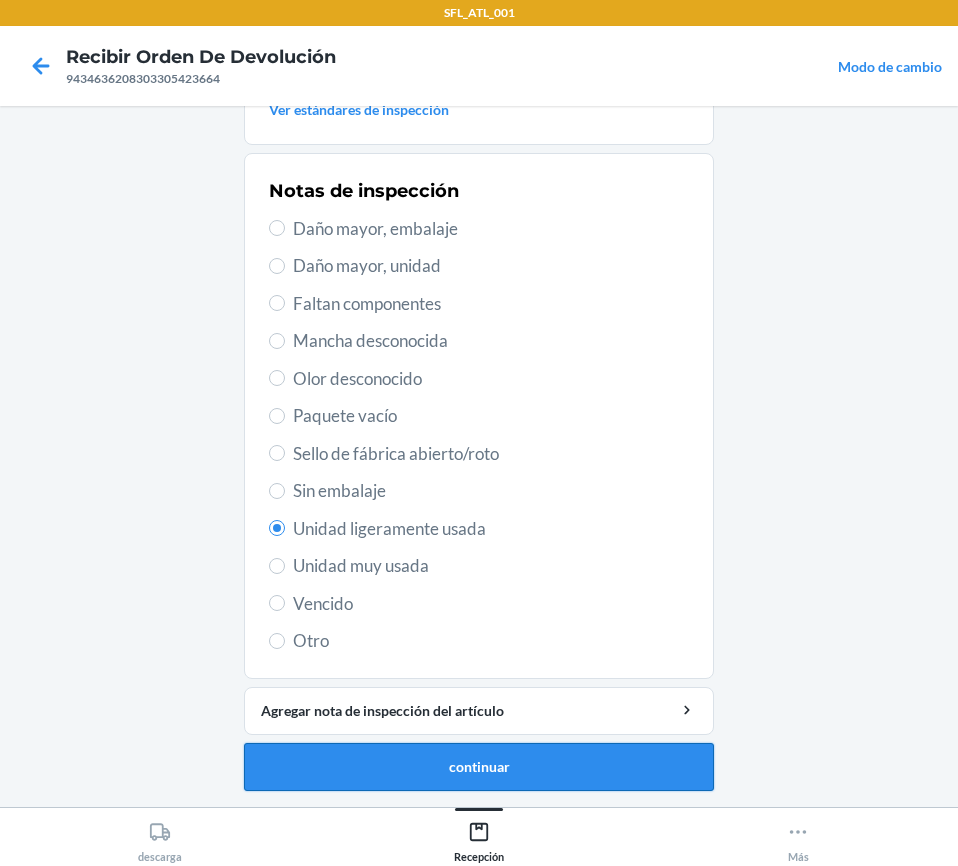 click on "continuar" at bounding box center [479, 767] 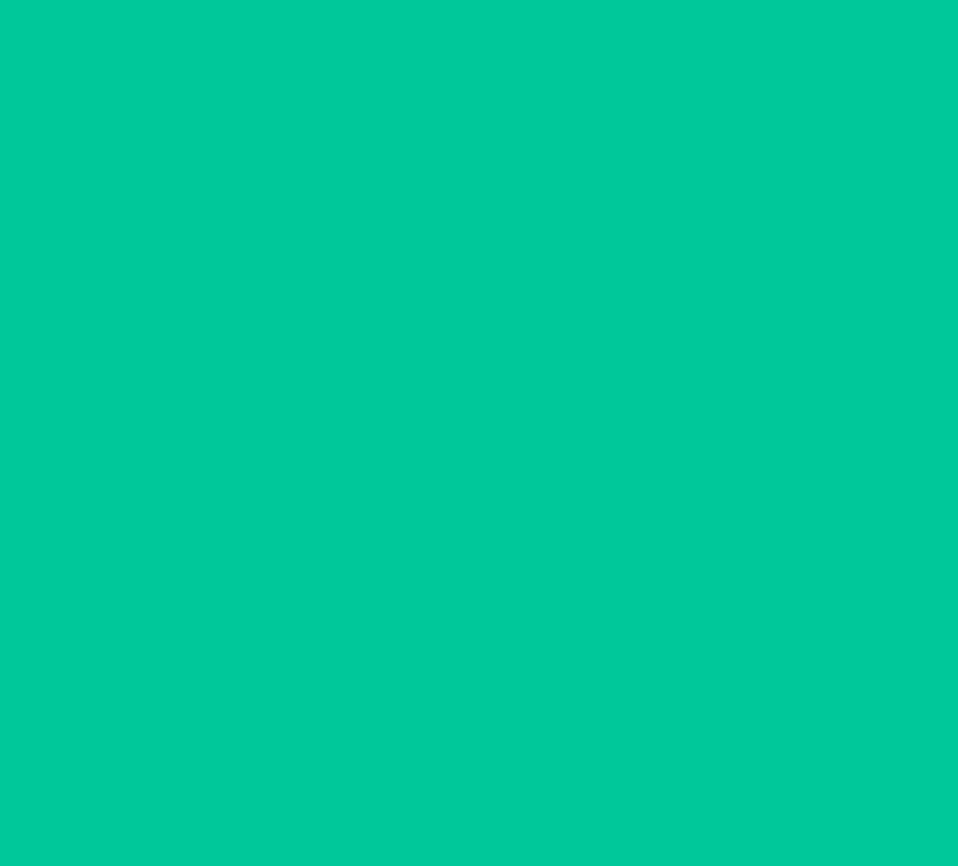 scroll, scrollTop: 6, scrollLeft: 0, axis: vertical 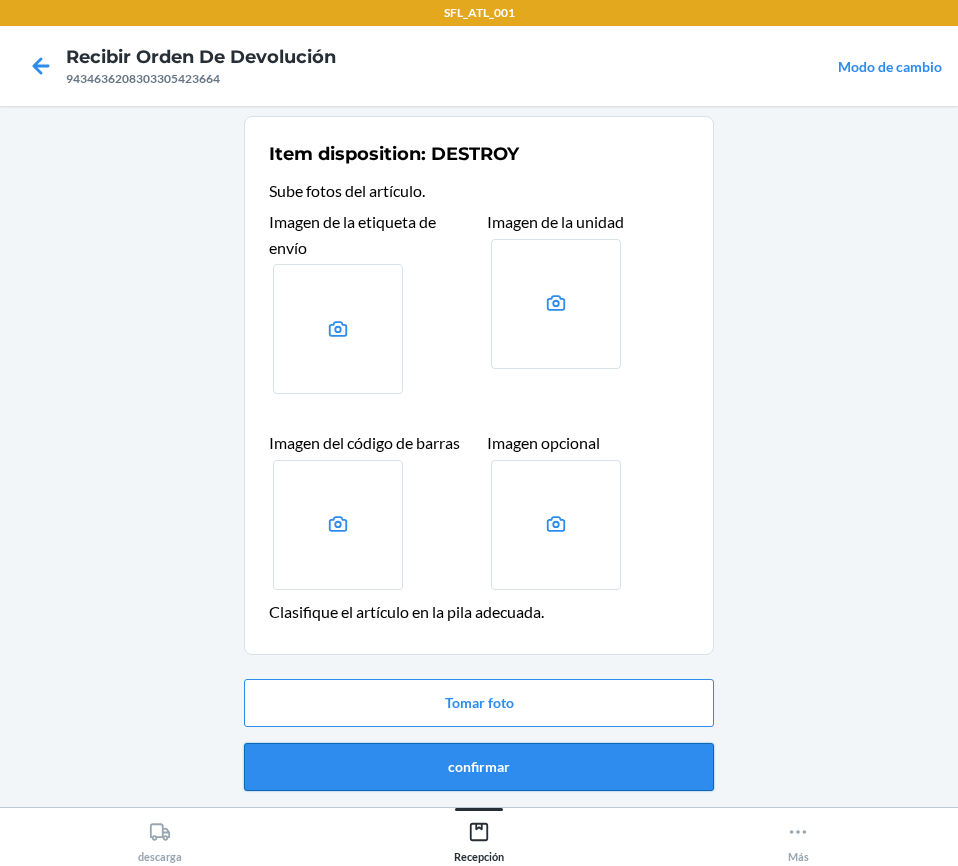 click on "confirmar" at bounding box center (479, 767) 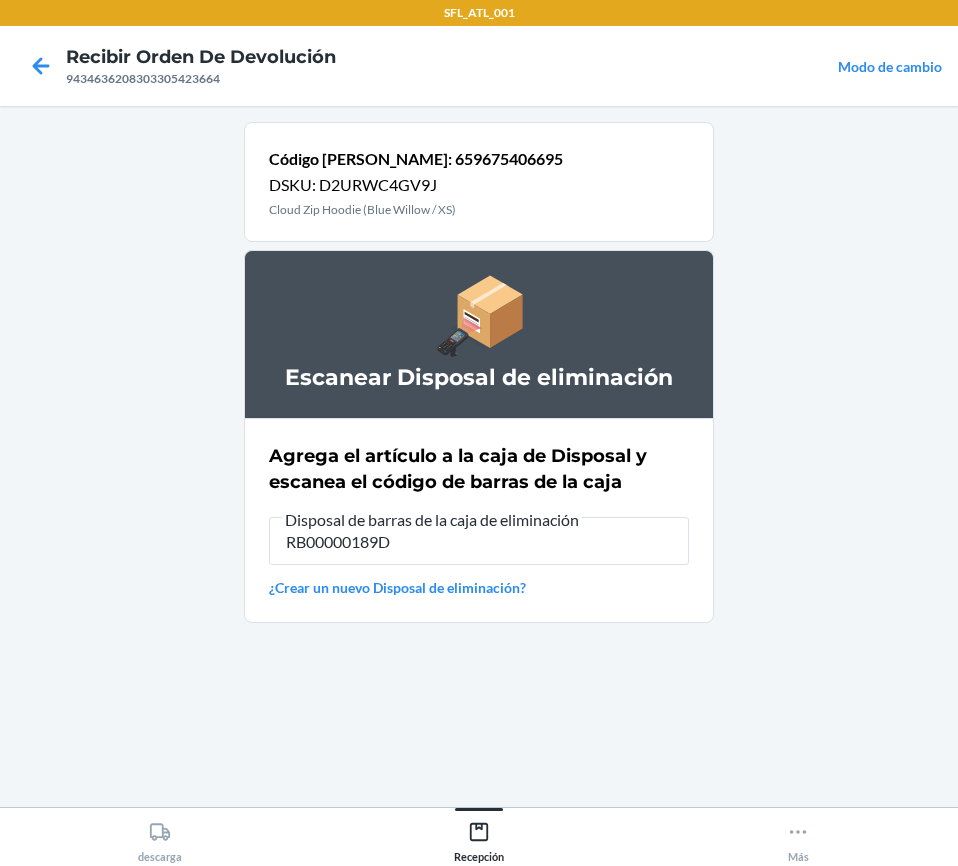type on "RB00000189D" 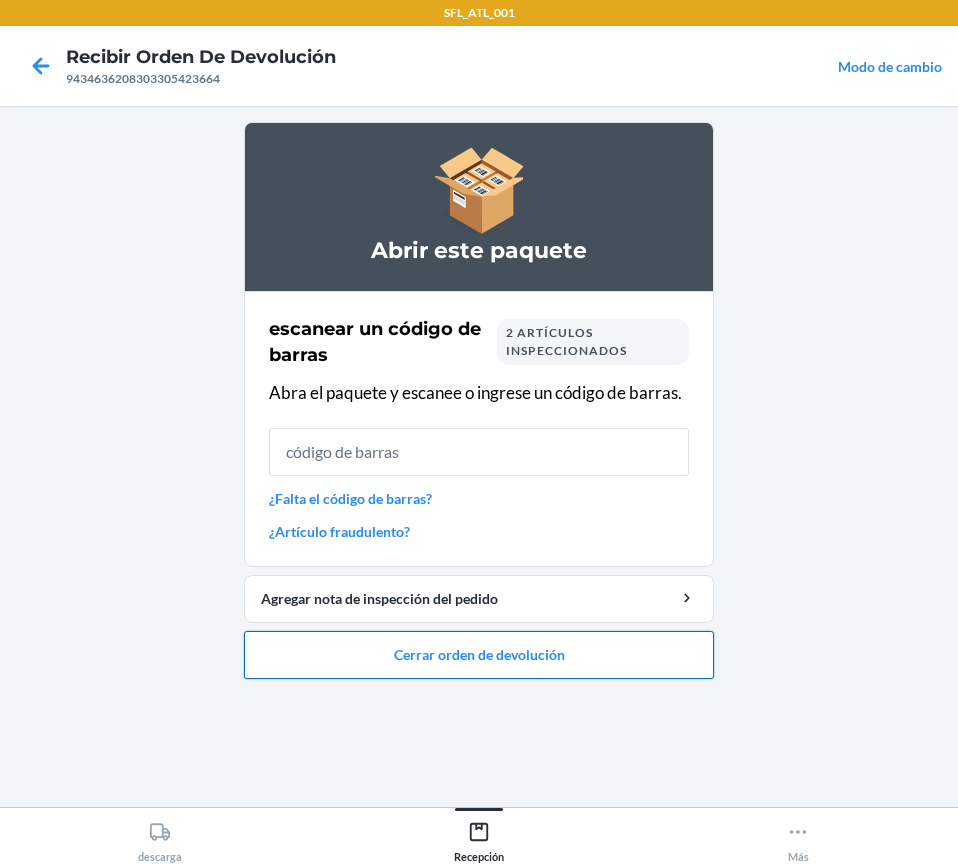 click on "Cerrar orden de devolución" at bounding box center [479, 655] 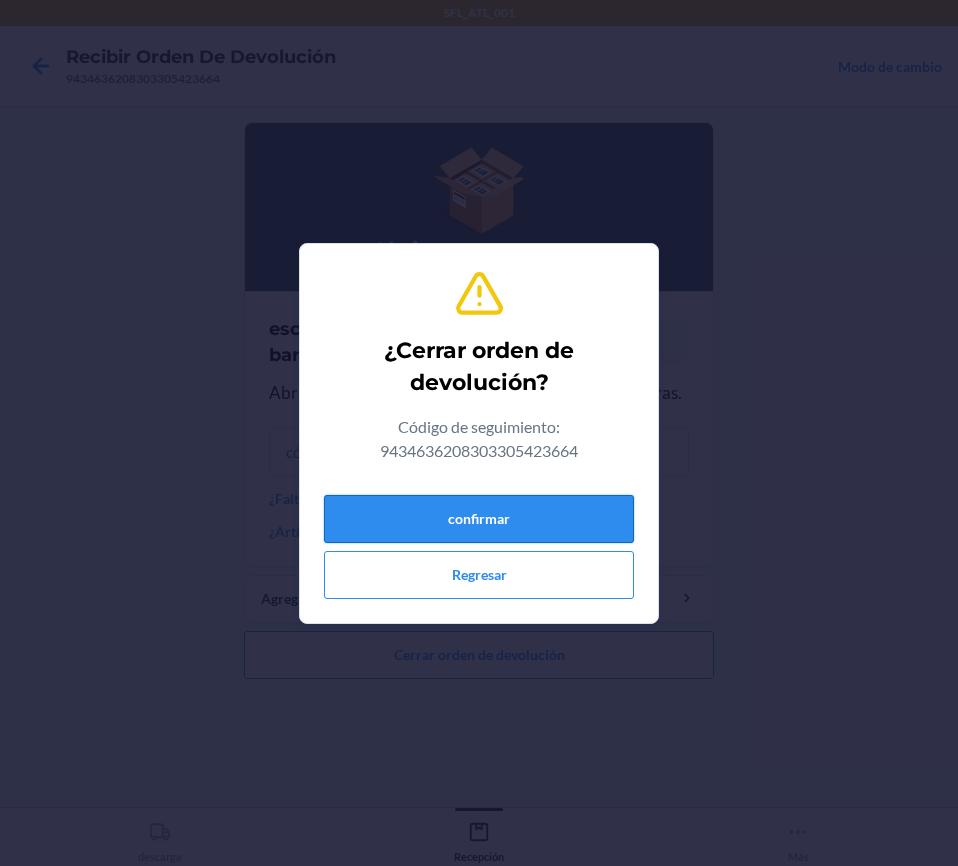 click on "confirmar" at bounding box center (479, 519) 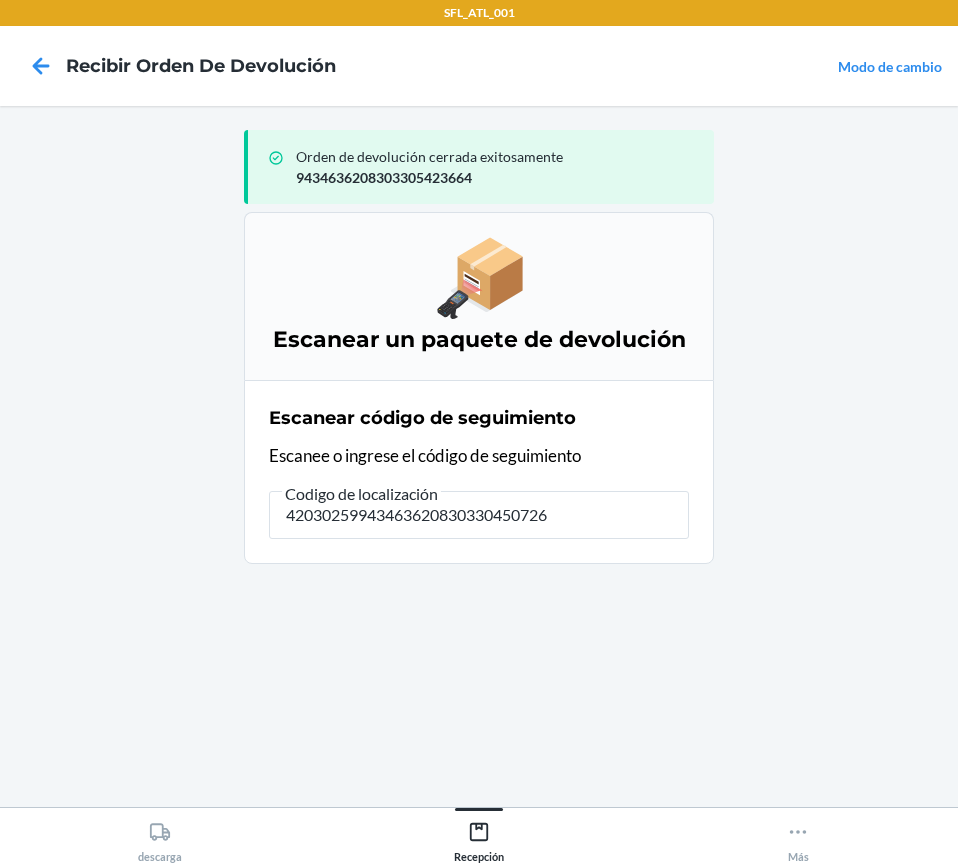 type on "420302599434636208303304507266" 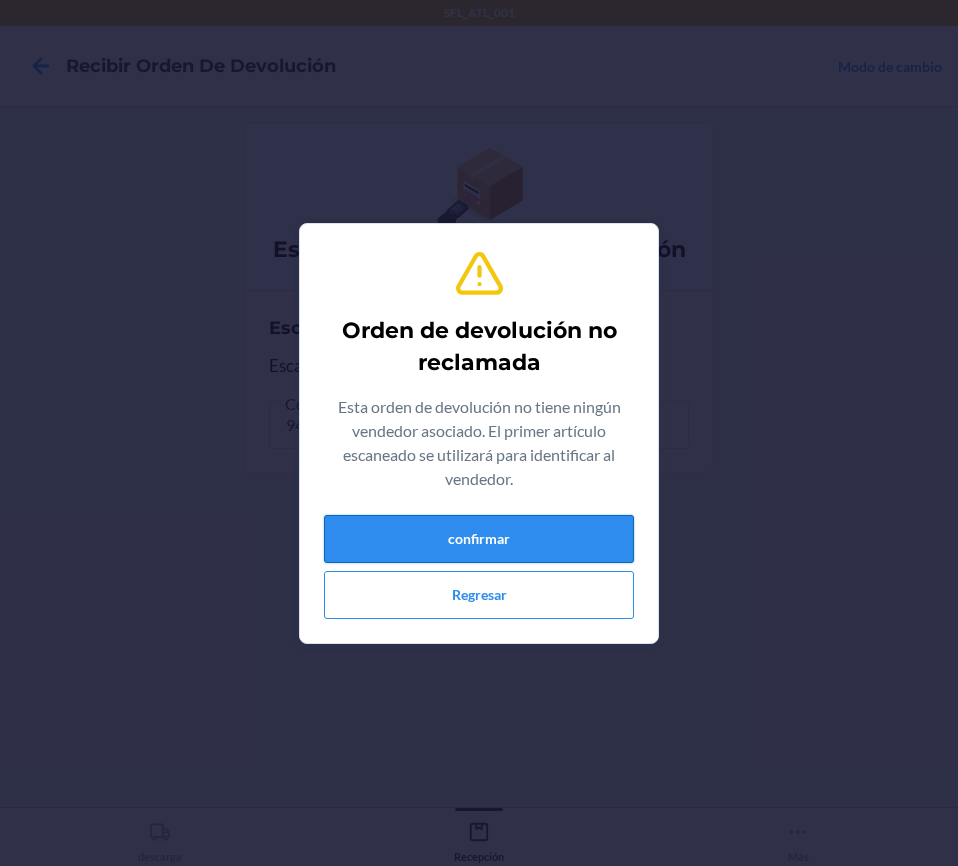 click on "confirmar" at bounding box center [479, 539] 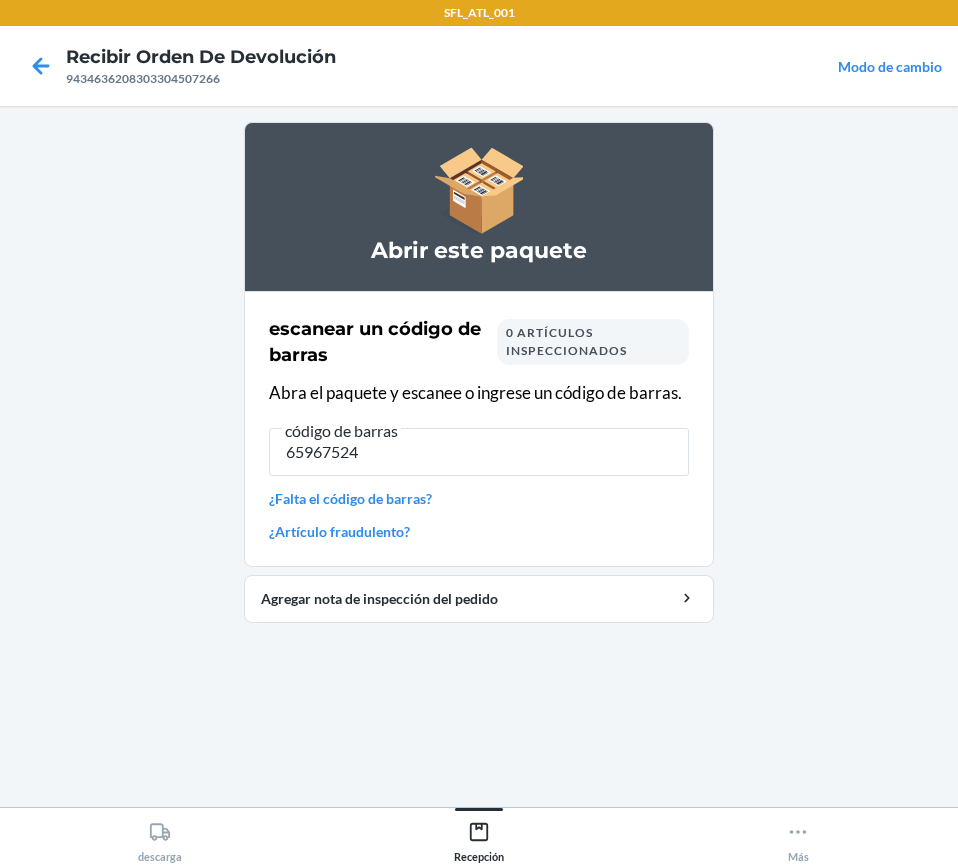 type on "659675242" 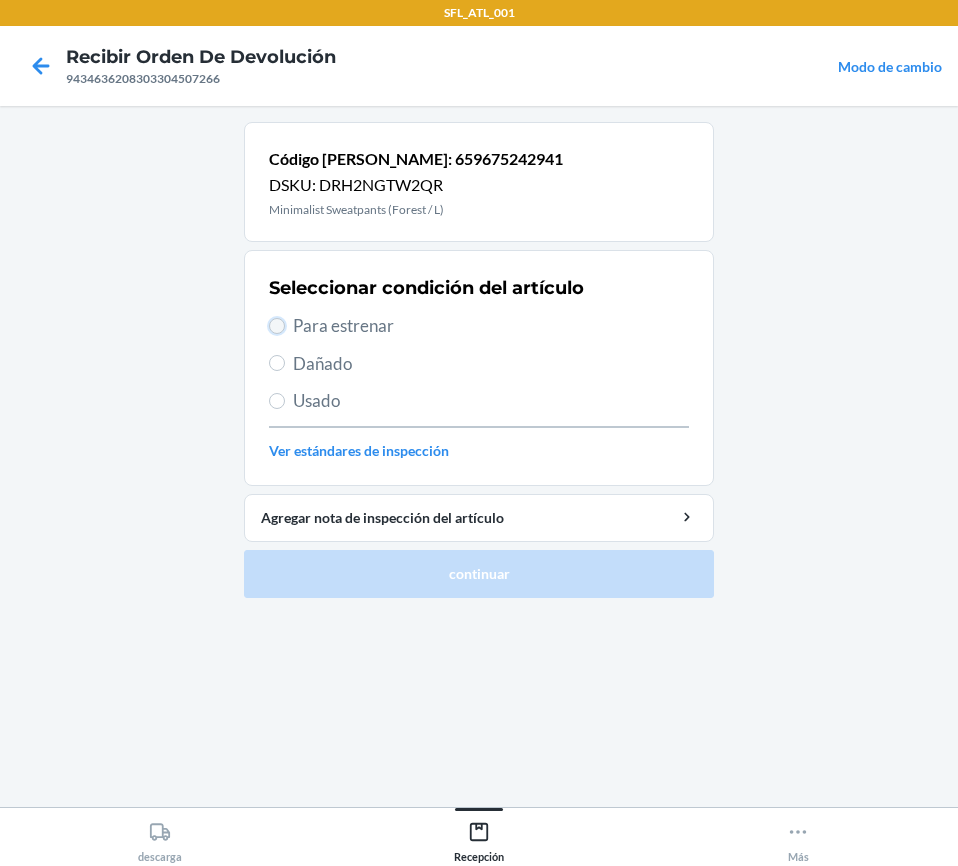 click on "Para estrenar" at bounding box center [277, 326] 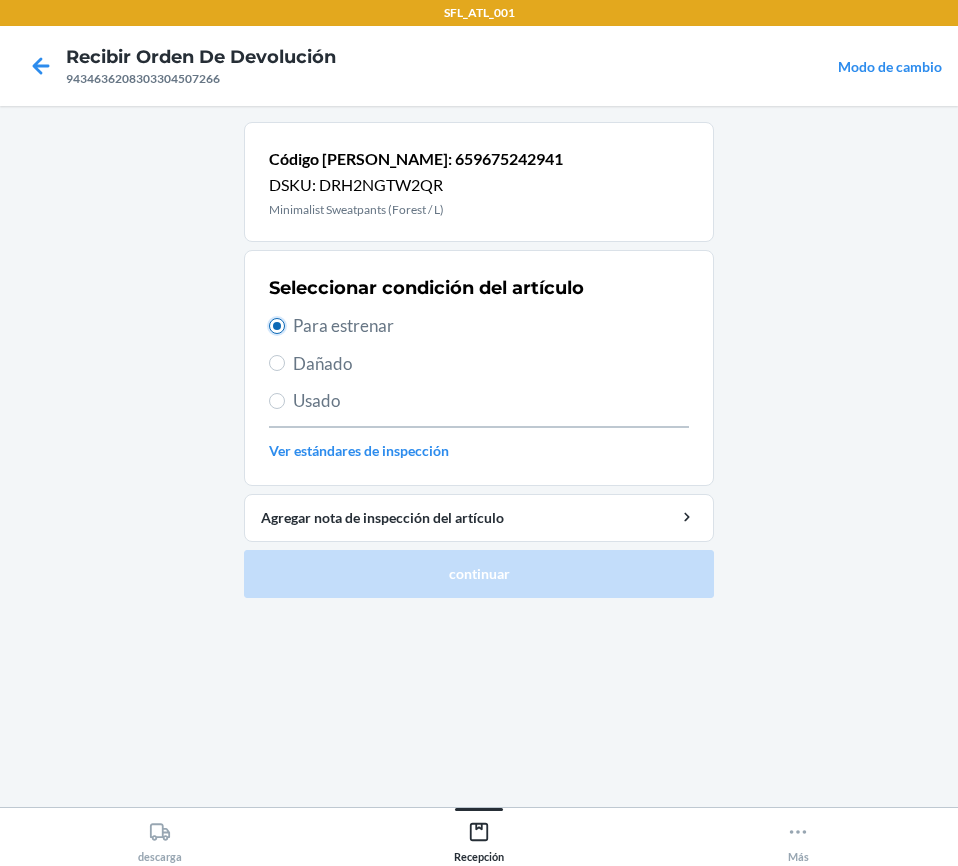 radio on "true" 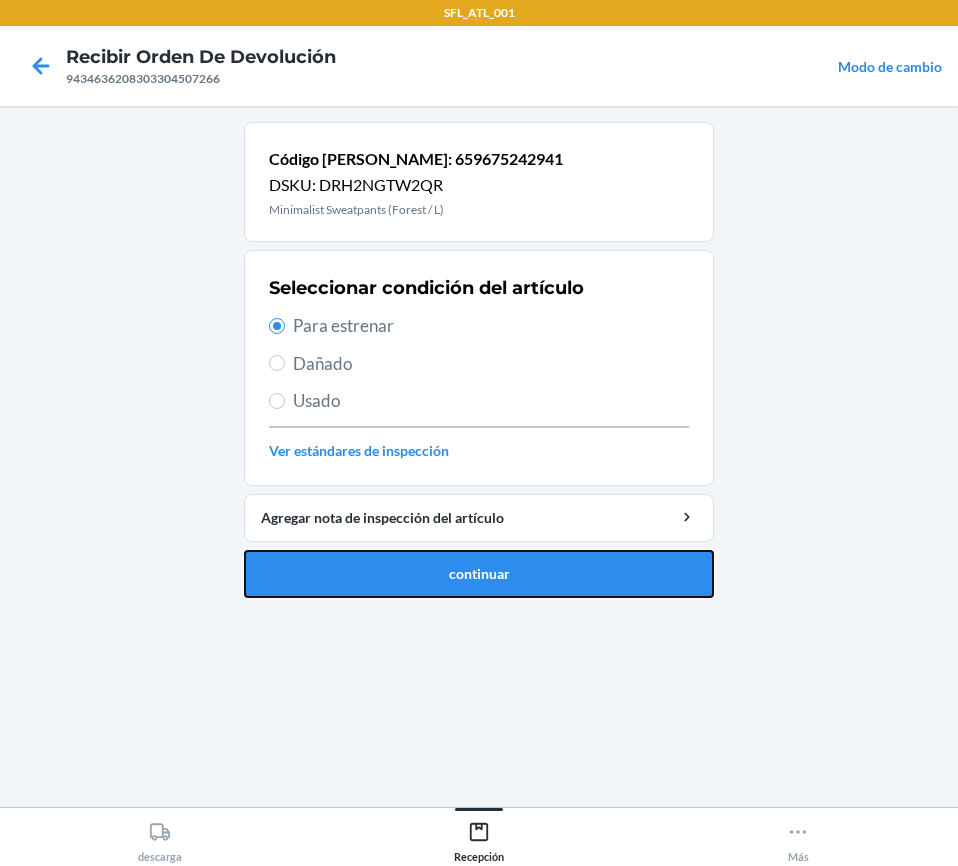 click on "continuar" at bounding box center (479, 574) 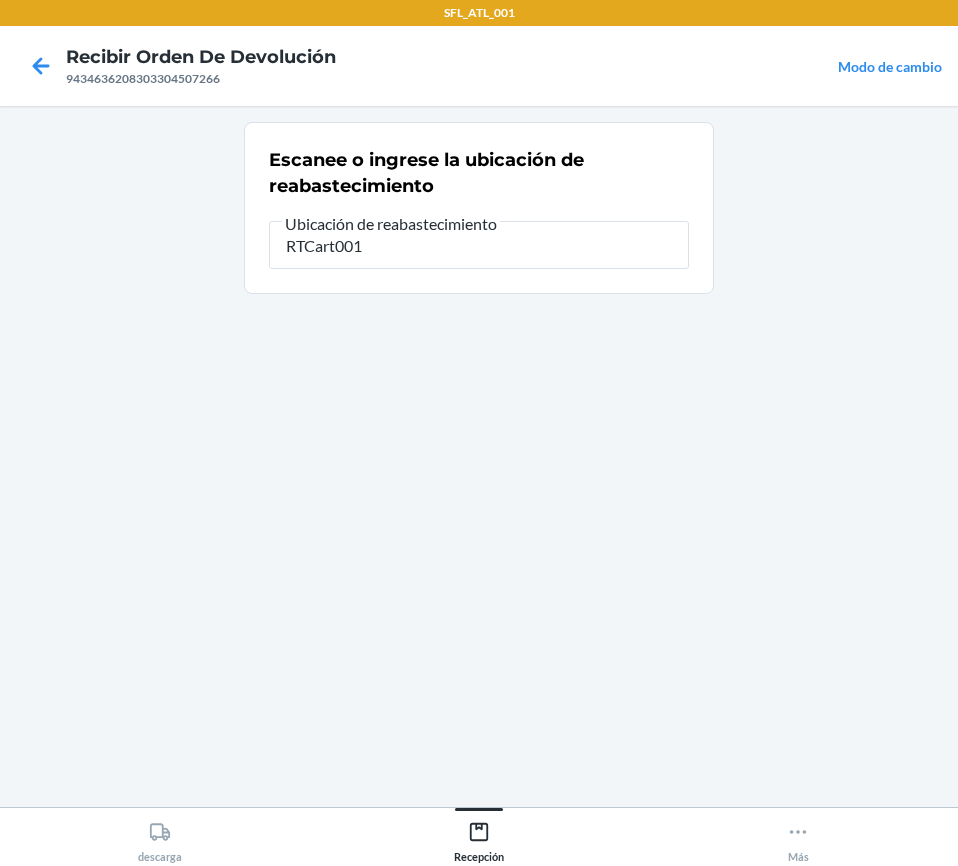 type on "RTCart001" 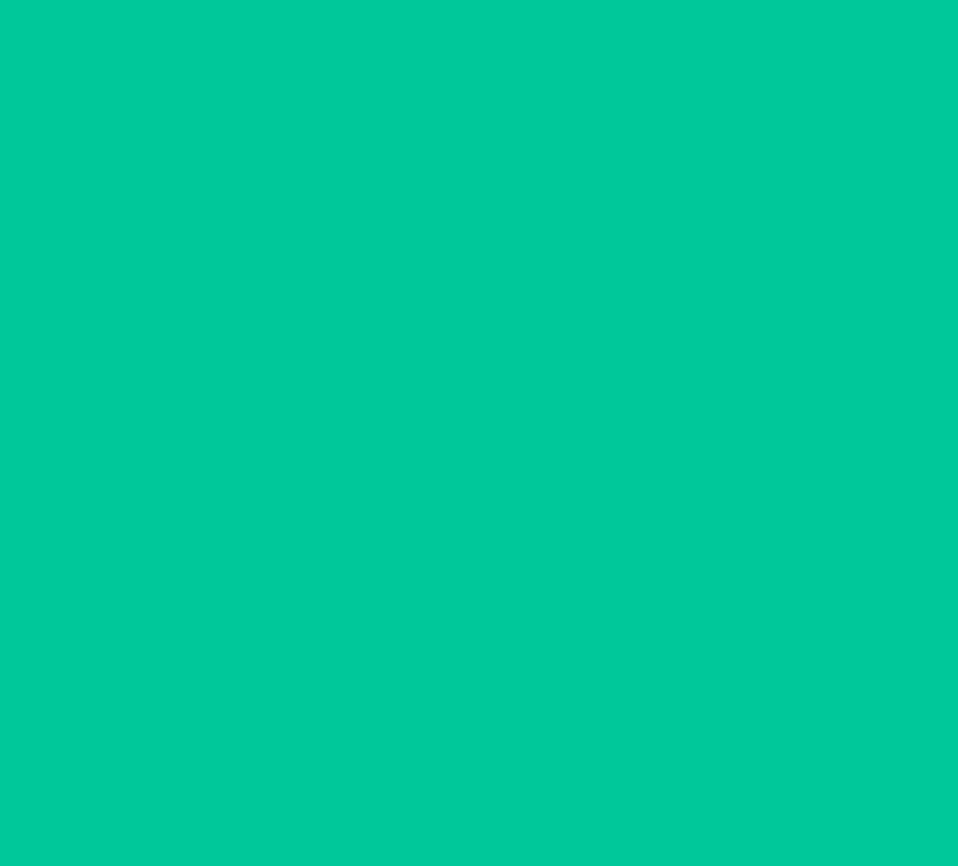 type 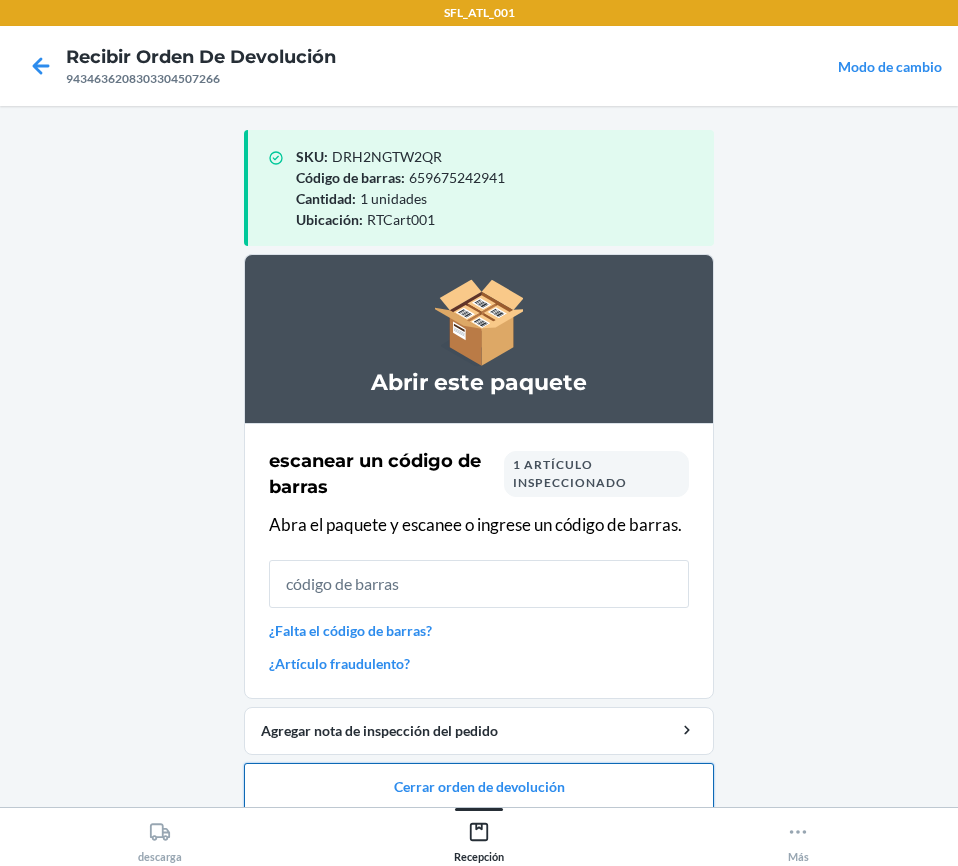 click on "Cerrar orden de devolución" at bounding box center [479, 787] 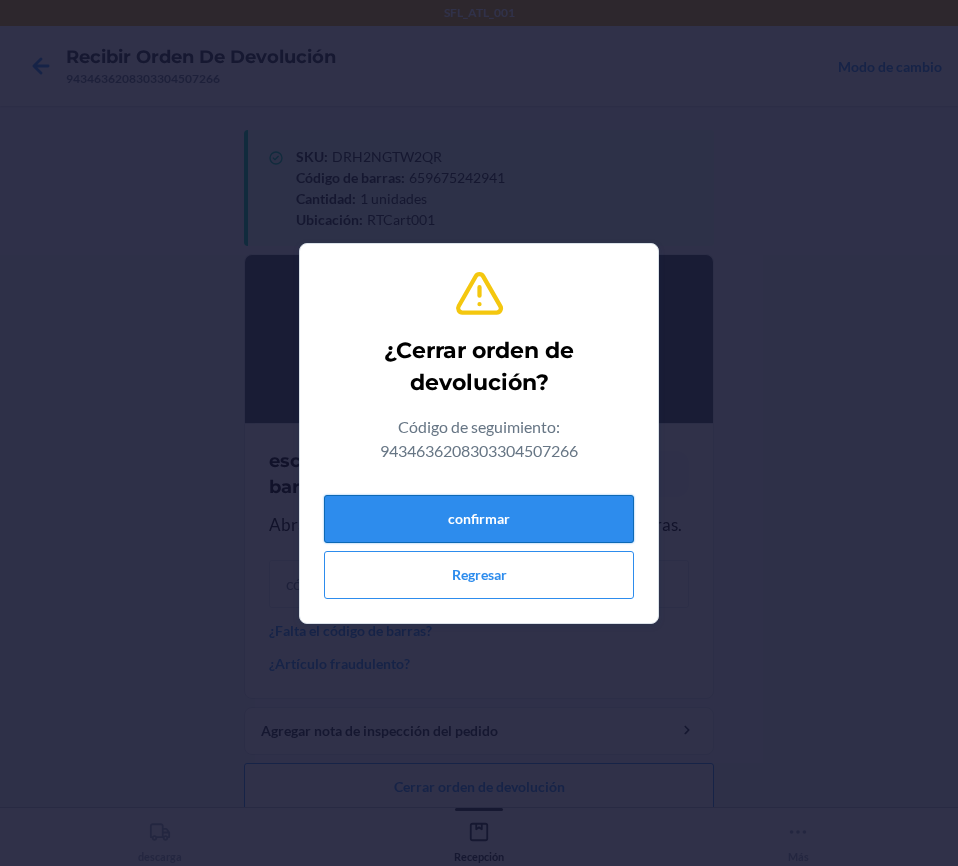click on "confirmar" at bounding box center (479, 519) 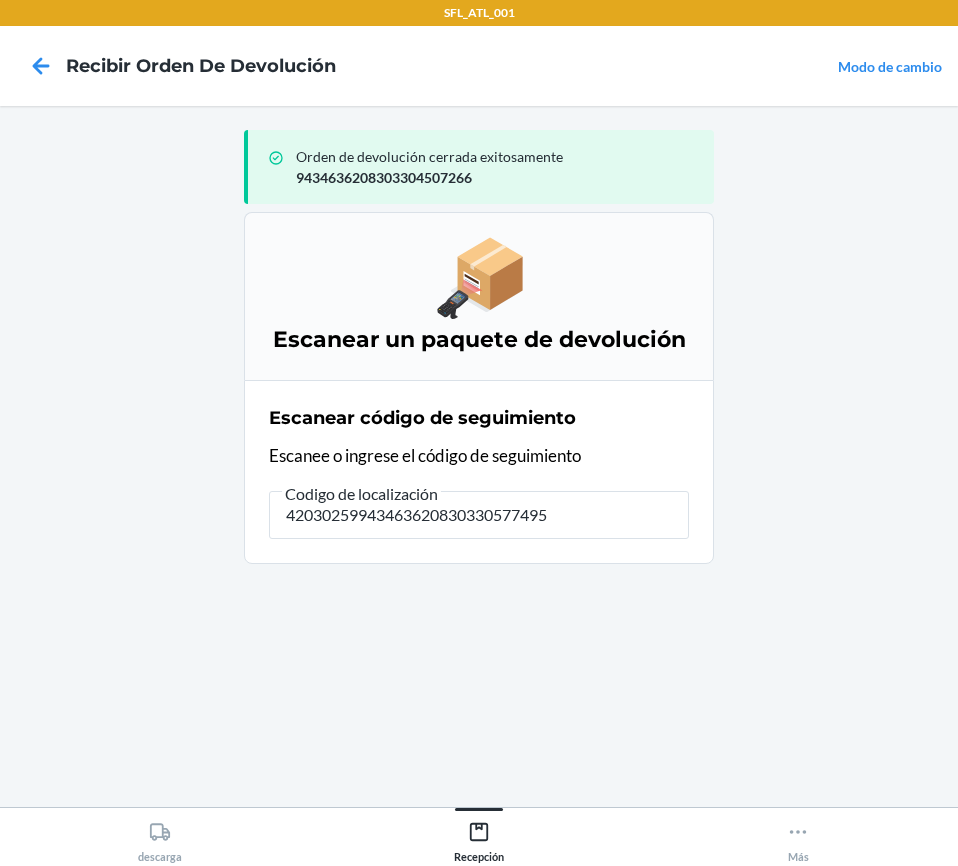 type on "420302599434636208303305774957" 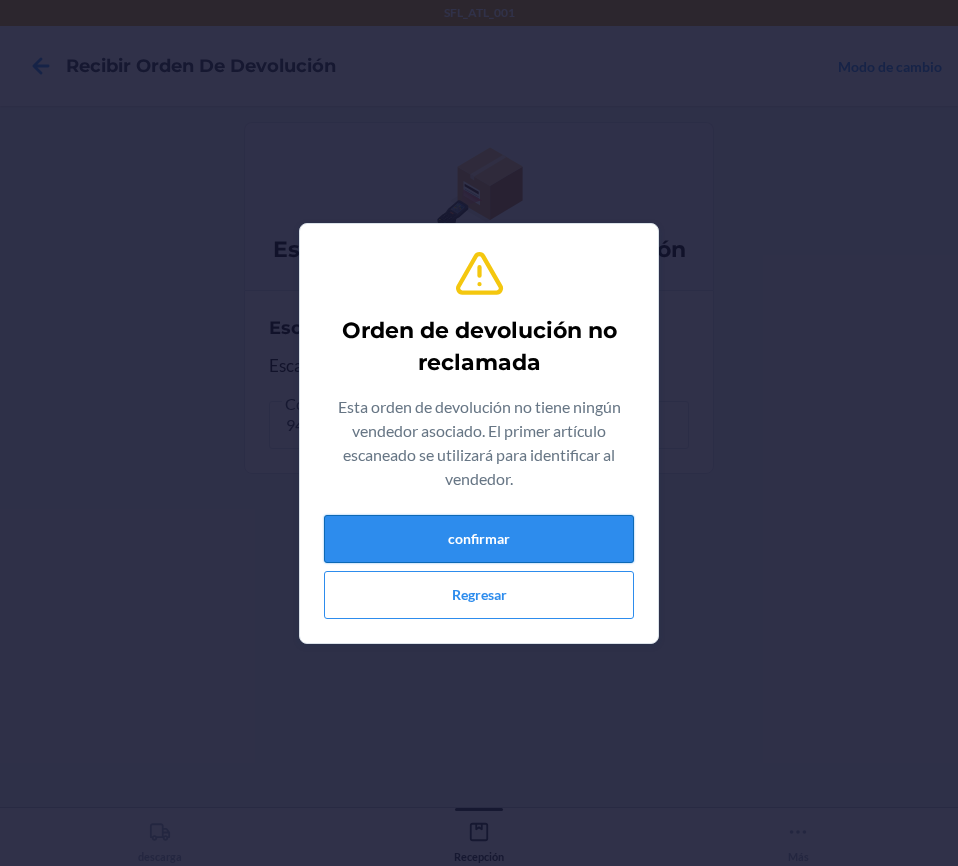 click on "confirmar" at bounding box center [479, 539] 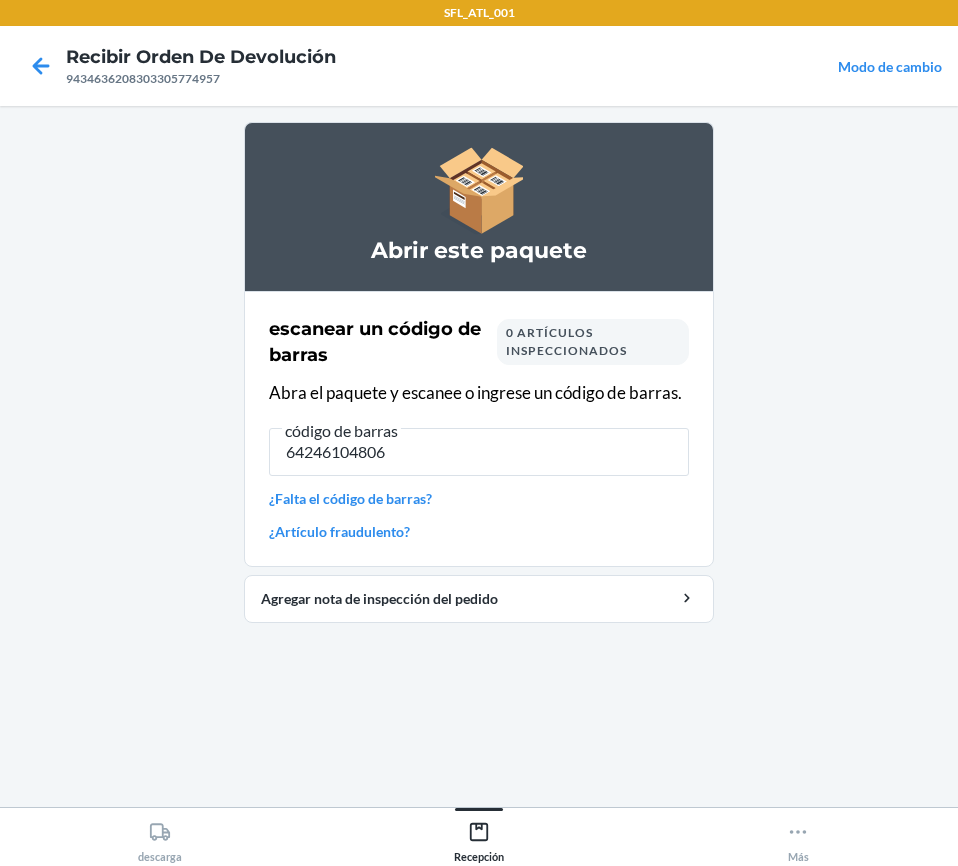 type on "642461048063" 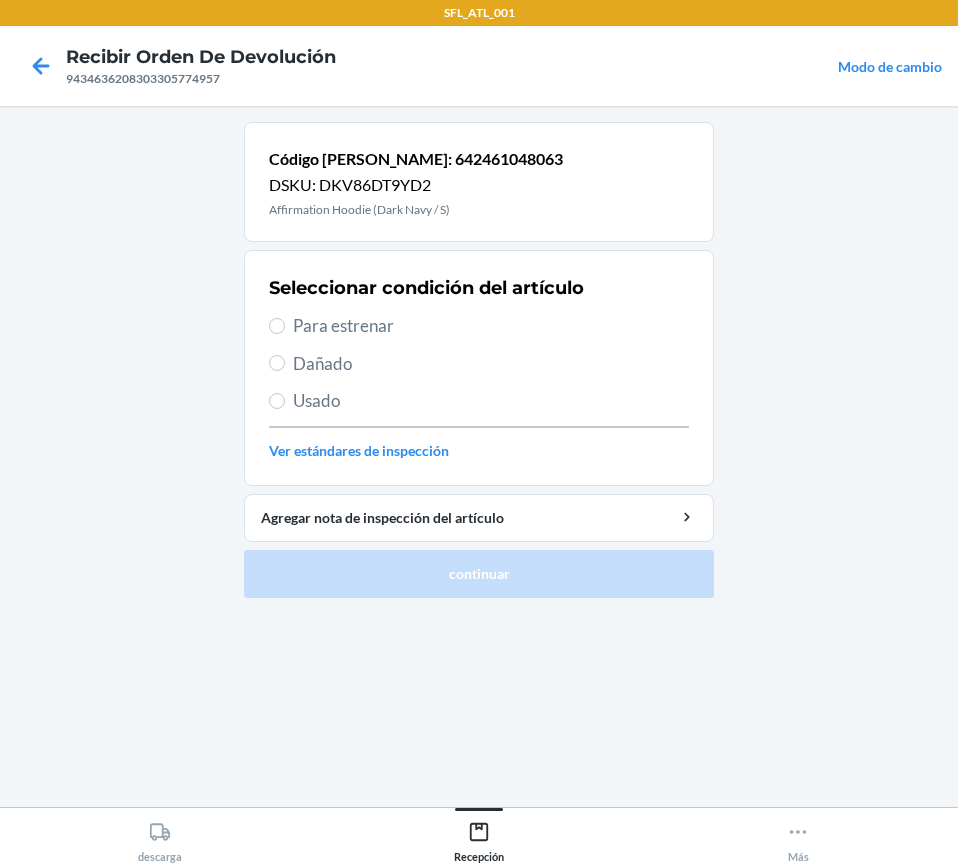 click on "Para estrenar" at bounding box center [479, 326] 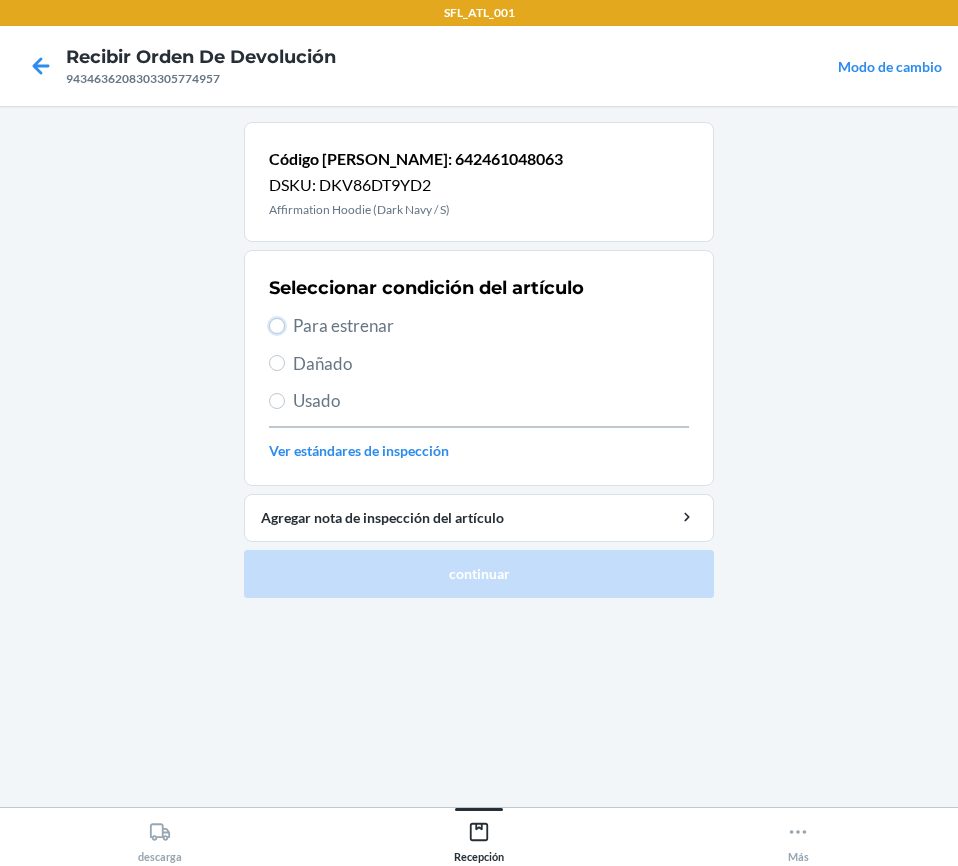 click on "Para estrenar" at bounding box center [277, 326] 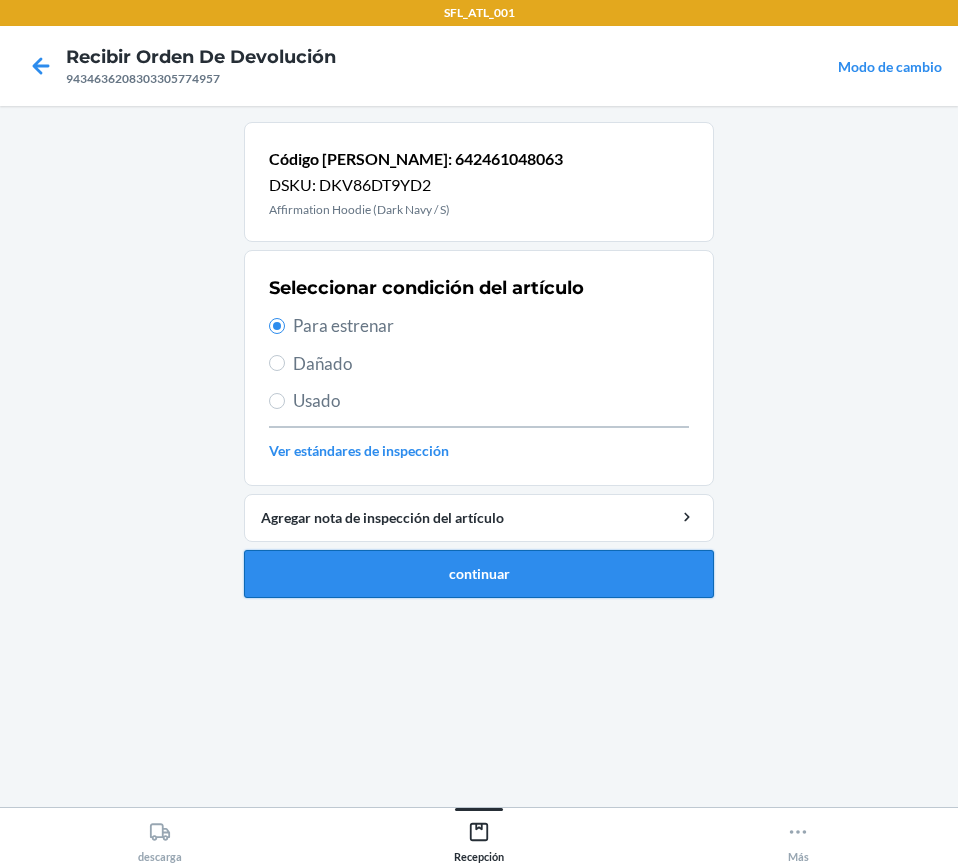 click on "continuar" at bounding box center [479, 574] 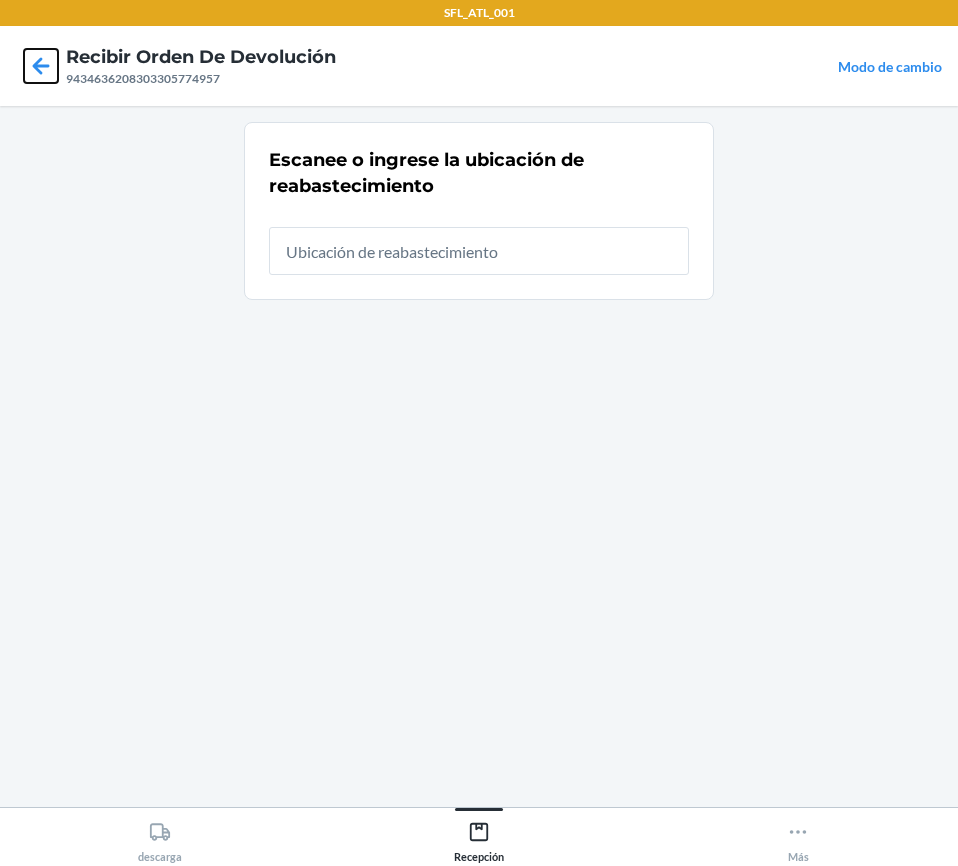 click 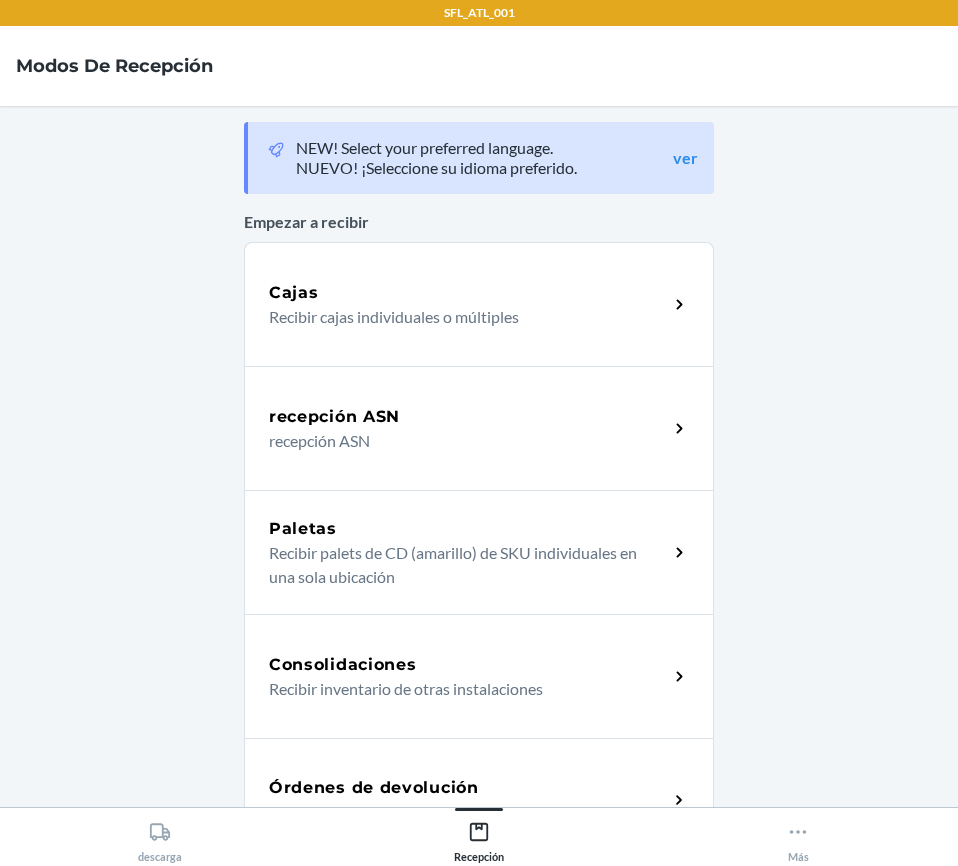 scroll, scrollTop: 300, scrollLeft: 0, axis: vertical 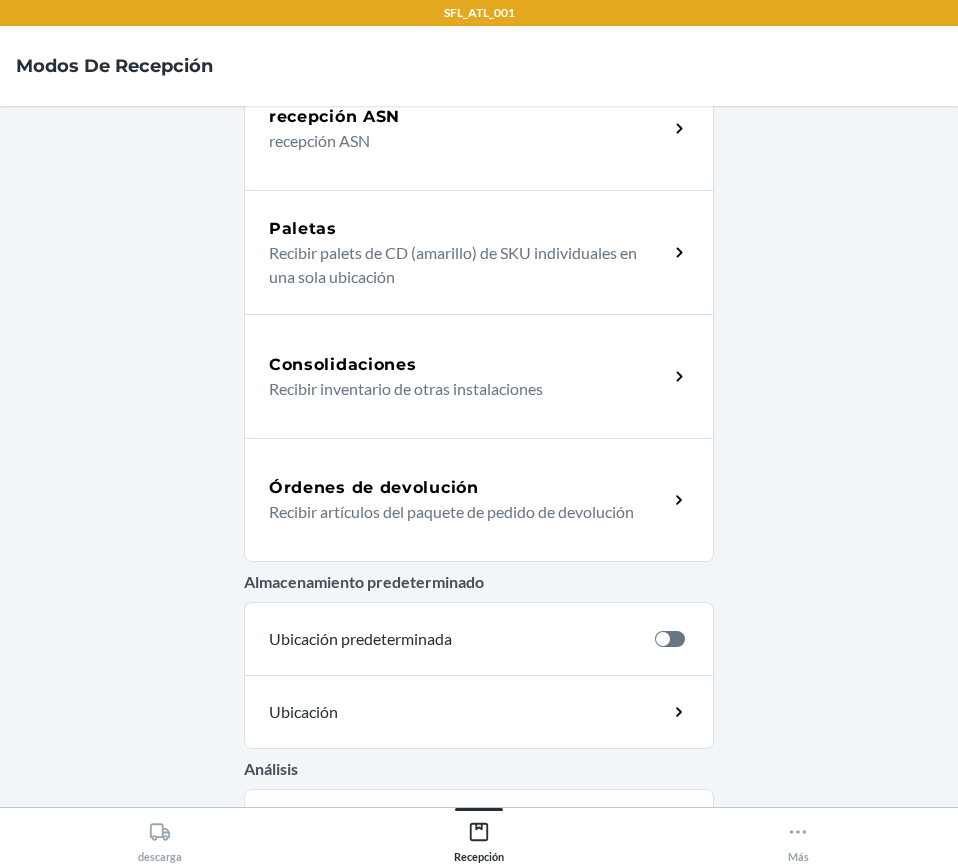 click on "Órdenes de devolución Recibir artículos del paquete de pedido de devolución" at bounding box center [479, 500] 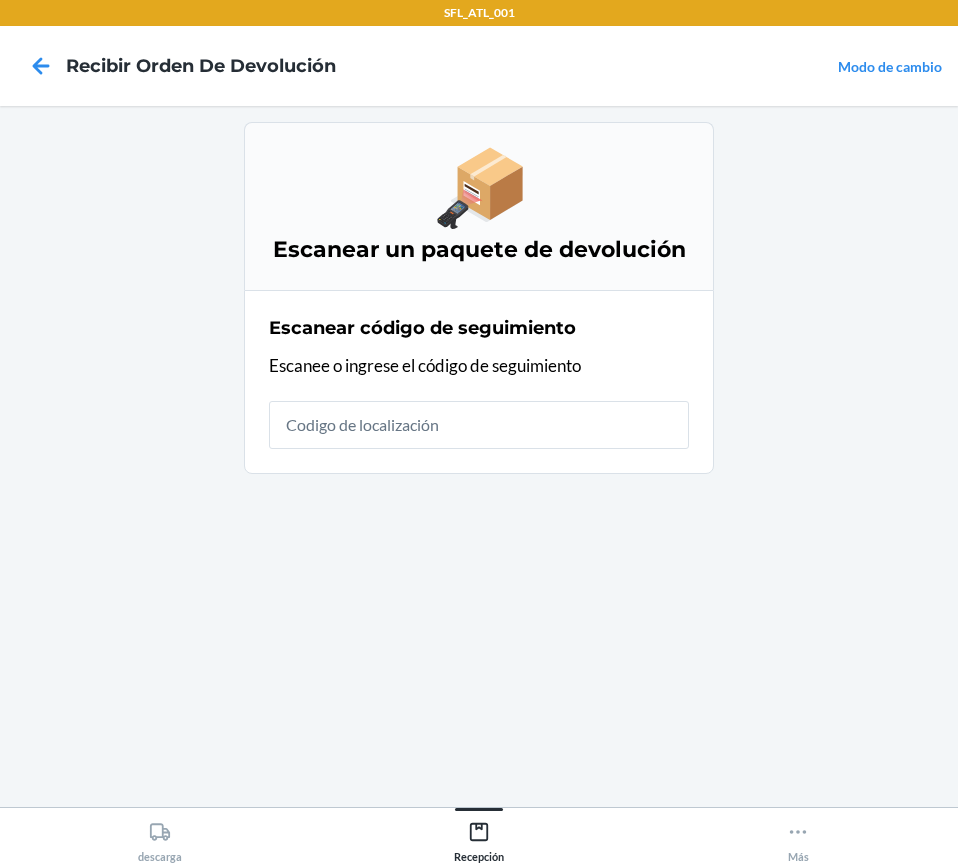 scroll, scrollTop: 0, scrollLeft: 0, axis: both 